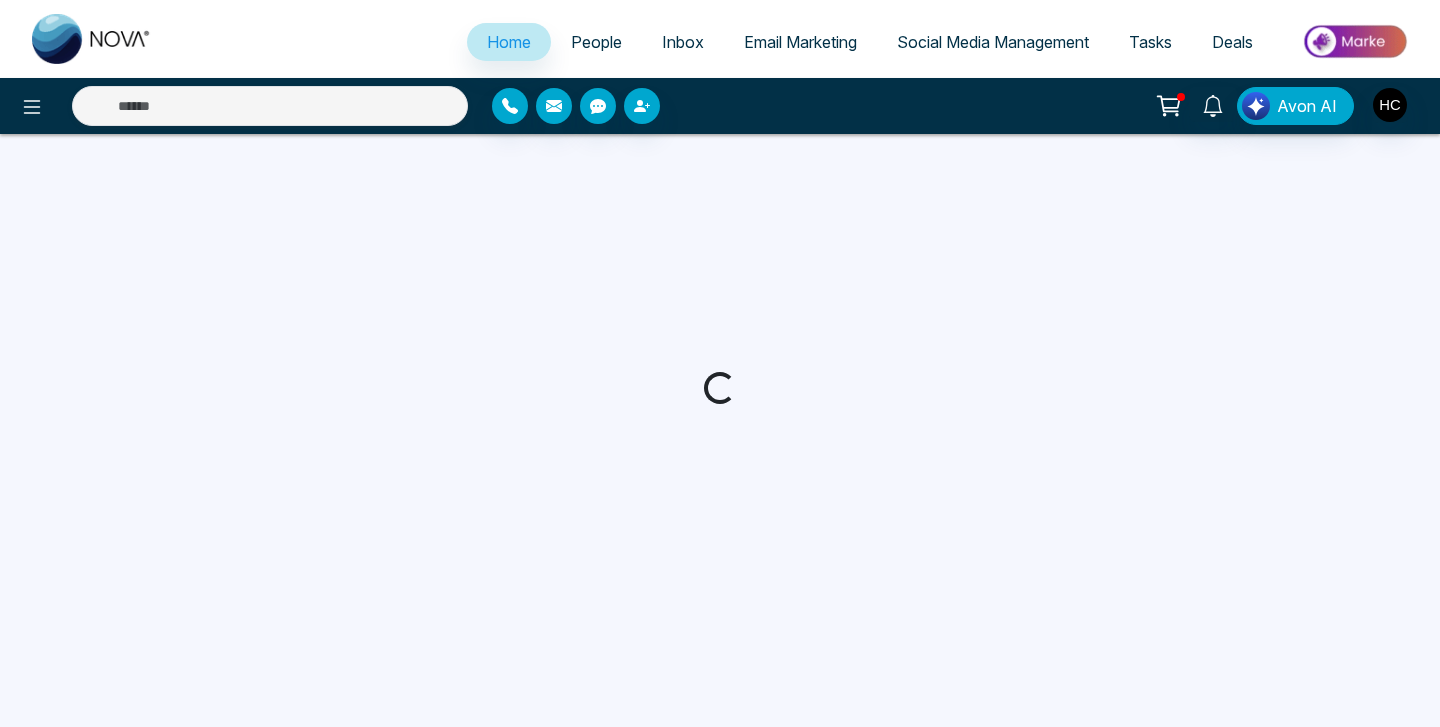 scroll, scrollTop: 0, scrollLeft: 0, axis: both 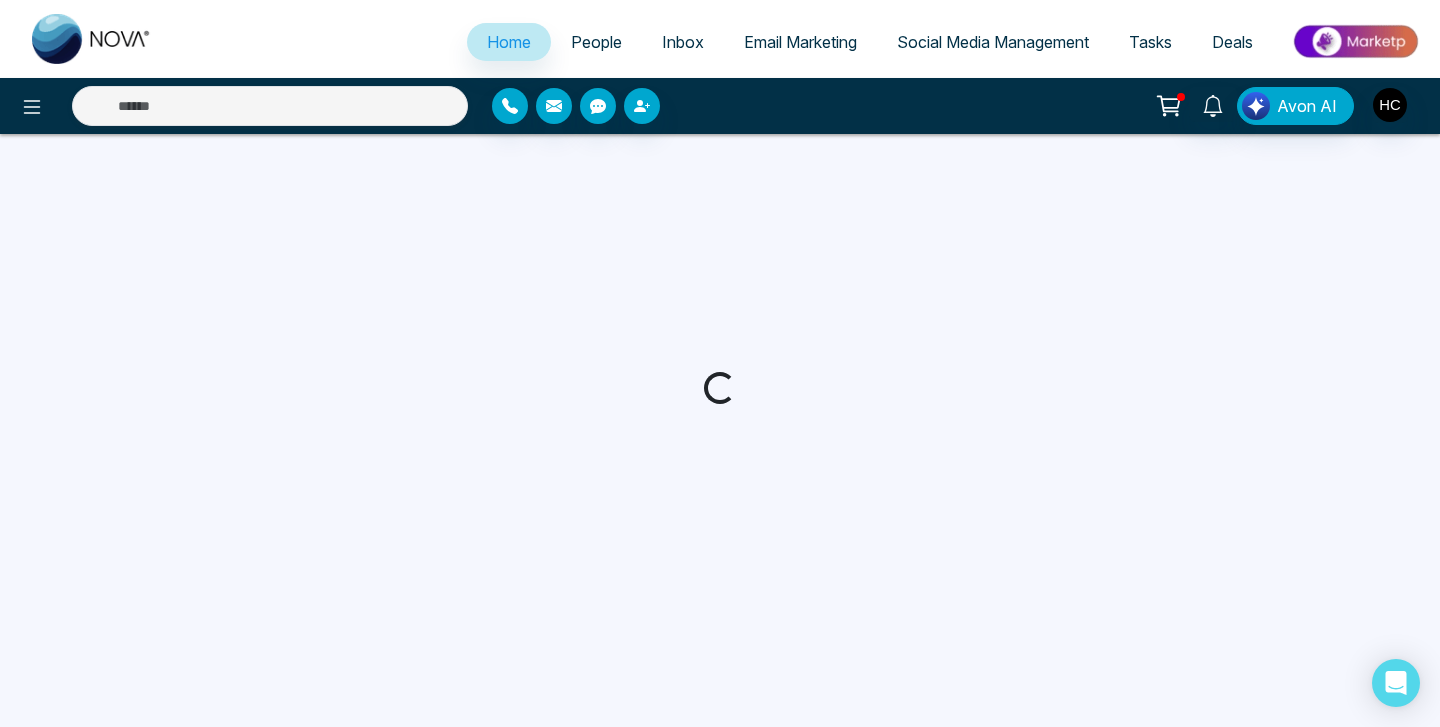 select on "*" 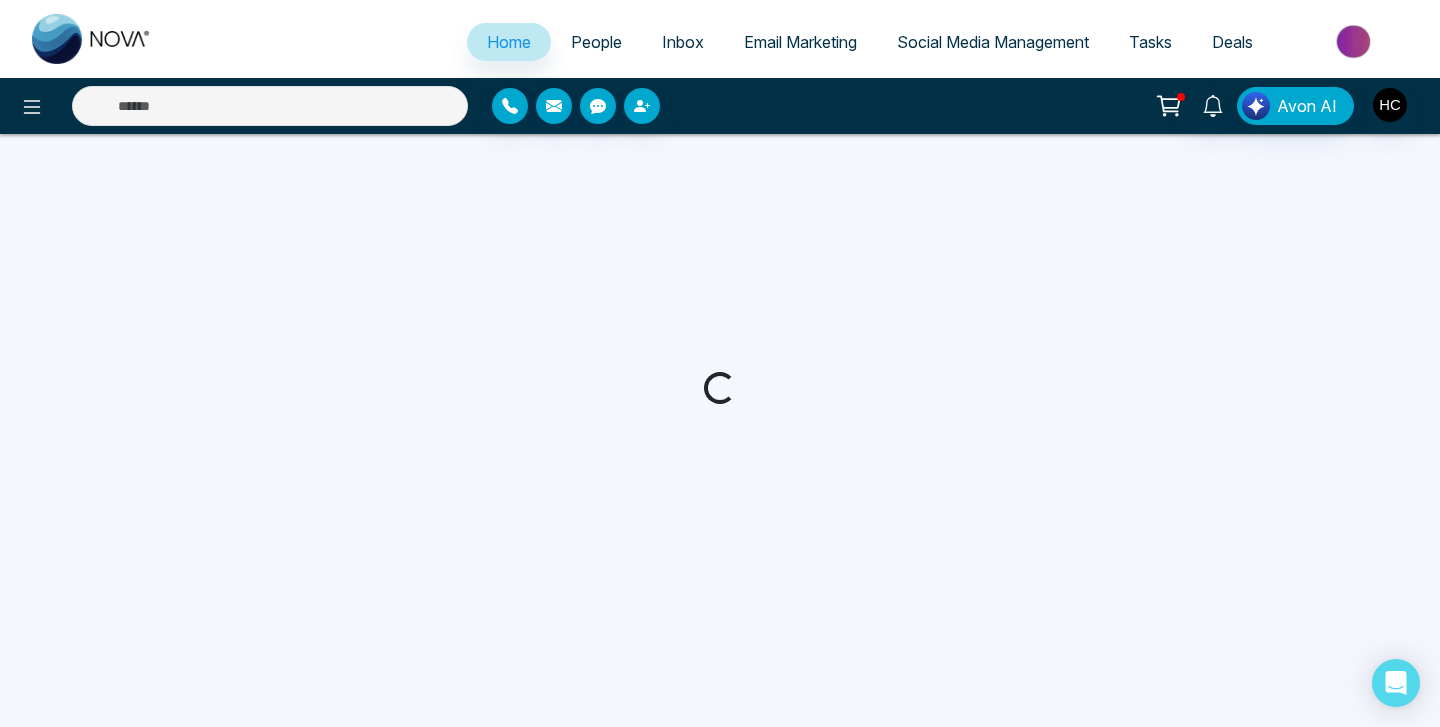 select on "*" 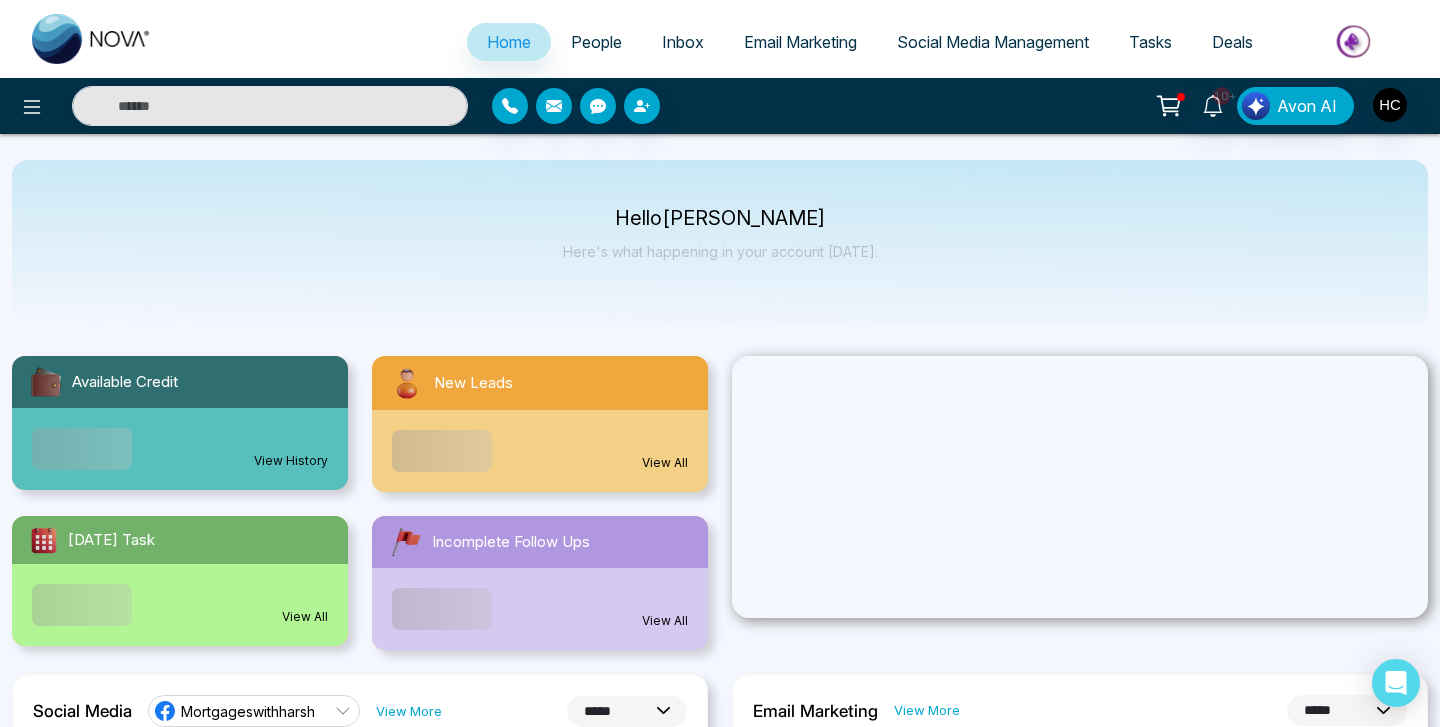 click on "People" at bounding box center [596, 42] 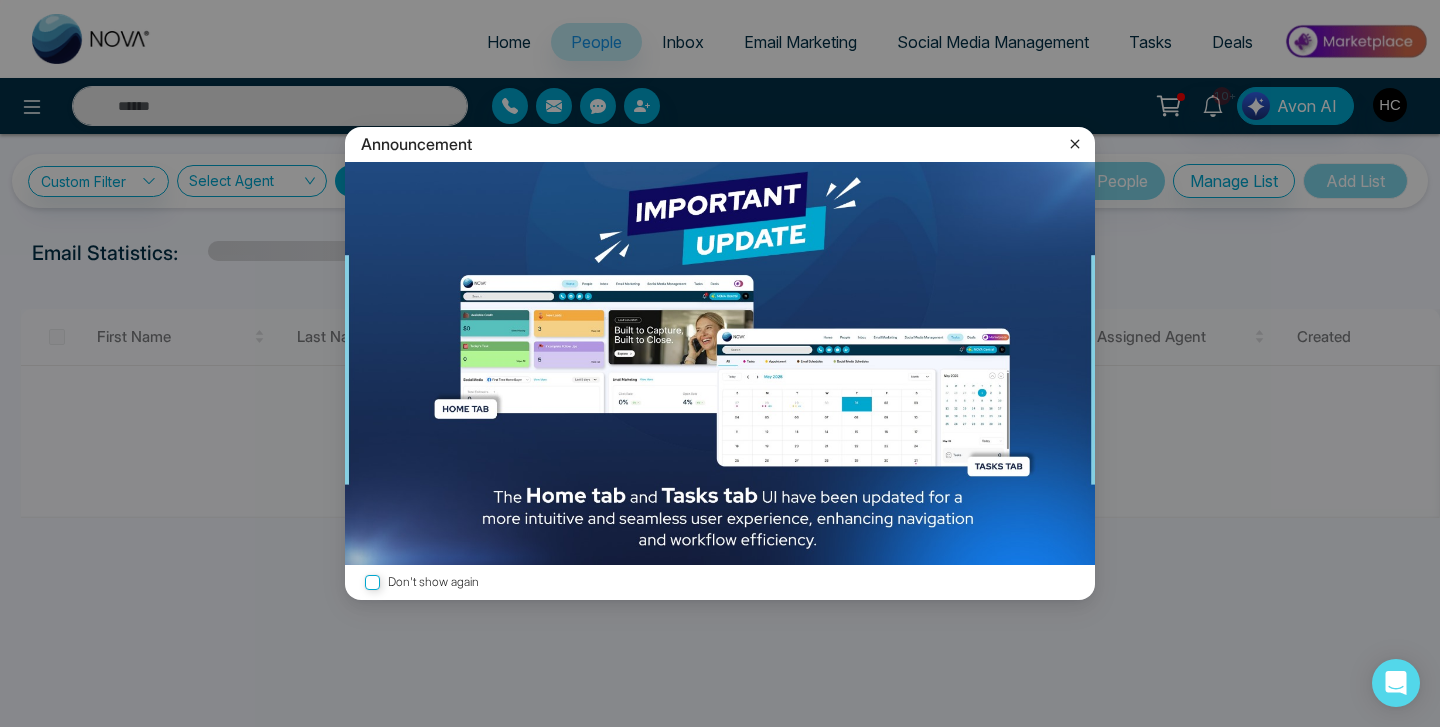 click 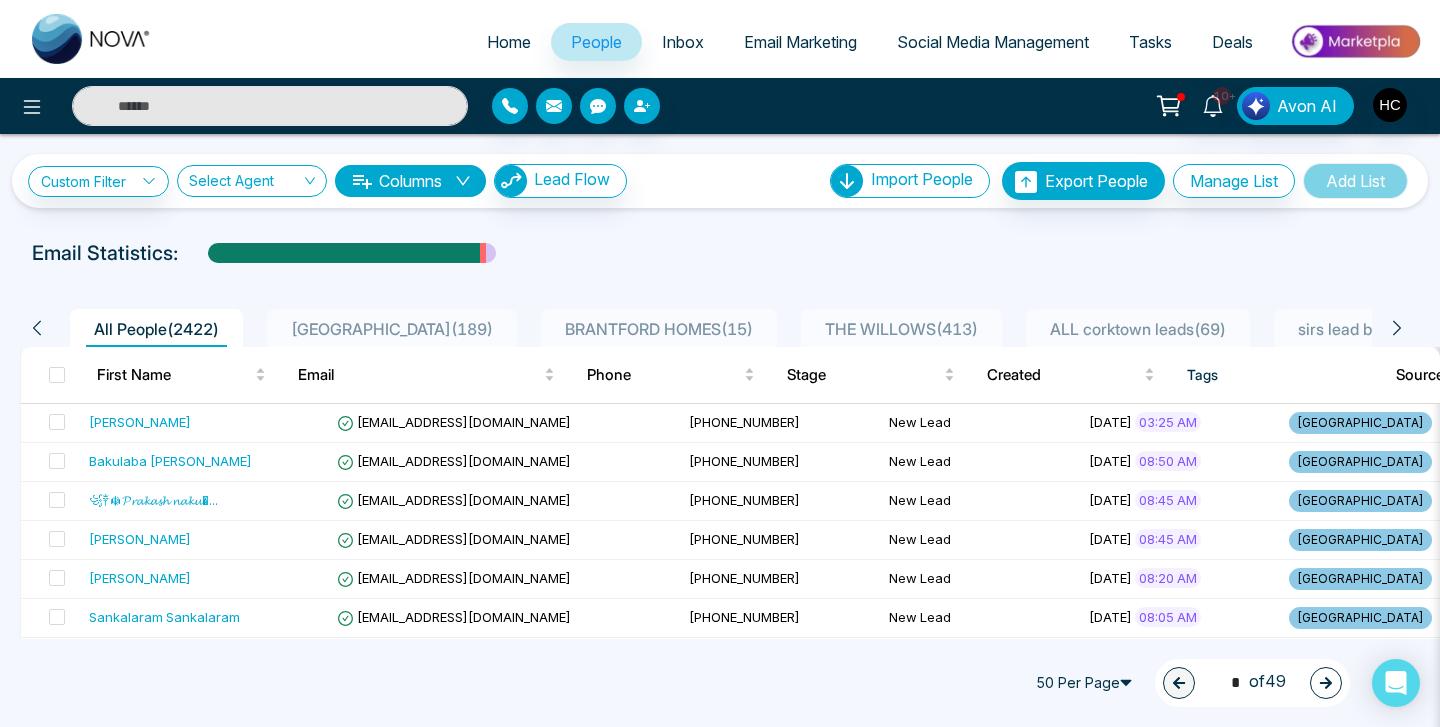 click on "DUBAI  ( 189 )" at bounding box center (392, 329) 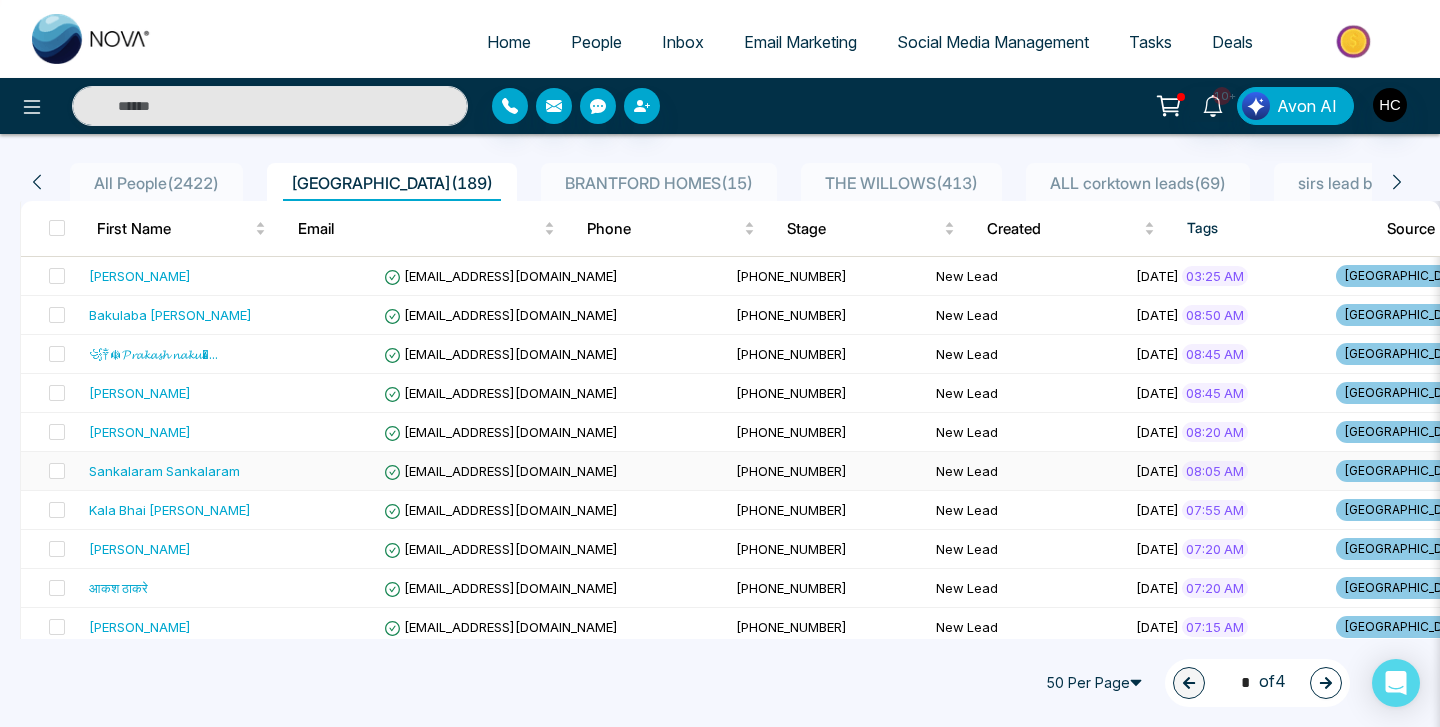 scroll, scrollTop: 179, scrollLeft: 0, axis: vertical 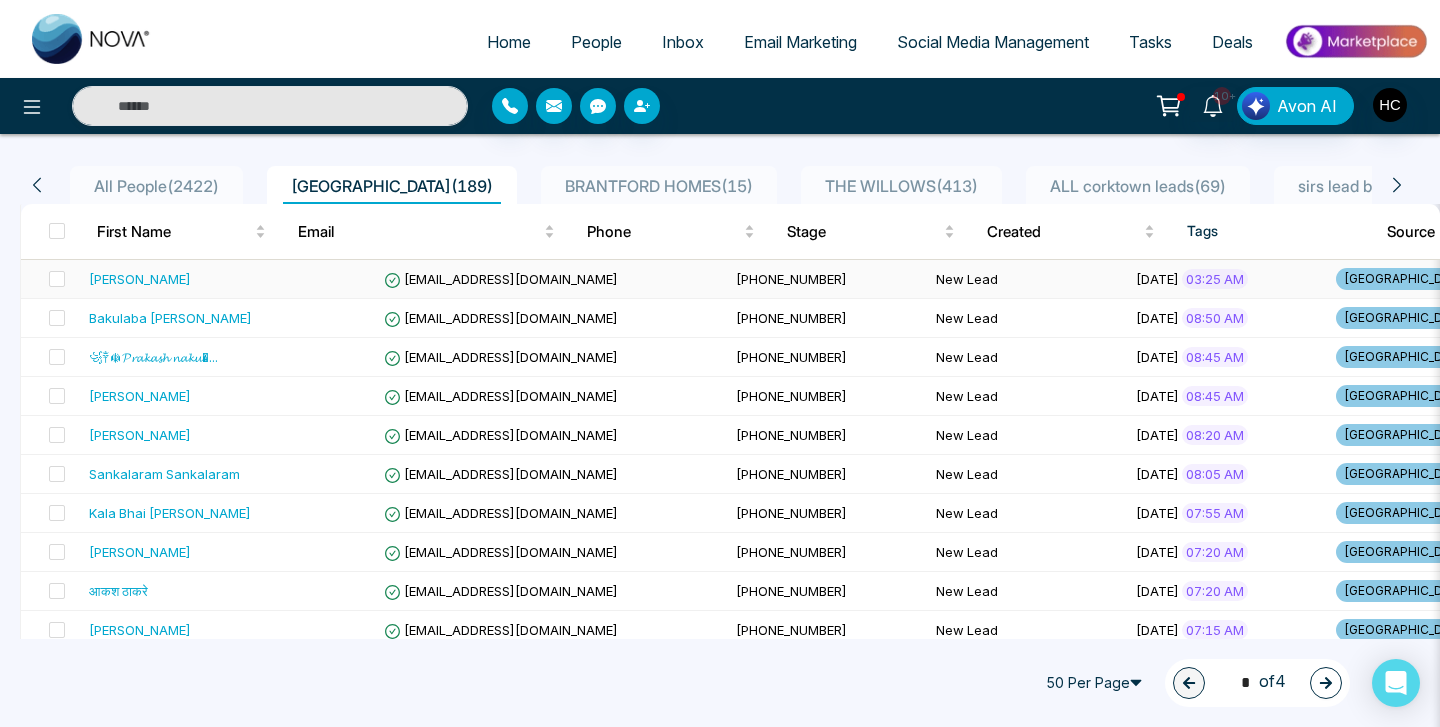 click on "[EMAIL_ADDRESS][DOMAIN_NAME]" at bounding box center [552, 279] 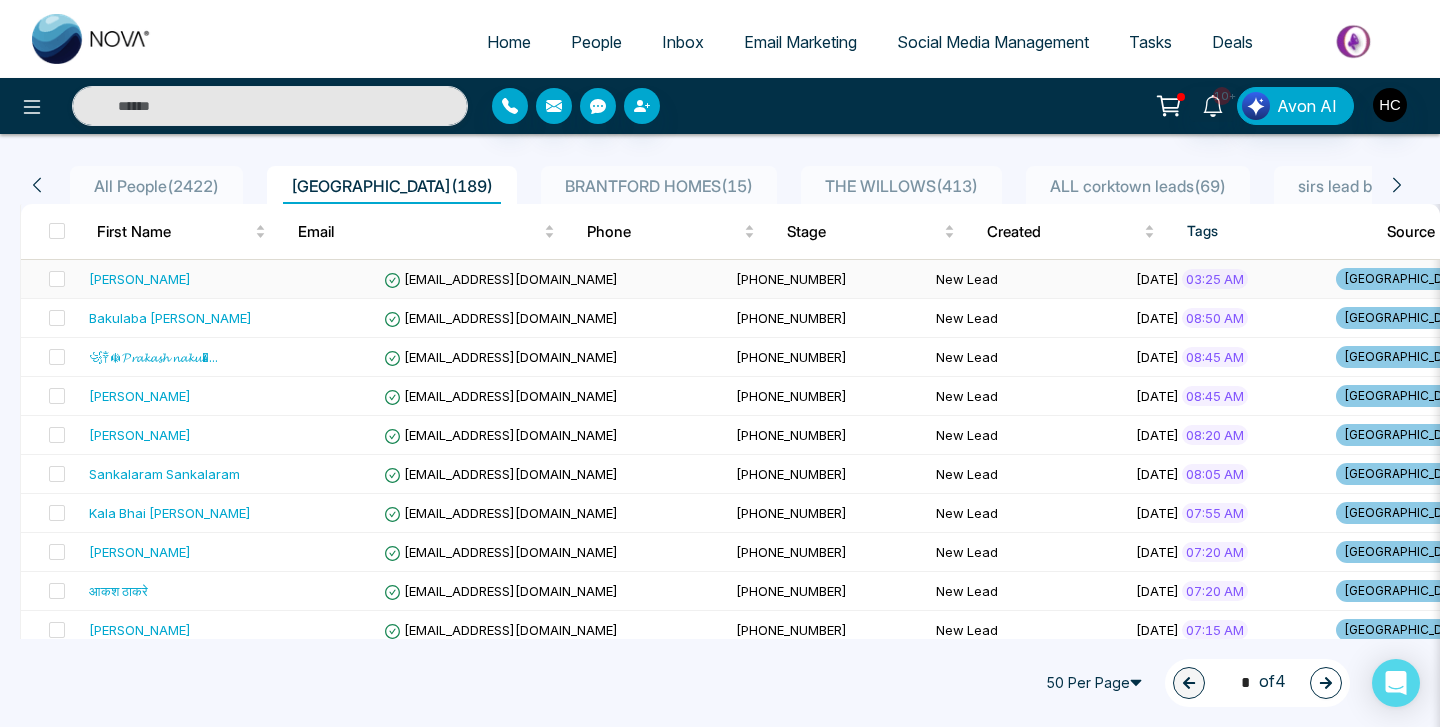 scroll, scrollTop: 0, scrollLeft: 0, axis: both 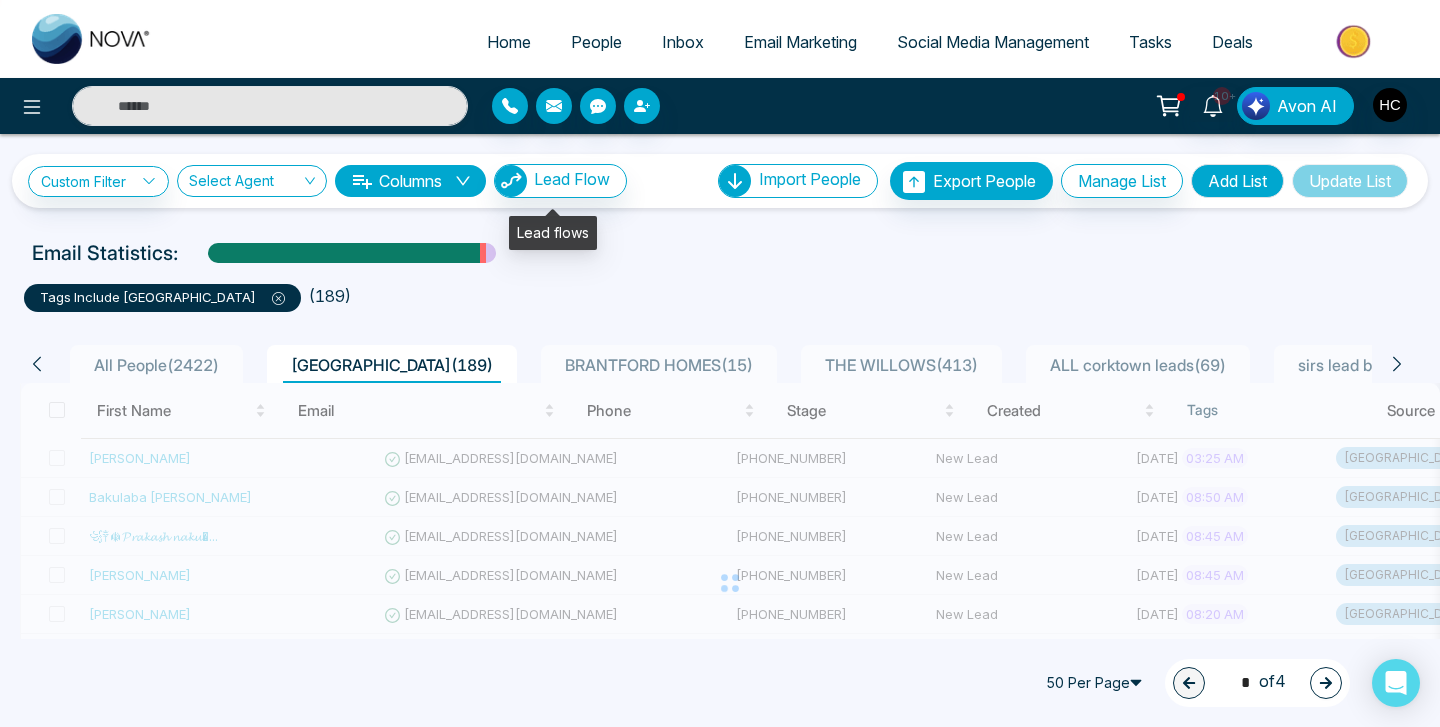 click on "Lead Flow" at bounding box center [560, 181] 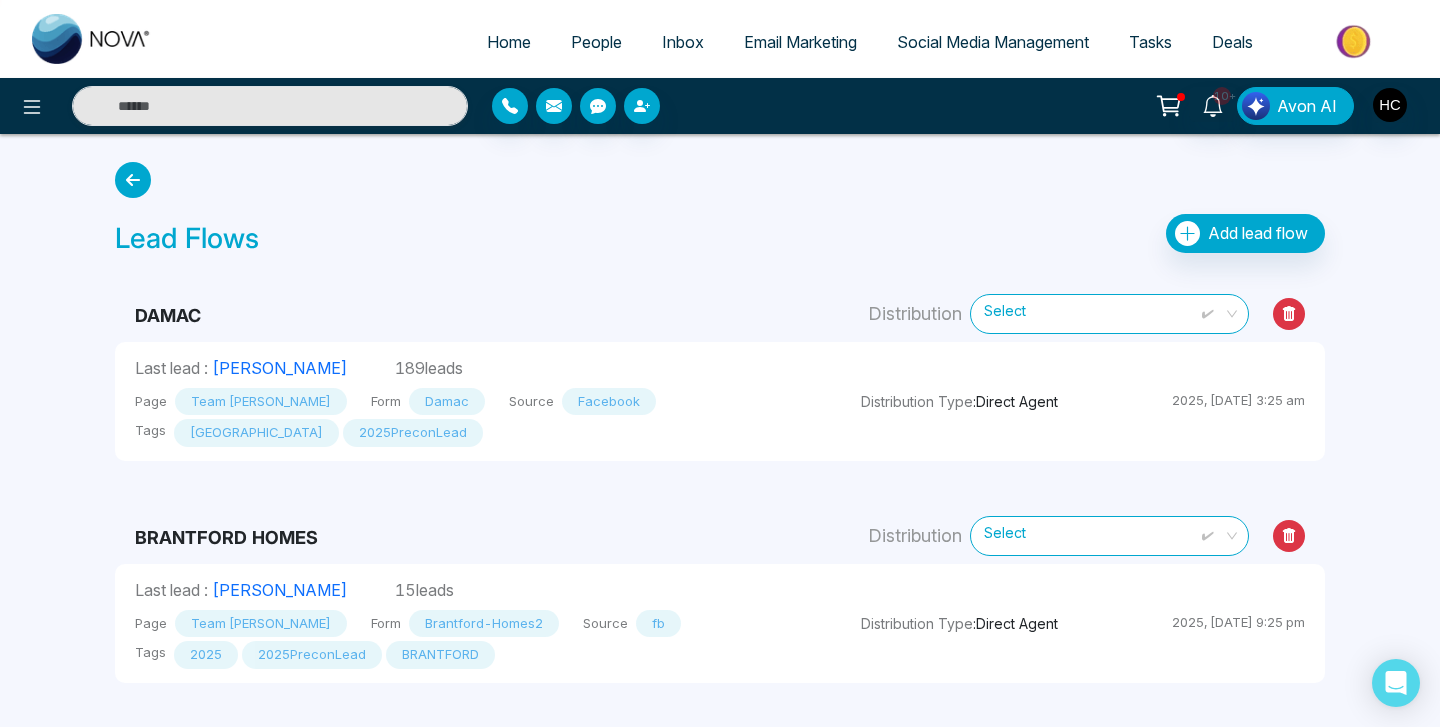 click on "Select" at bounding box center [1109, 313] 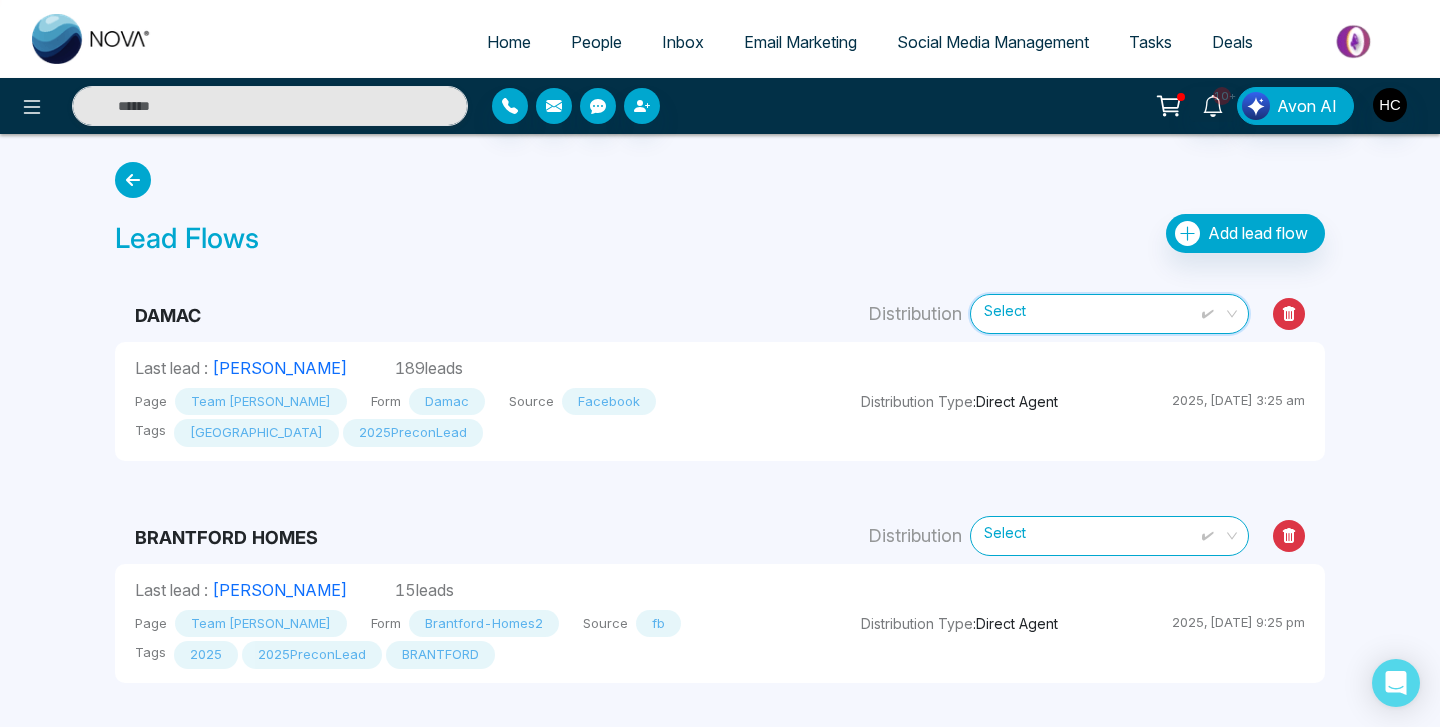 click on "Select" at bounding box center [1109, 313] 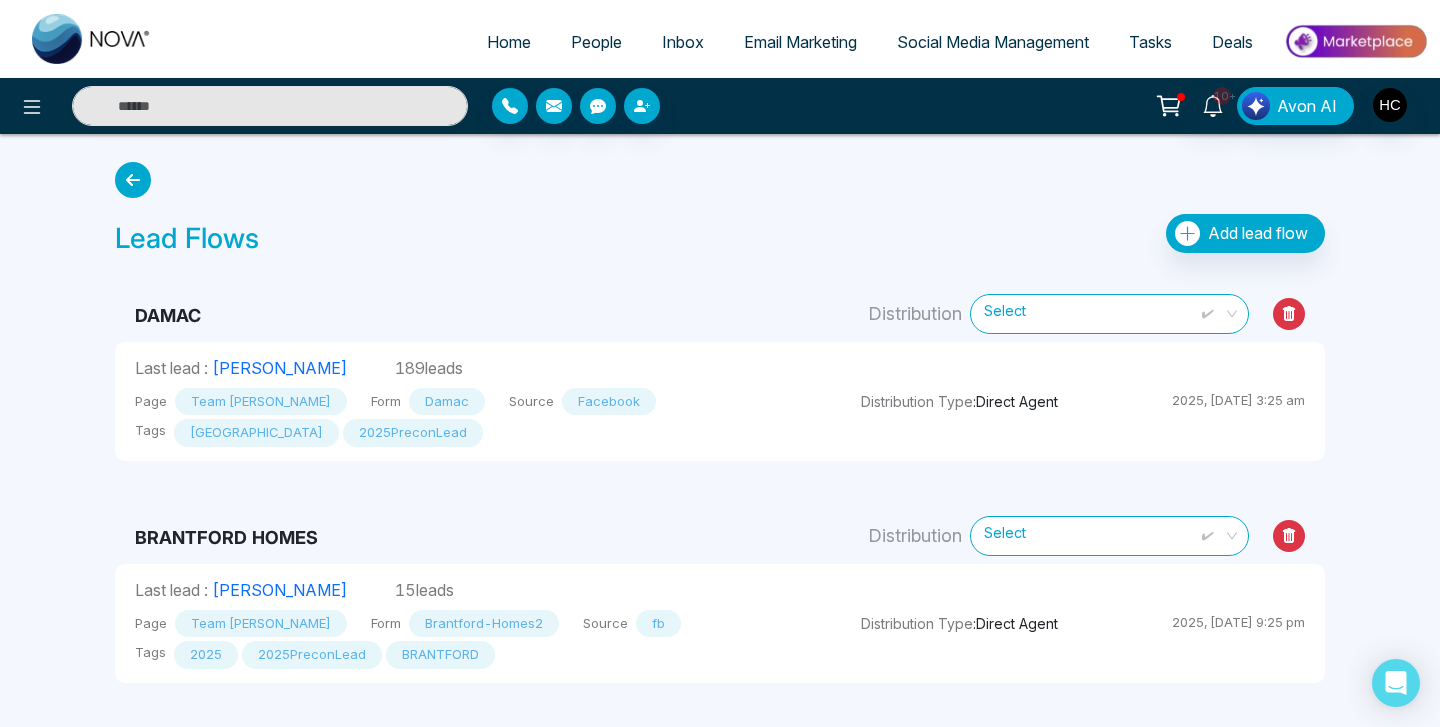 click on "Add lead flow" at bounding box center [1245, 233] 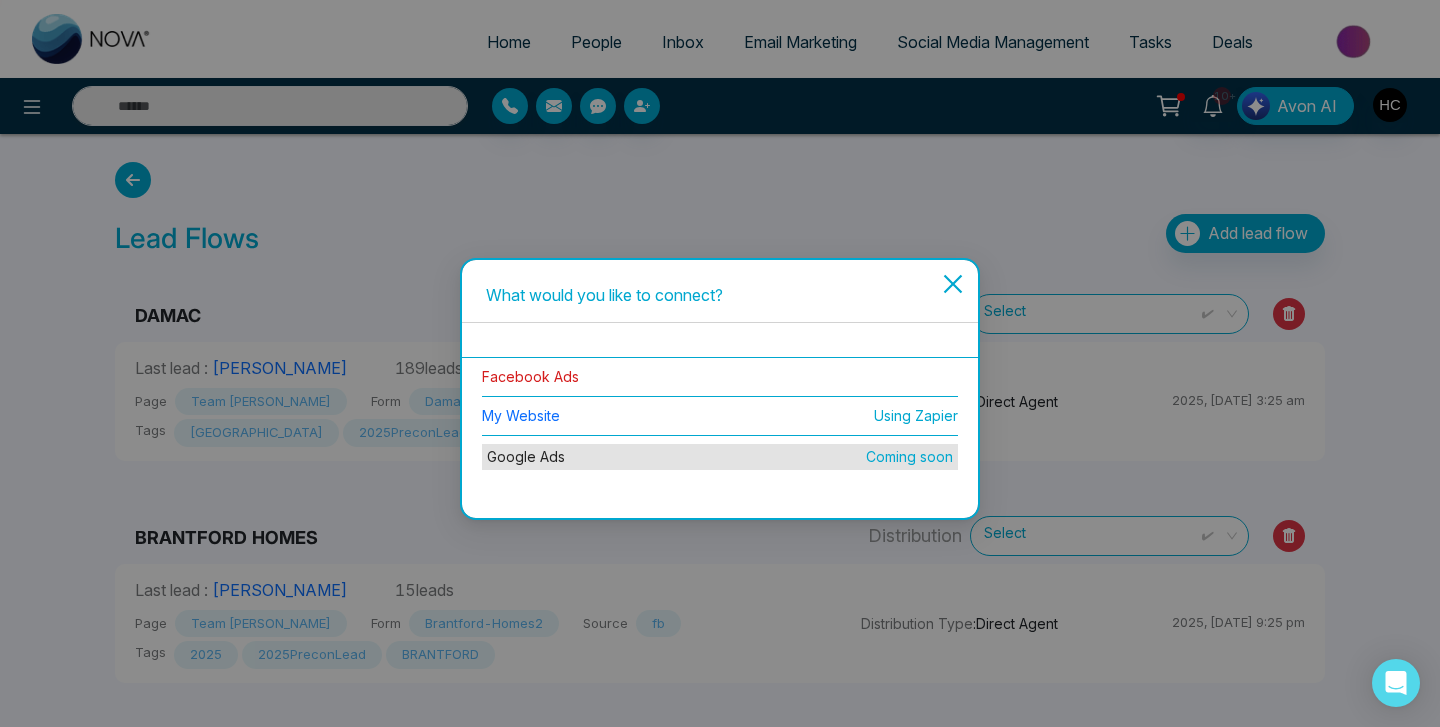 click on "Facebook Ads" at bounding box center (530, 376) 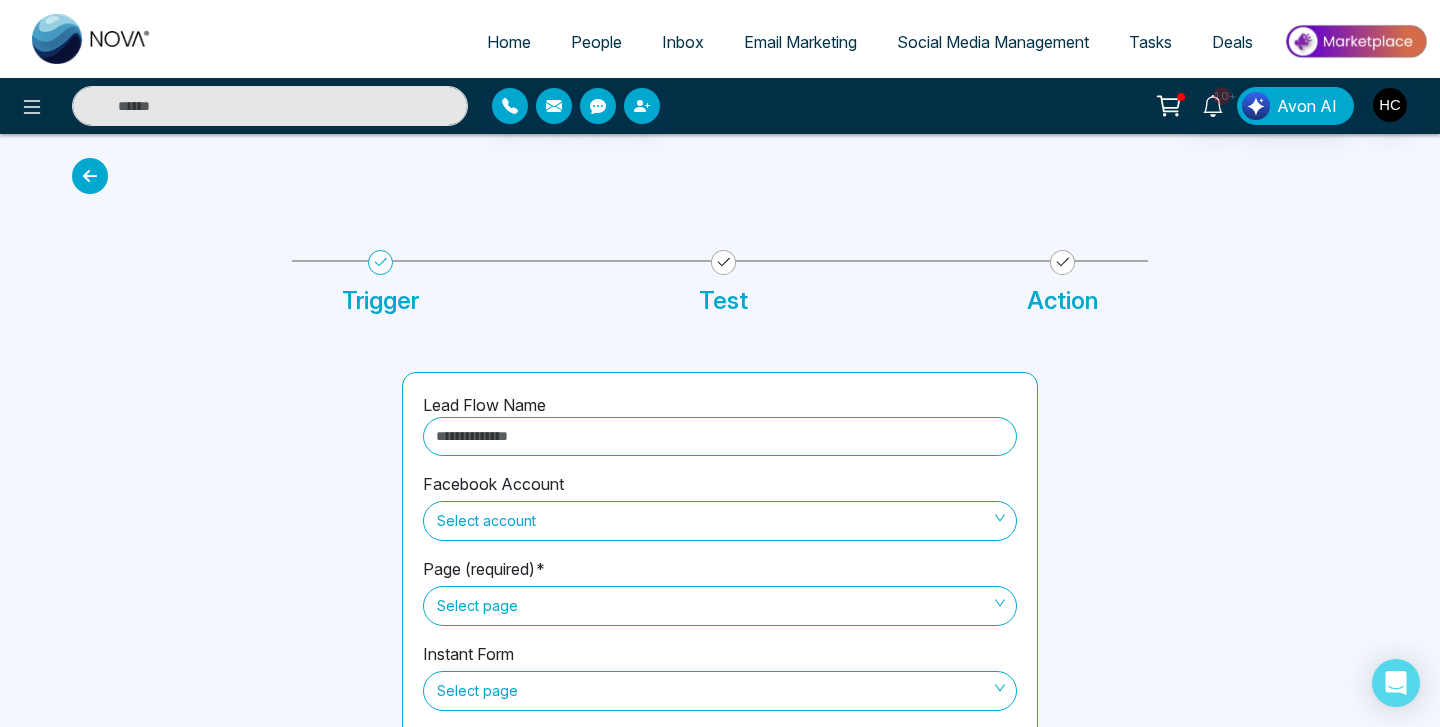 click at bounding box center (720, 436) 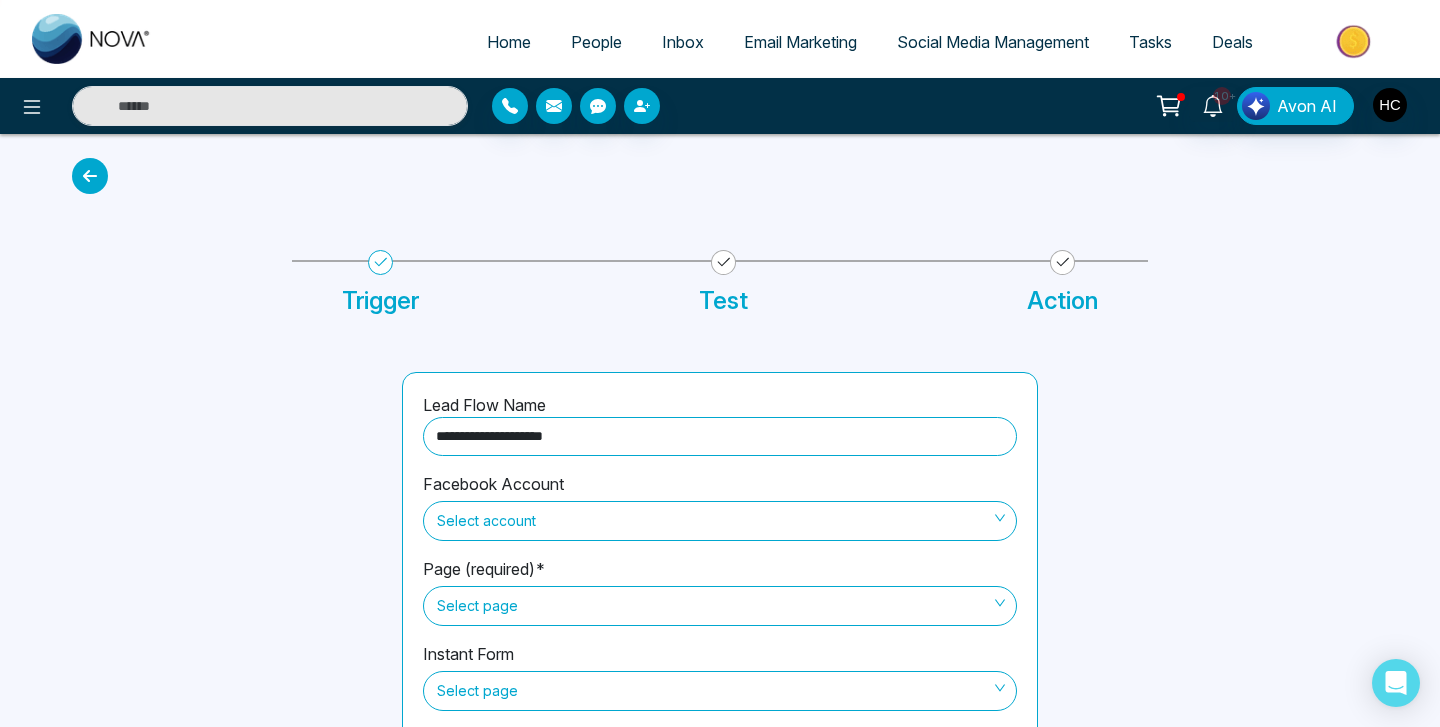 click on "Select account" at bounding box center (720, 521) 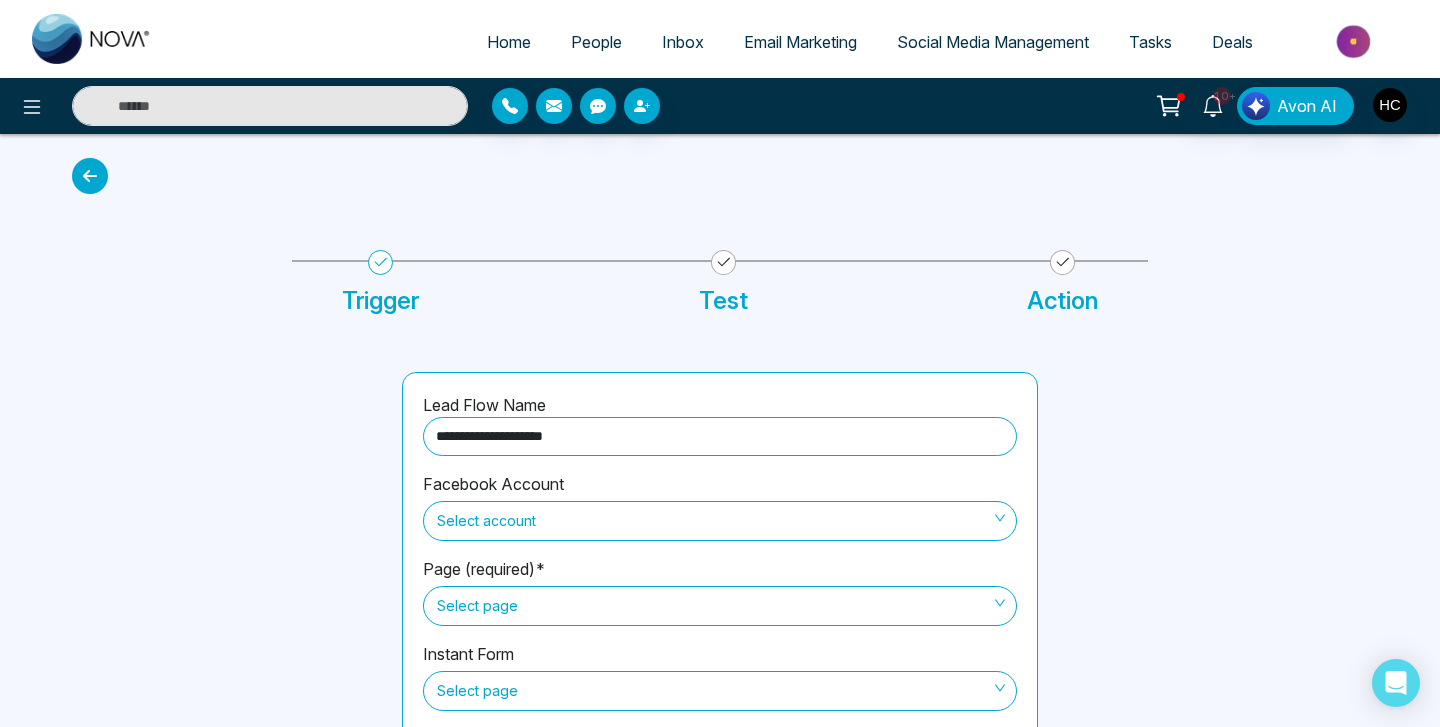 type on "**********" 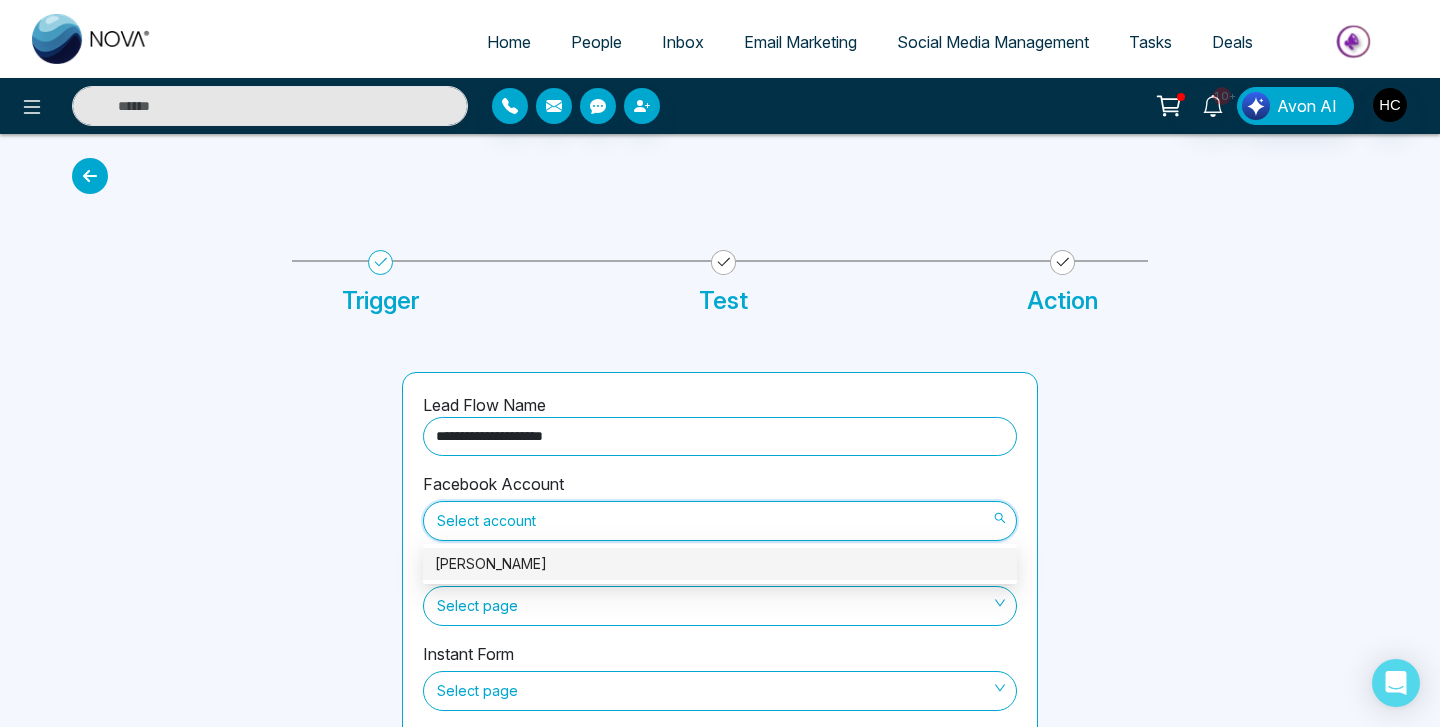 click on "[PERSON_NAME]" at bounding box center (720, 564) 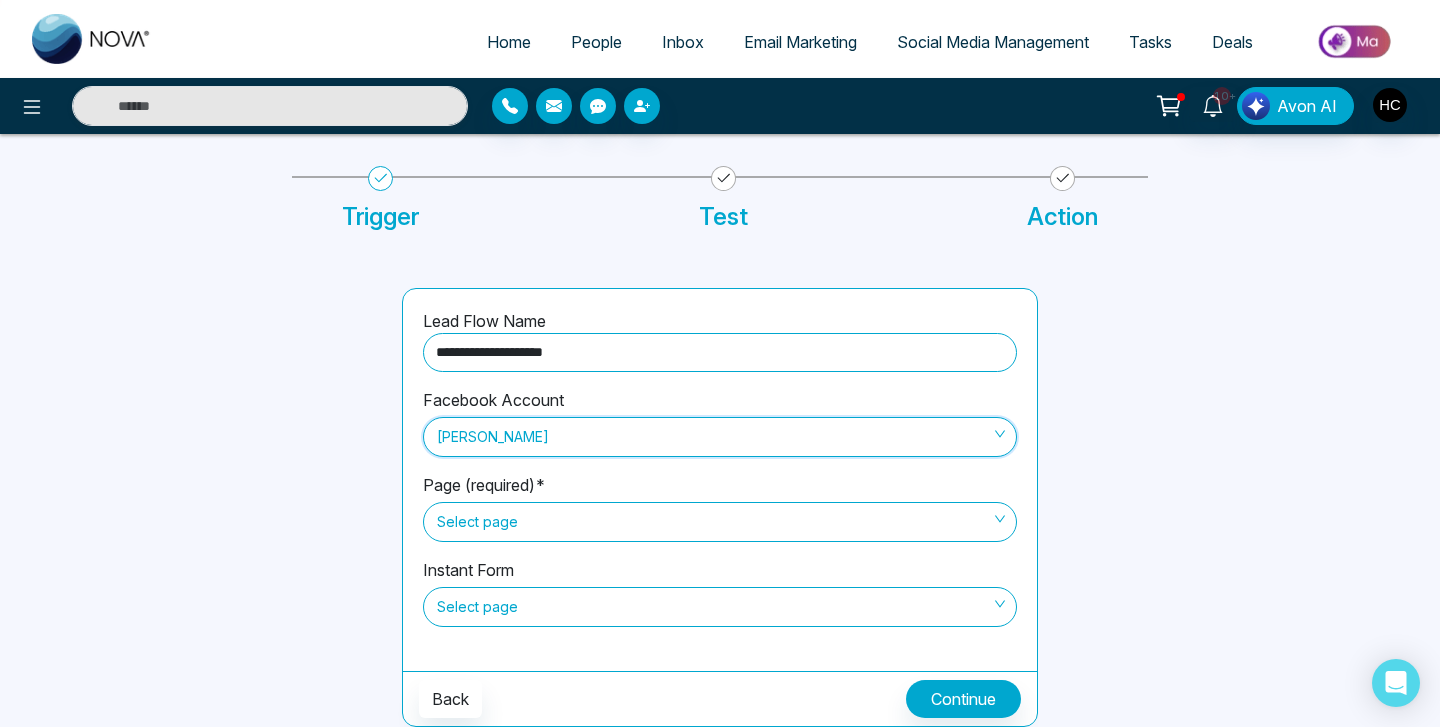 scroll, scrollTop: 83, scrollLeft: 0, axis: vertical 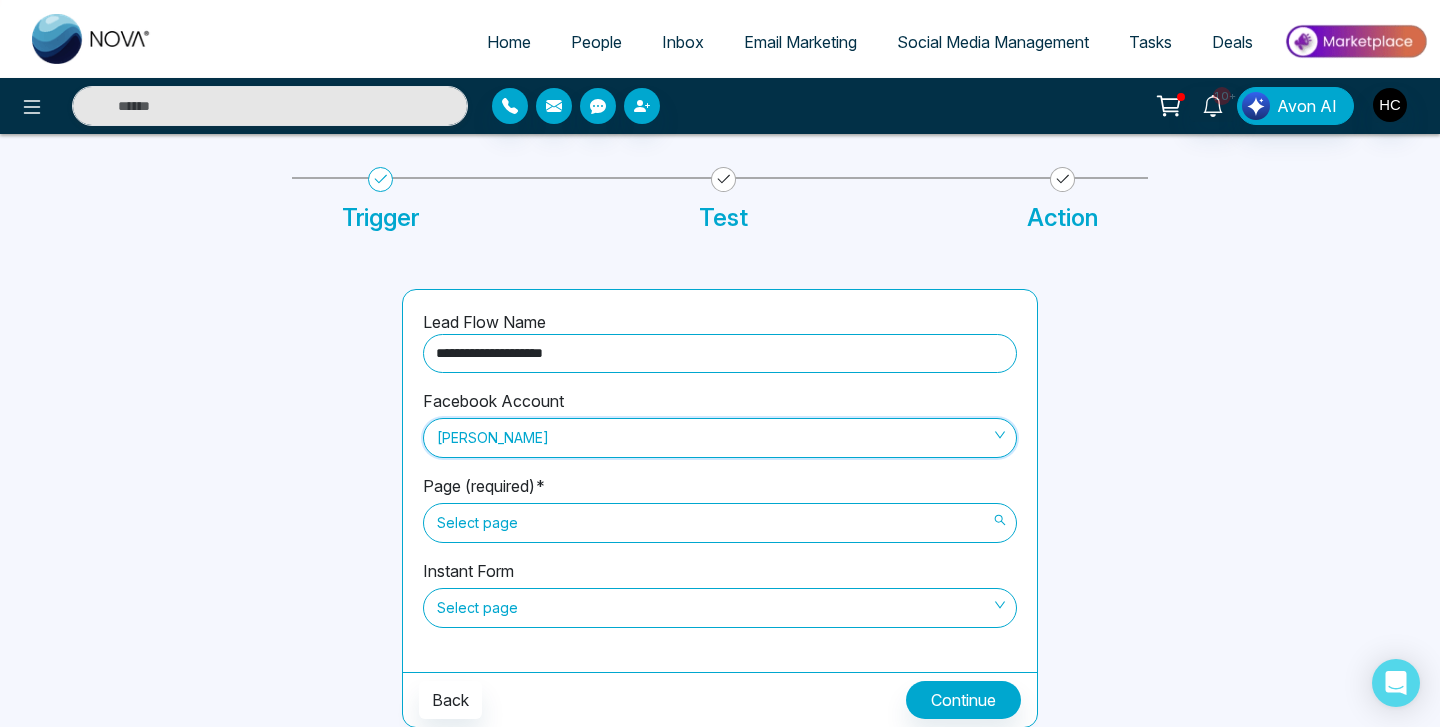 click on "Select page" at bounding box center (720, 523) 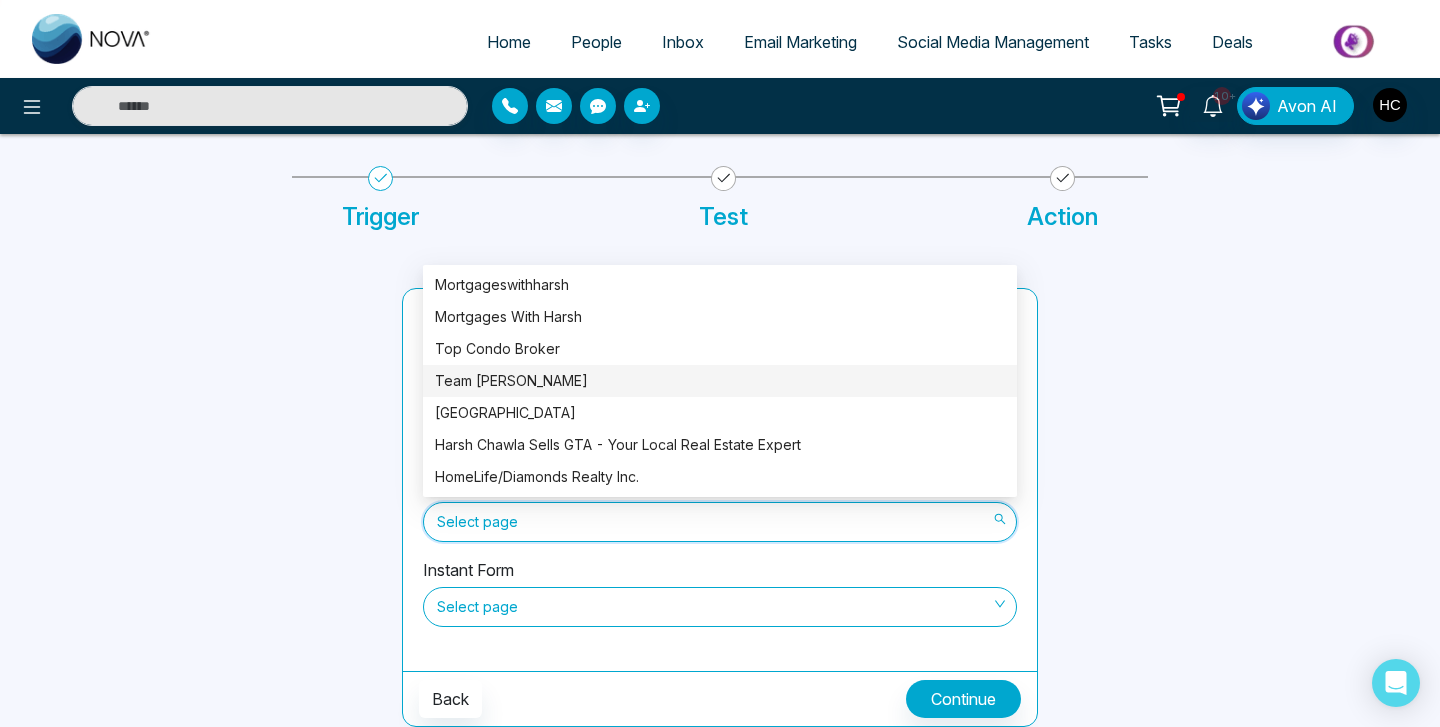 scroll, scrollTop: 83, scrollLeft: 0, axis: vertical 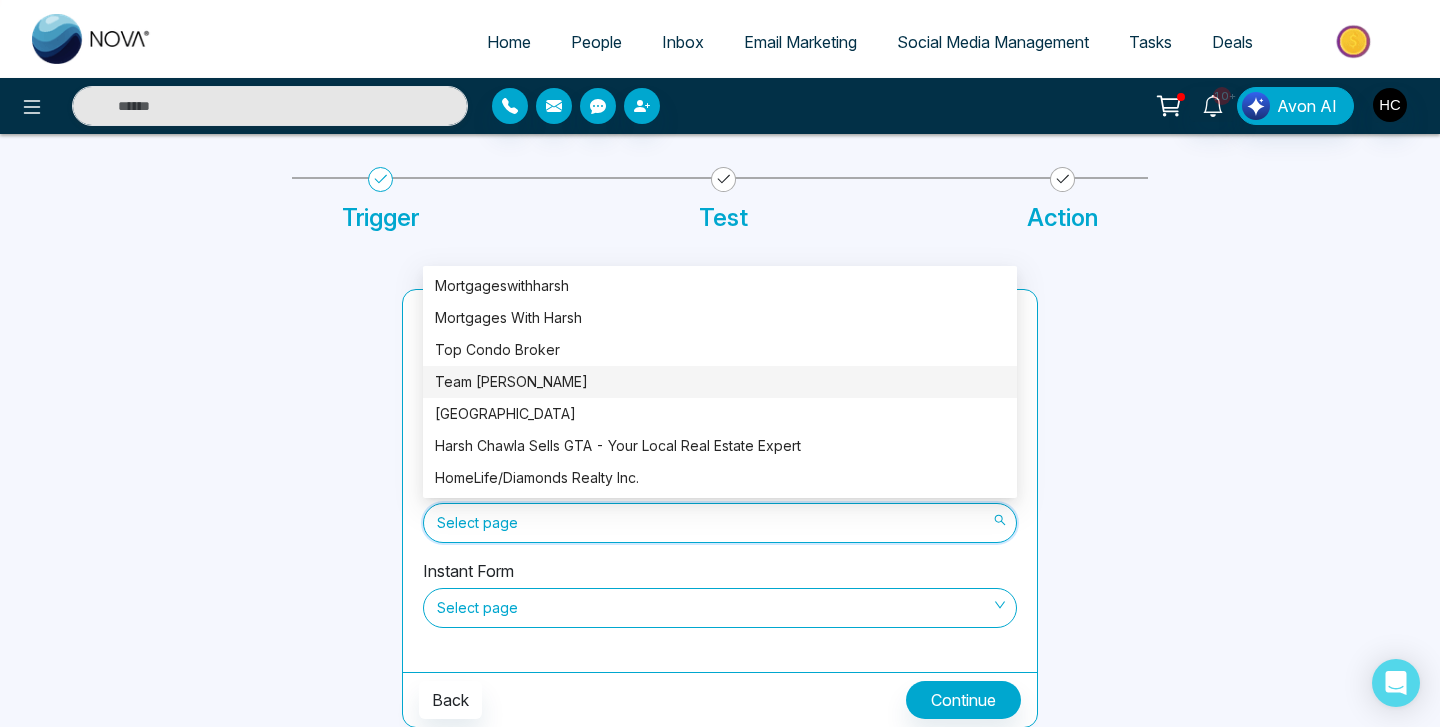 click on "Team [PERSON_NAME]" at bounding box center (720, 382) 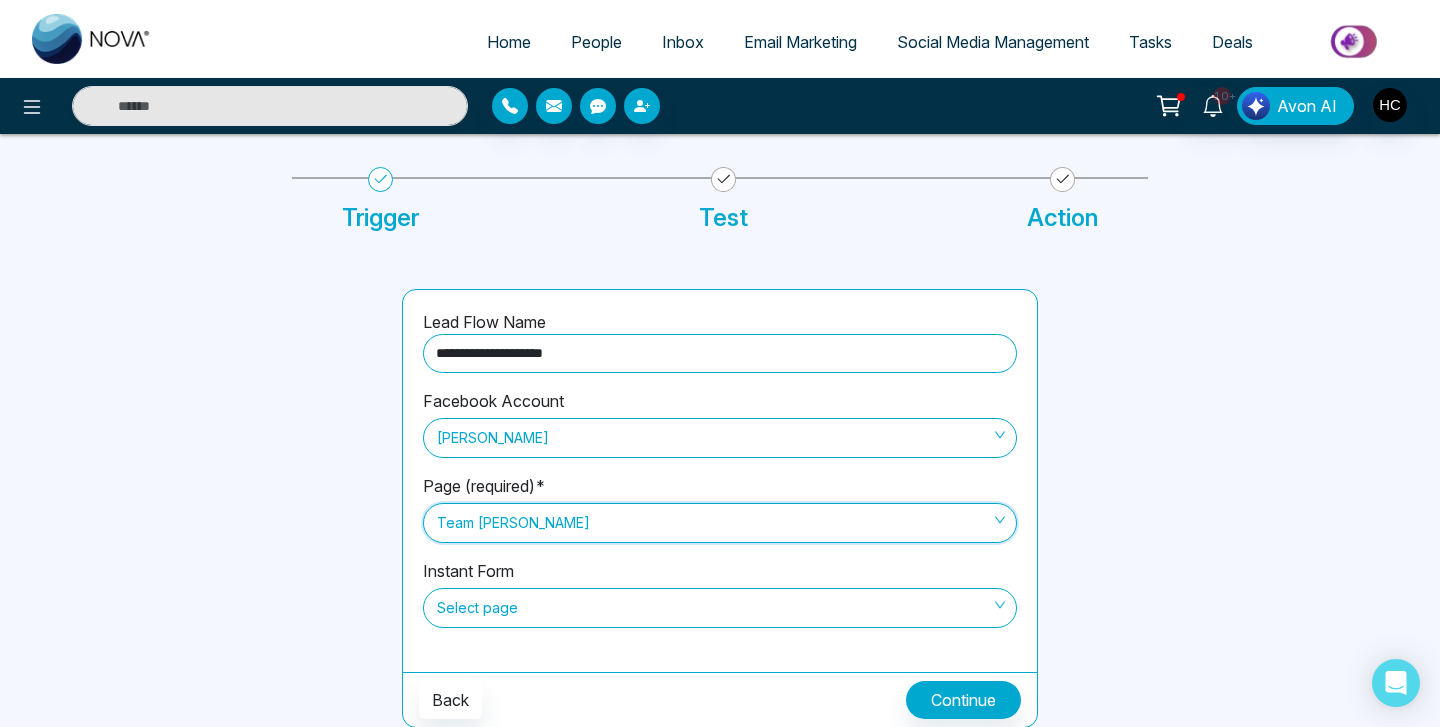 click on "Select page" at bounding box center [720, 608] 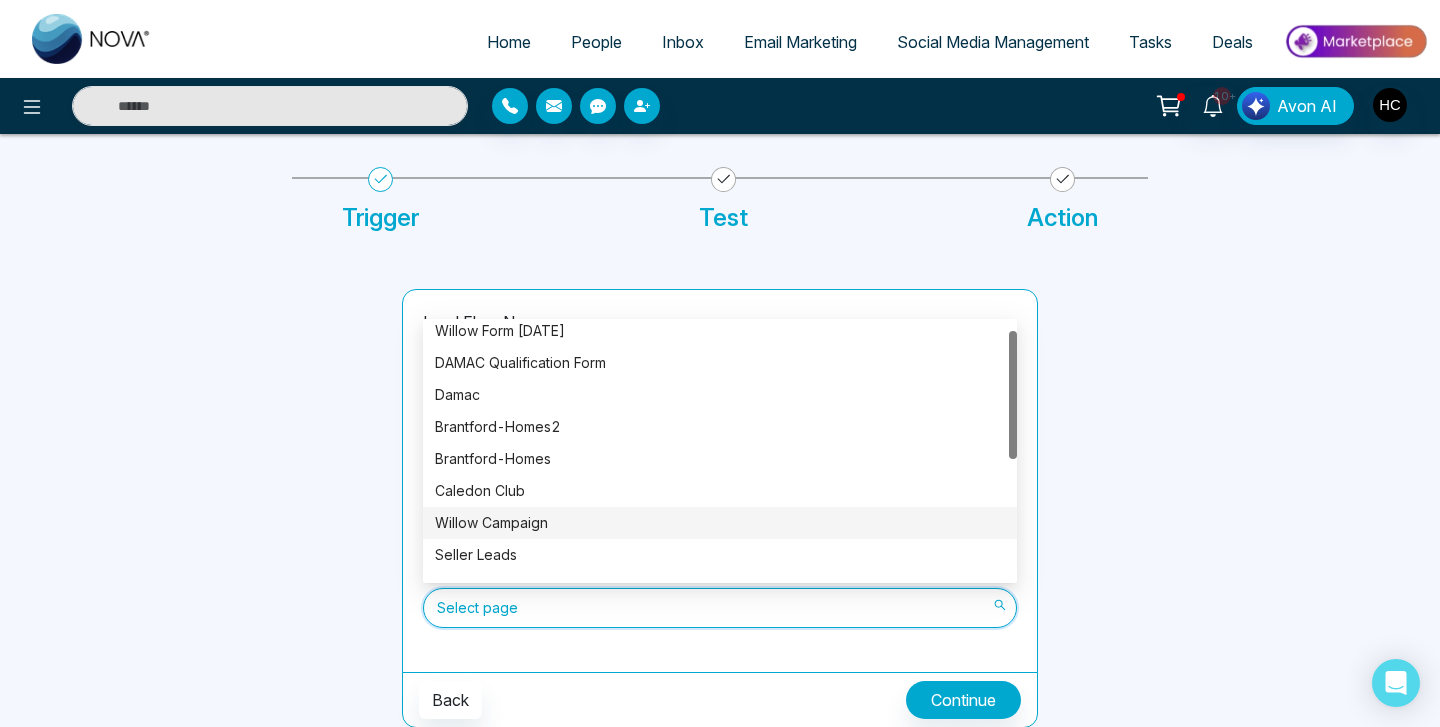 scroll, scrollTop: 0, scrollLeft: 0, axis: both 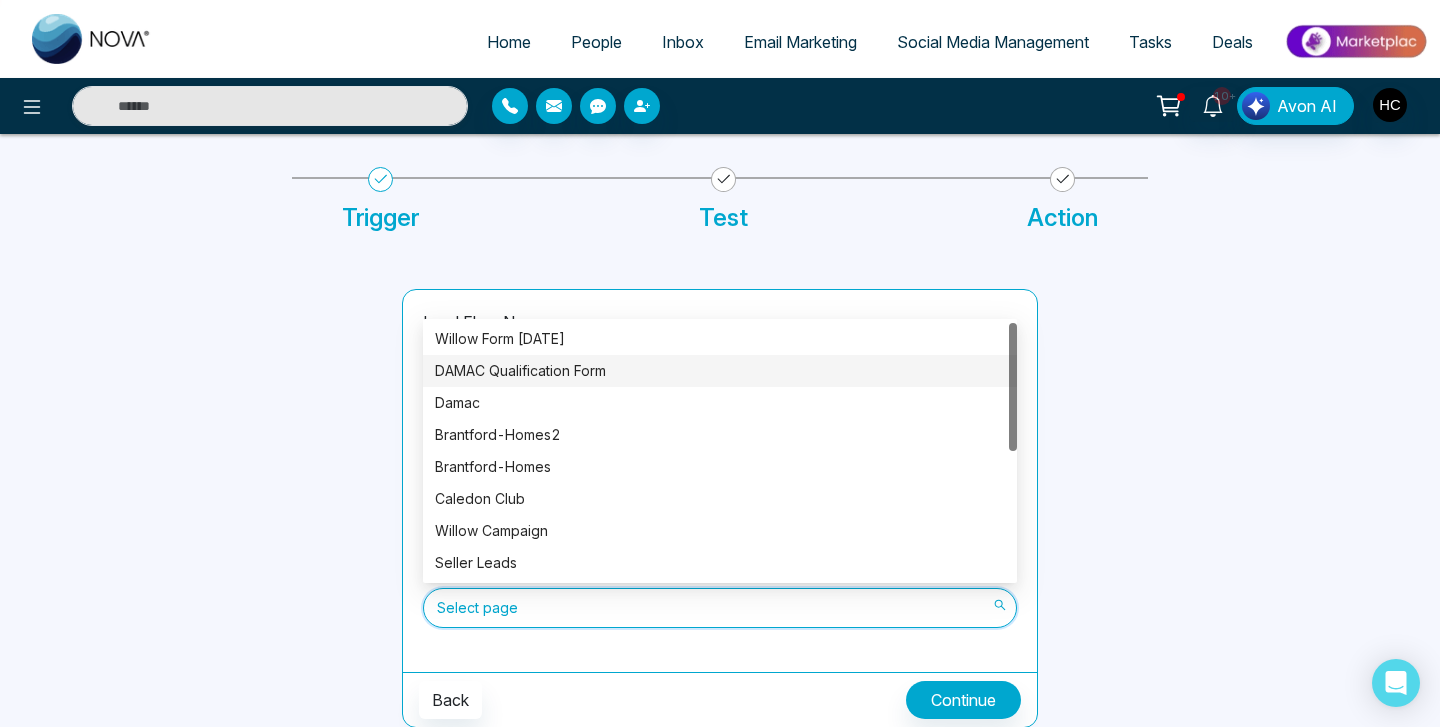 click on "DAMAC Qualification Form" at bounding box center [720, 371] 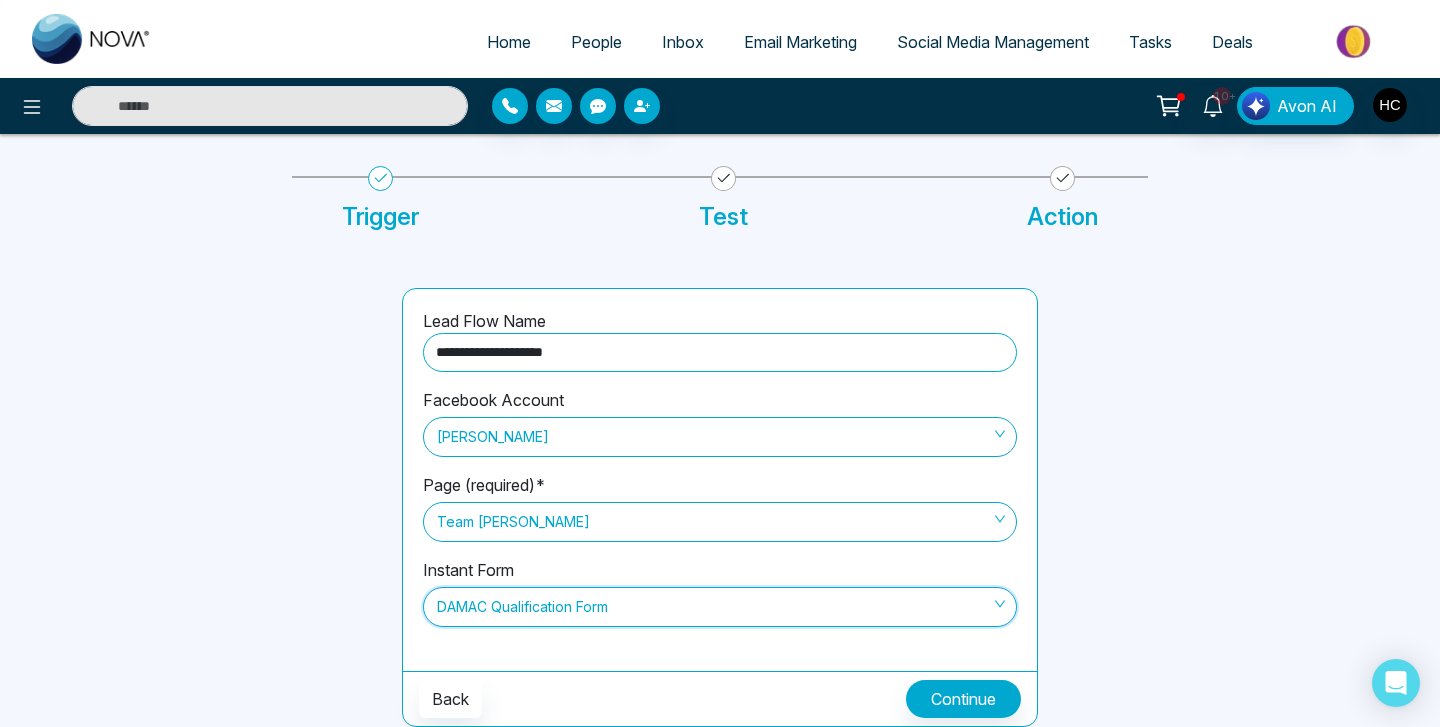scroll, scrollTop: 83, scrollLeft: 0, axis: vertical 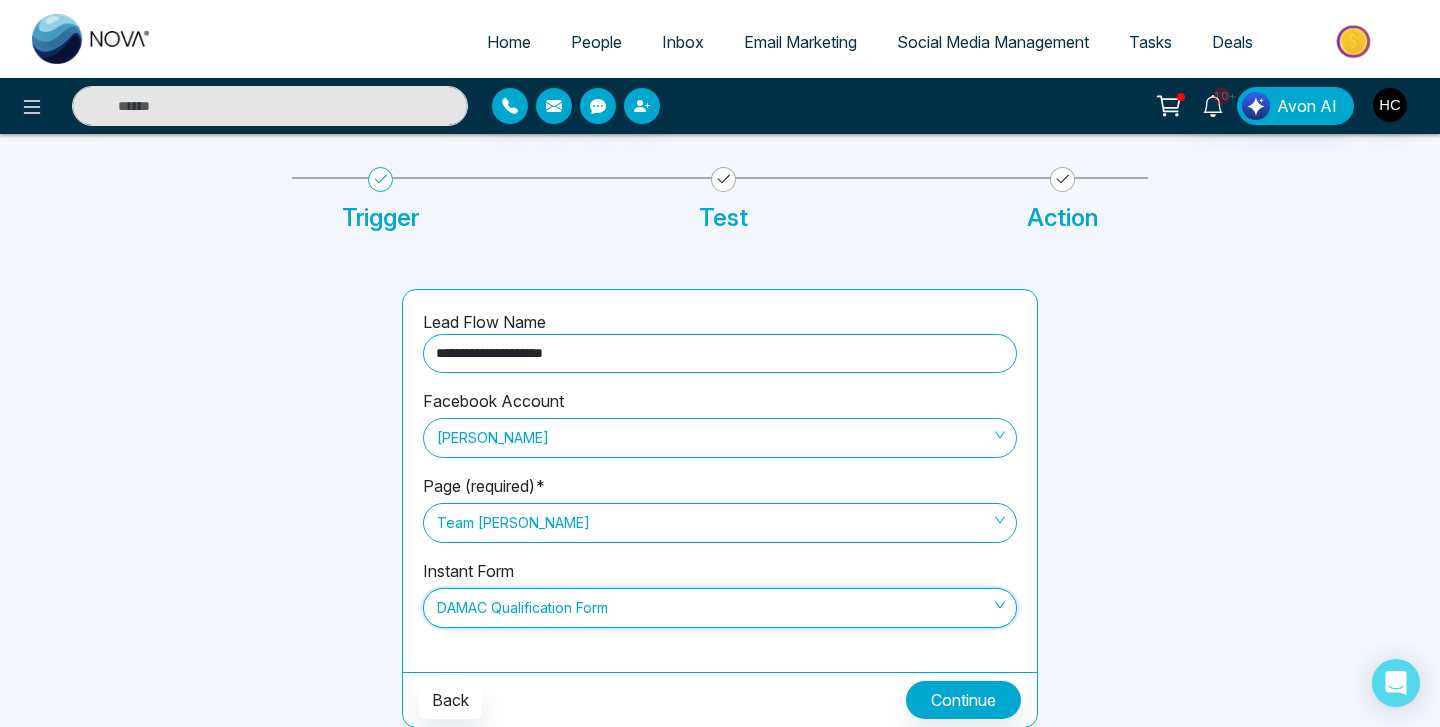 click on "Continue" at bounding box center [963, 700] 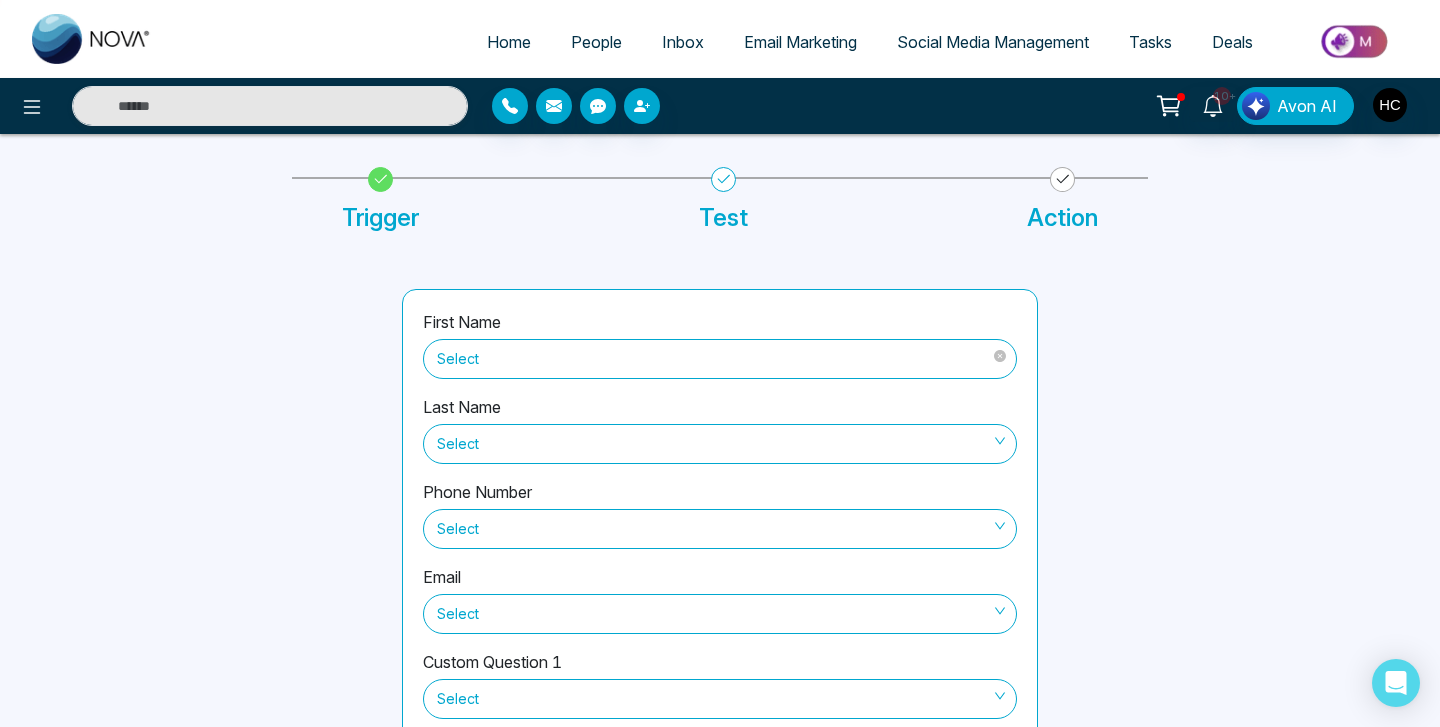click on "Select" at bounding box center [720, 359] 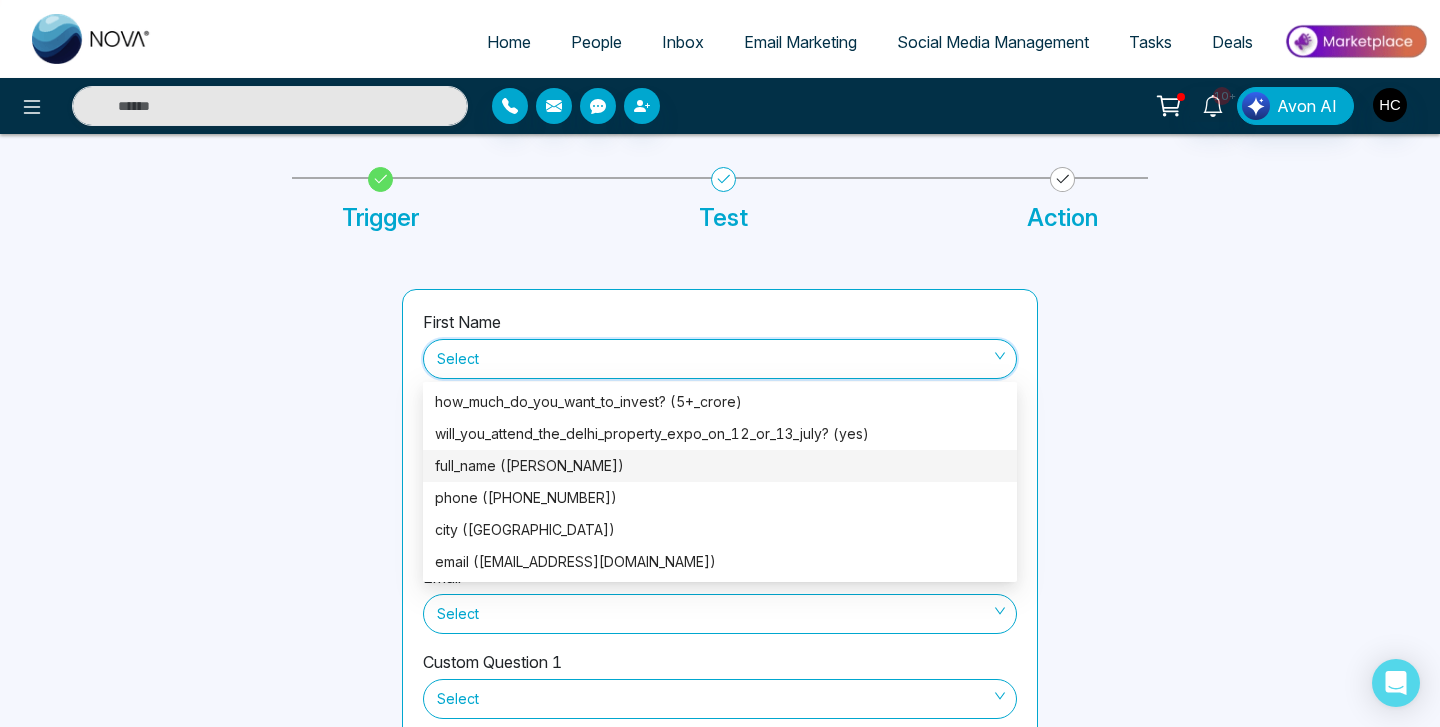 click on "full_name ([PERSON_NAME])" at bounding box center (720, 466) 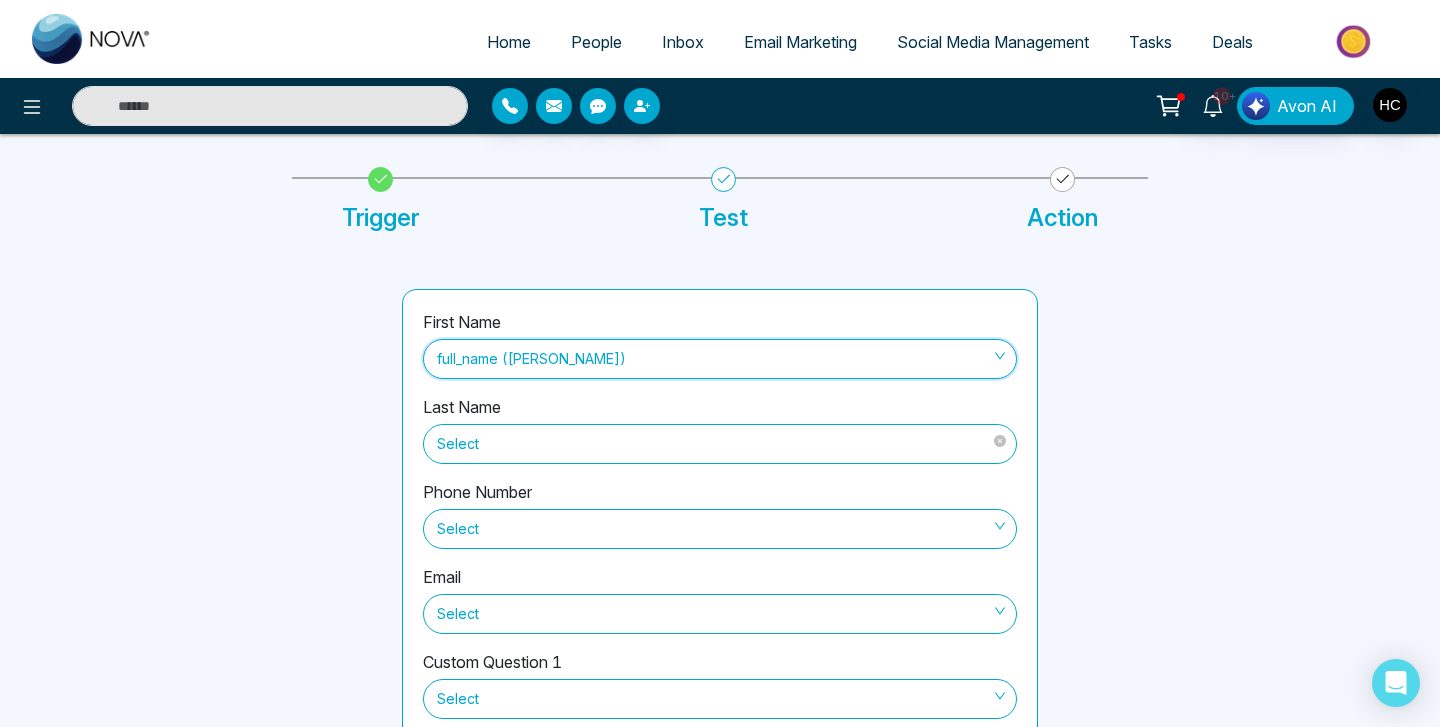 click on "Select" at bounding box center [720, 444] 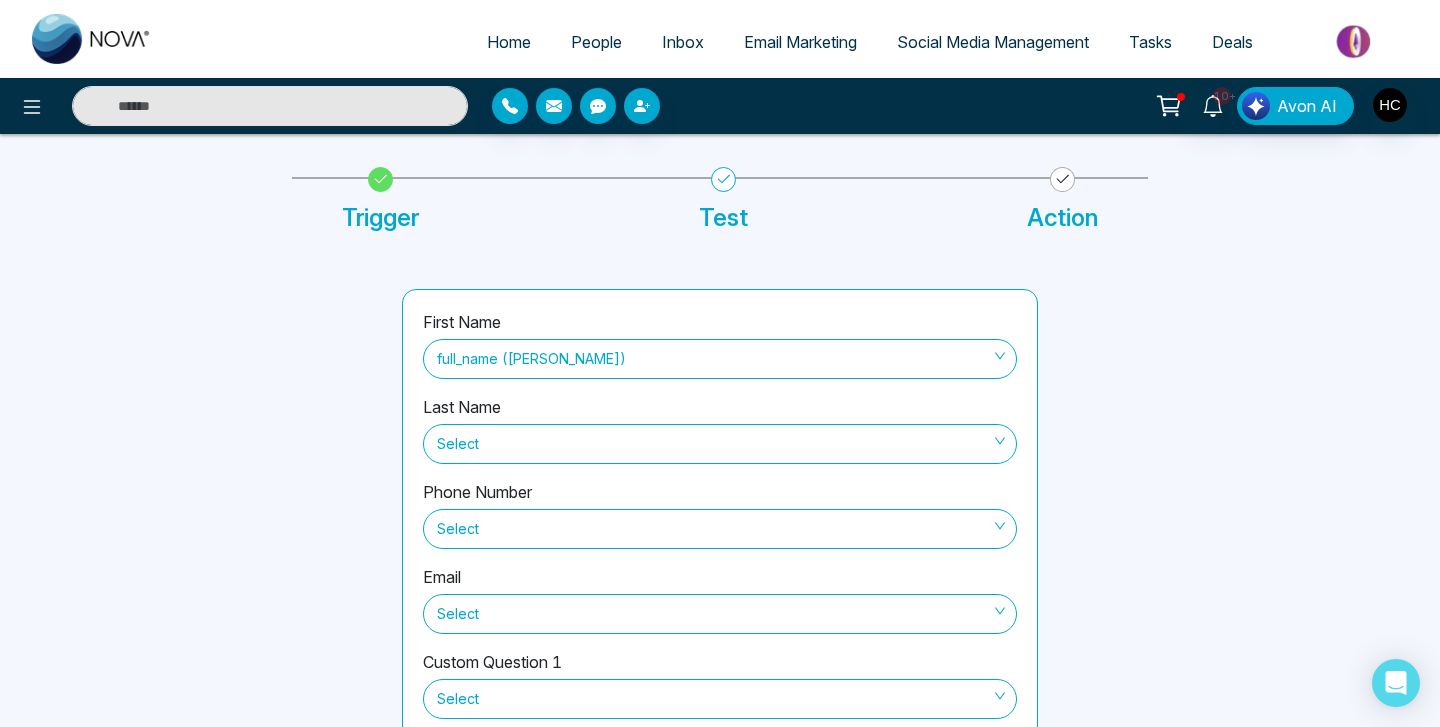 click on "Last Name Select" at bounding box center [720, 437] 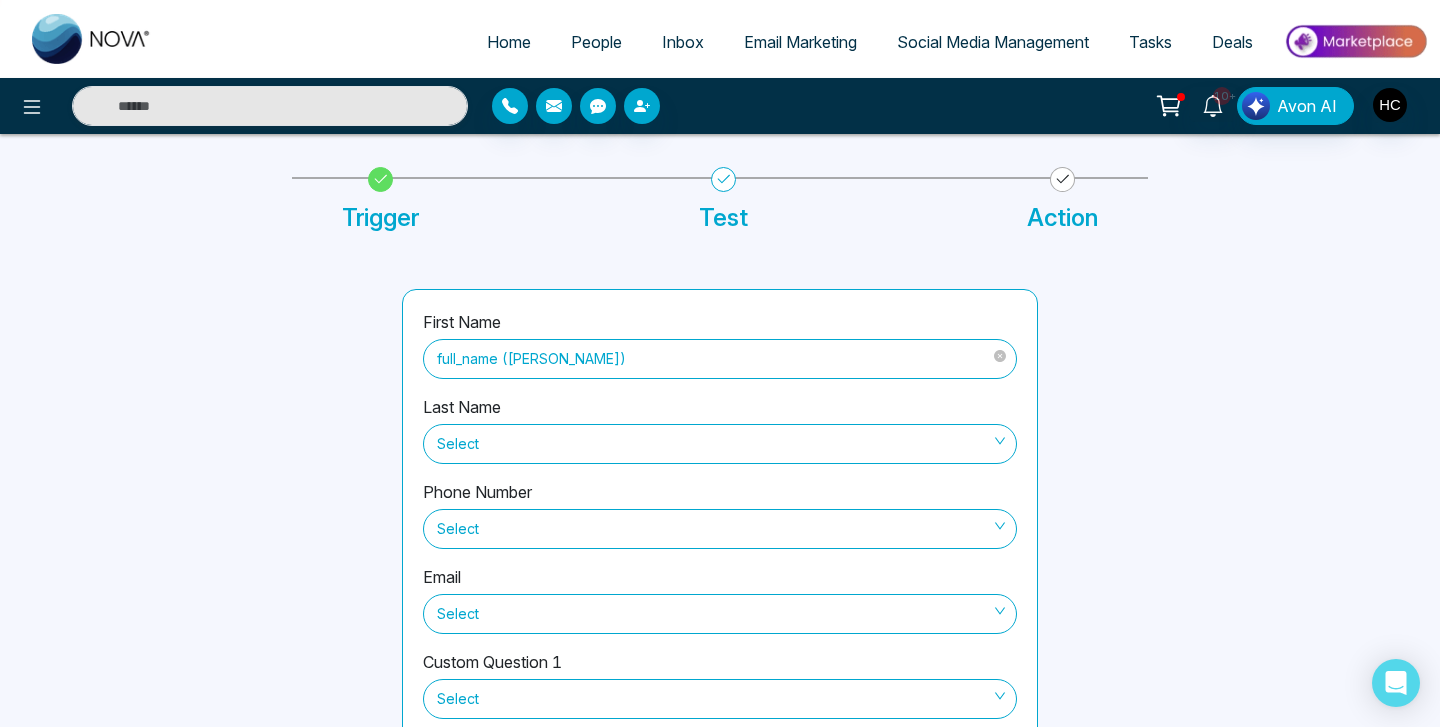 click on "full_name ([PERSON_NAME])" at bounding box center [720, 359] 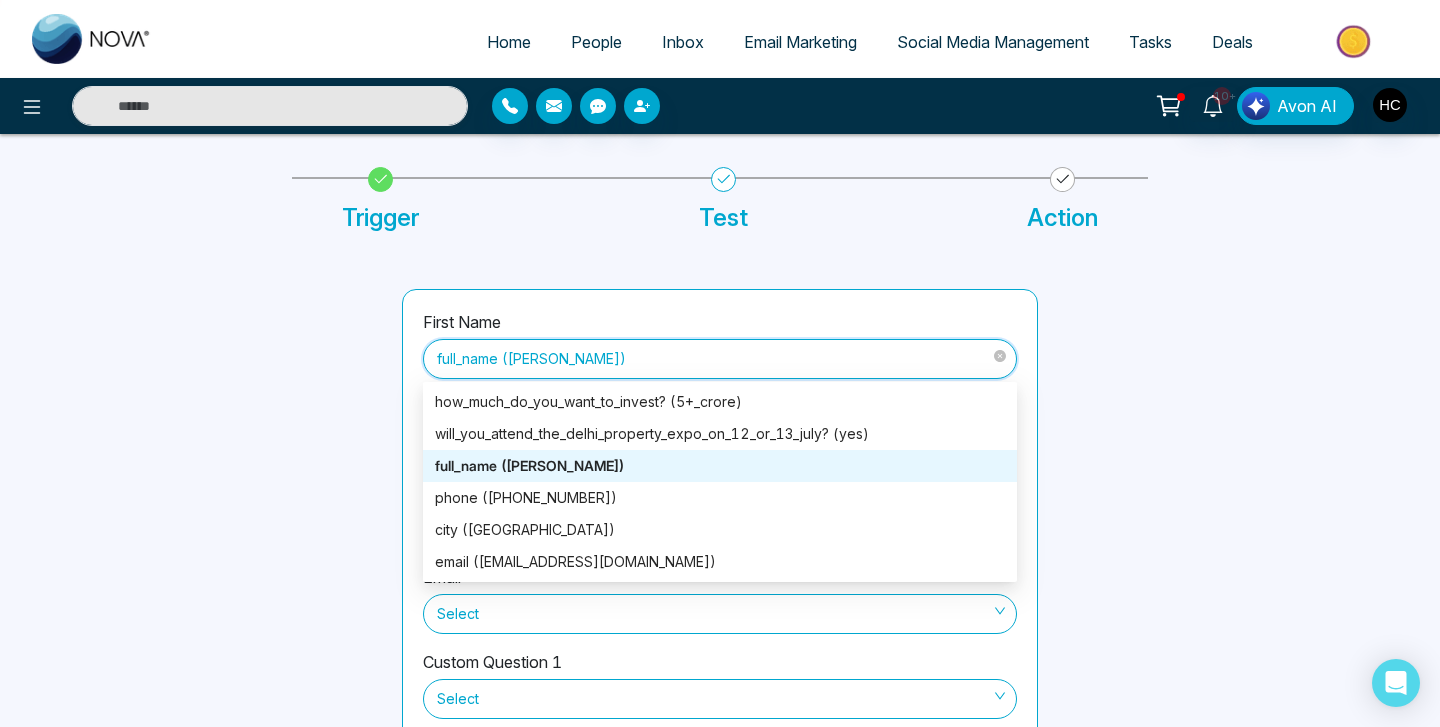 click on "full_name ([PERSON_NAME])" at bounding box center (720, 359) 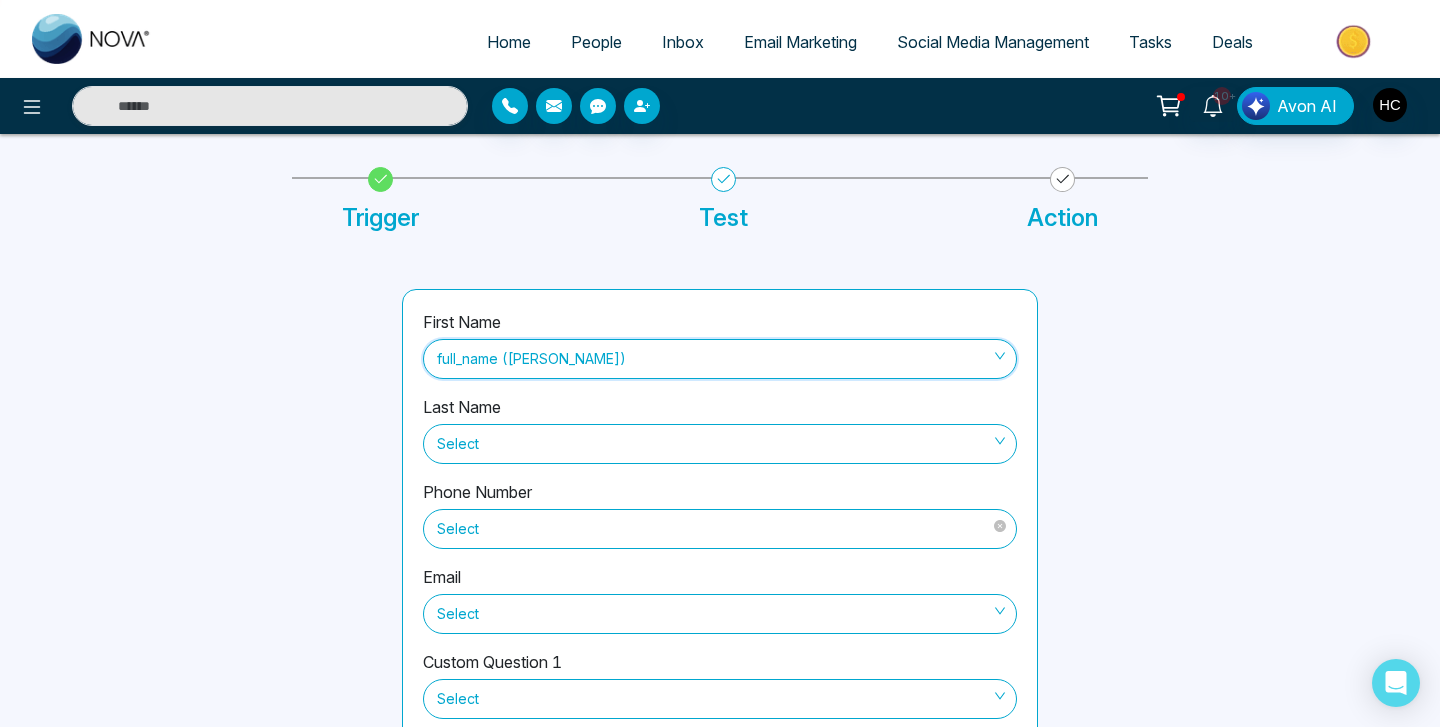 click on "Select" at bounding box center [720, 529] 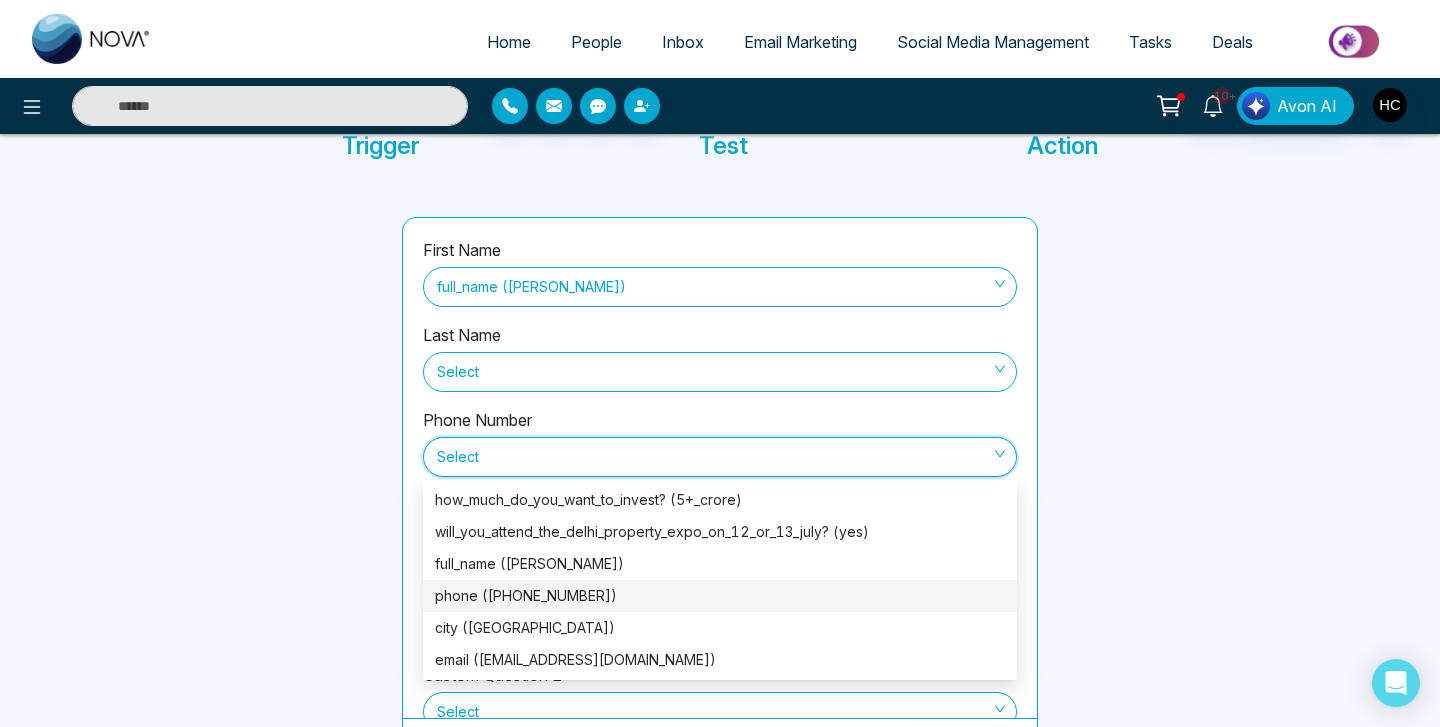 scroll, scrollTop: 176, scrollLeft: 0, axis: vertical 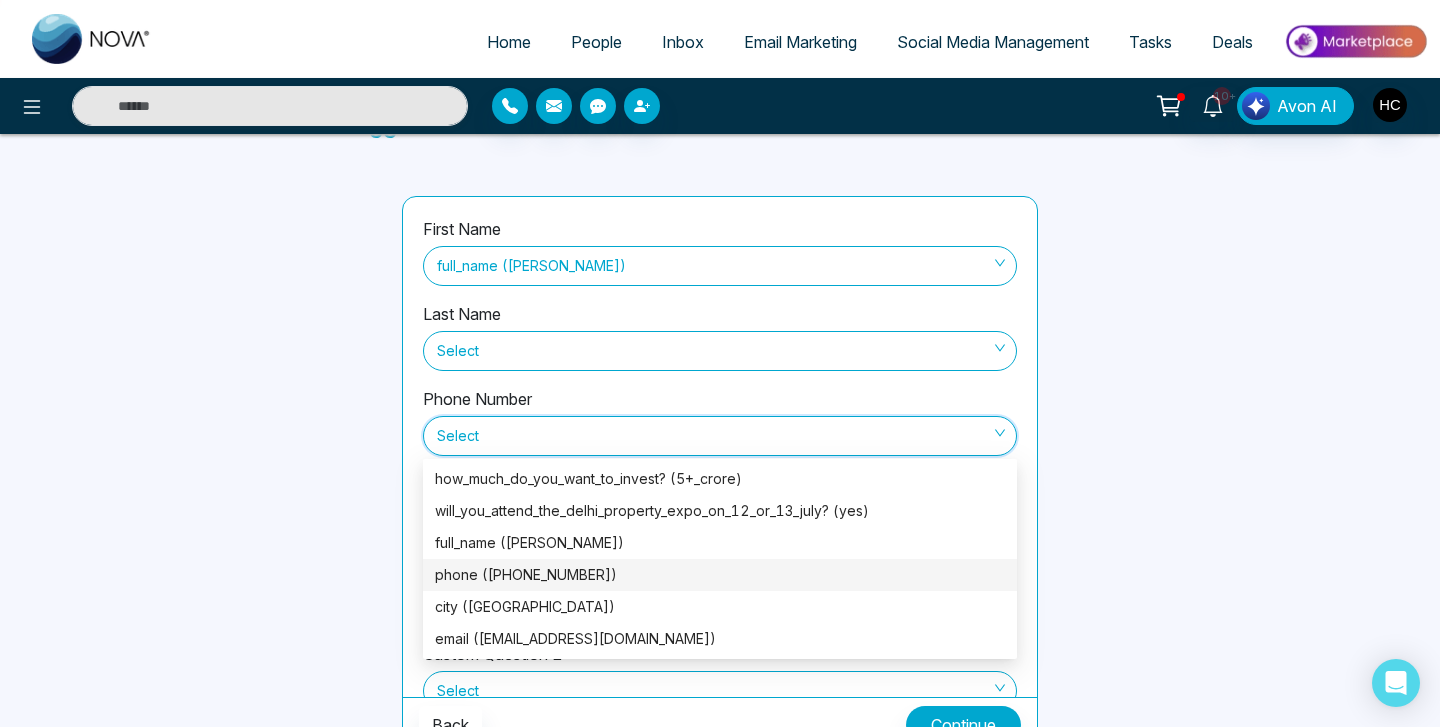 click on "phone ([PHONE_NUMBER])" at bounding box center (720, 575) 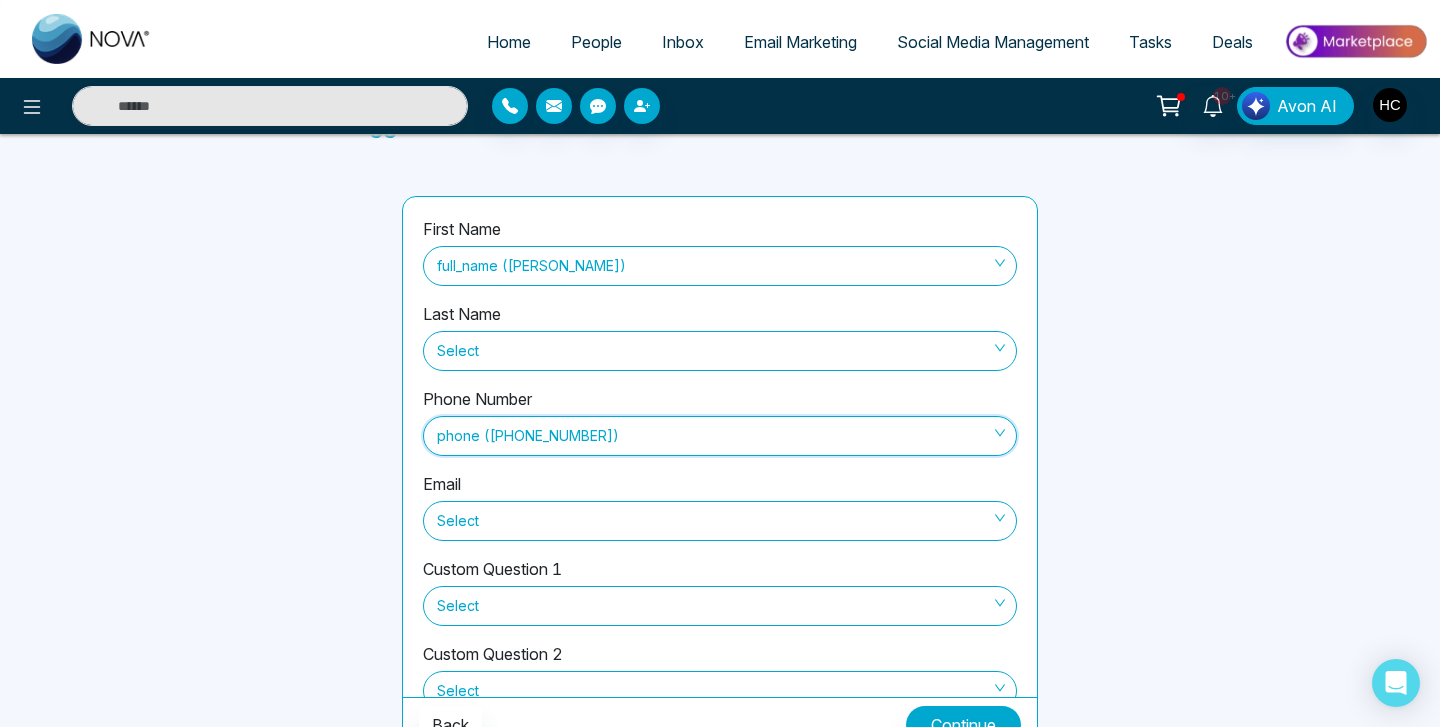 click on "Email Select" at bounding box center [720, 514] 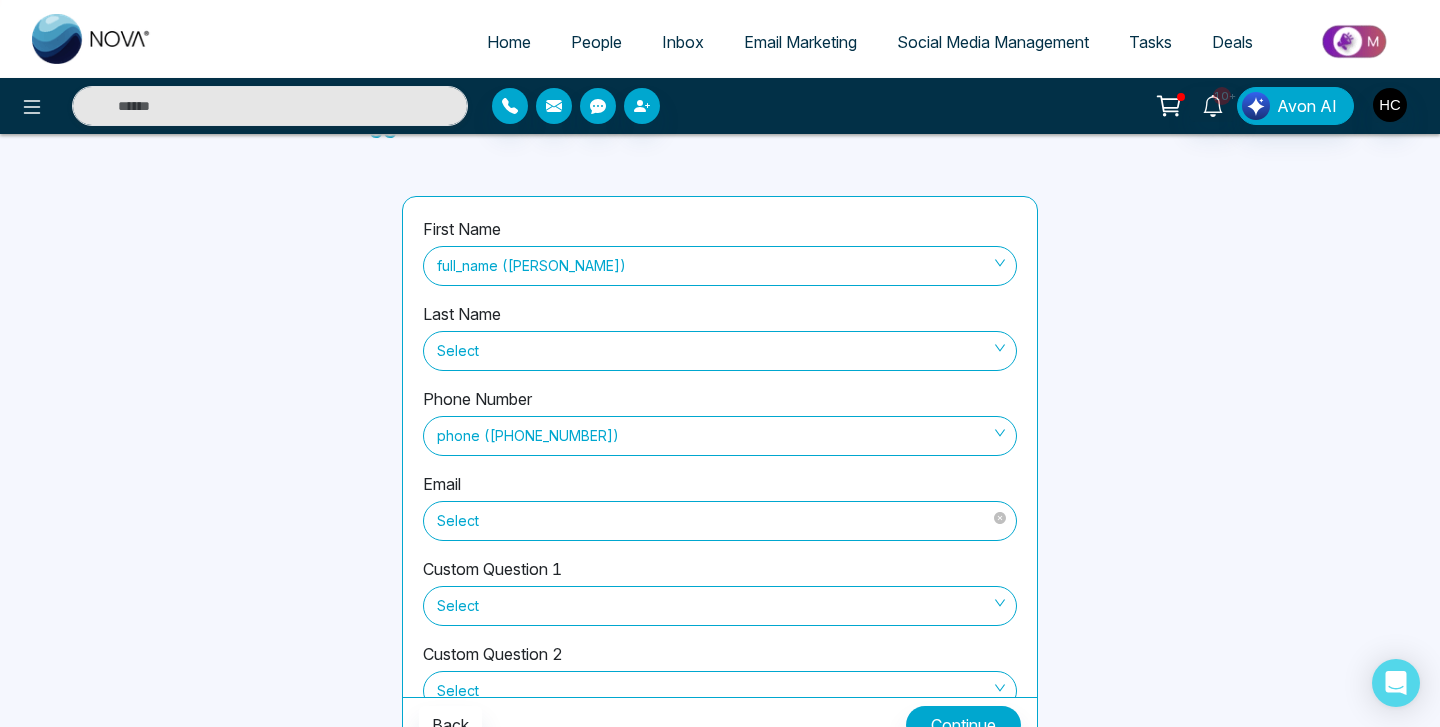 click on "Select" at bounding box center (720, 521) 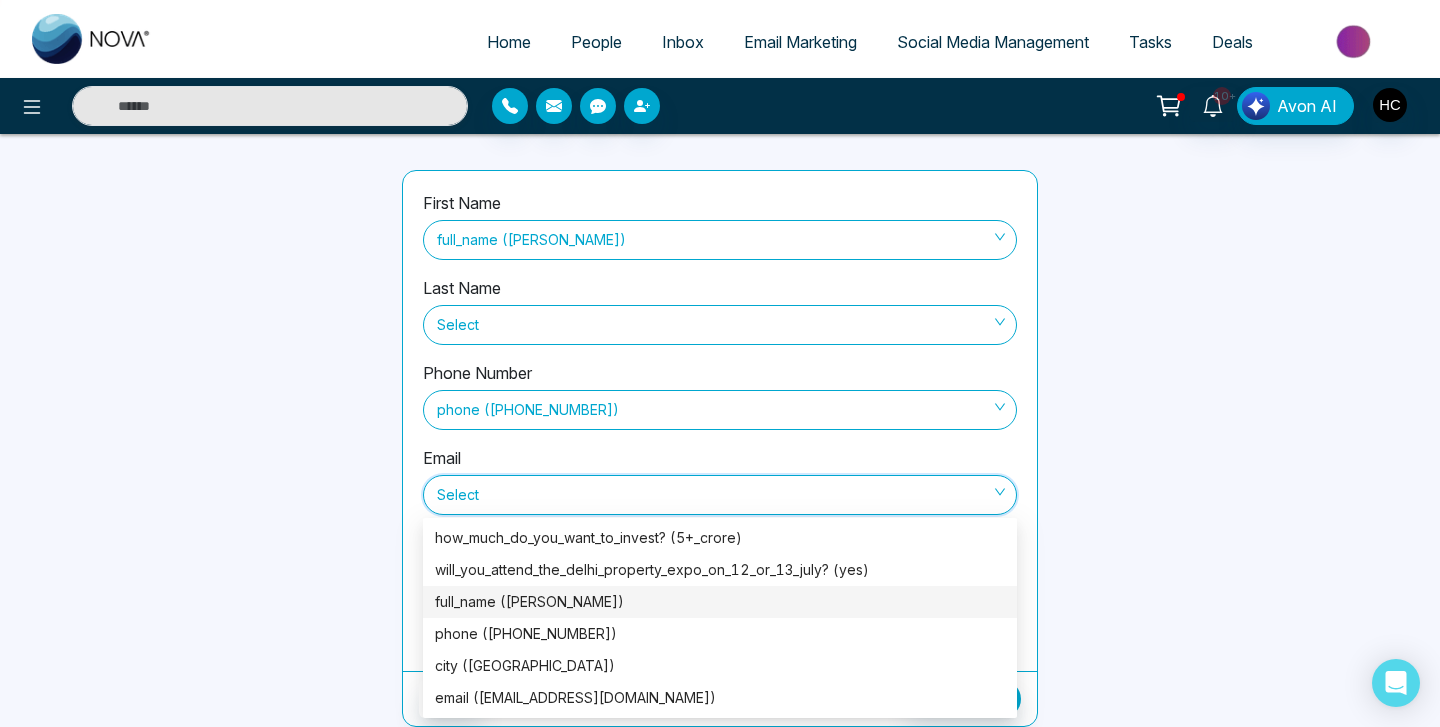 scroll, scrollTop: 201, scrollLeft: 0, axis: vertical 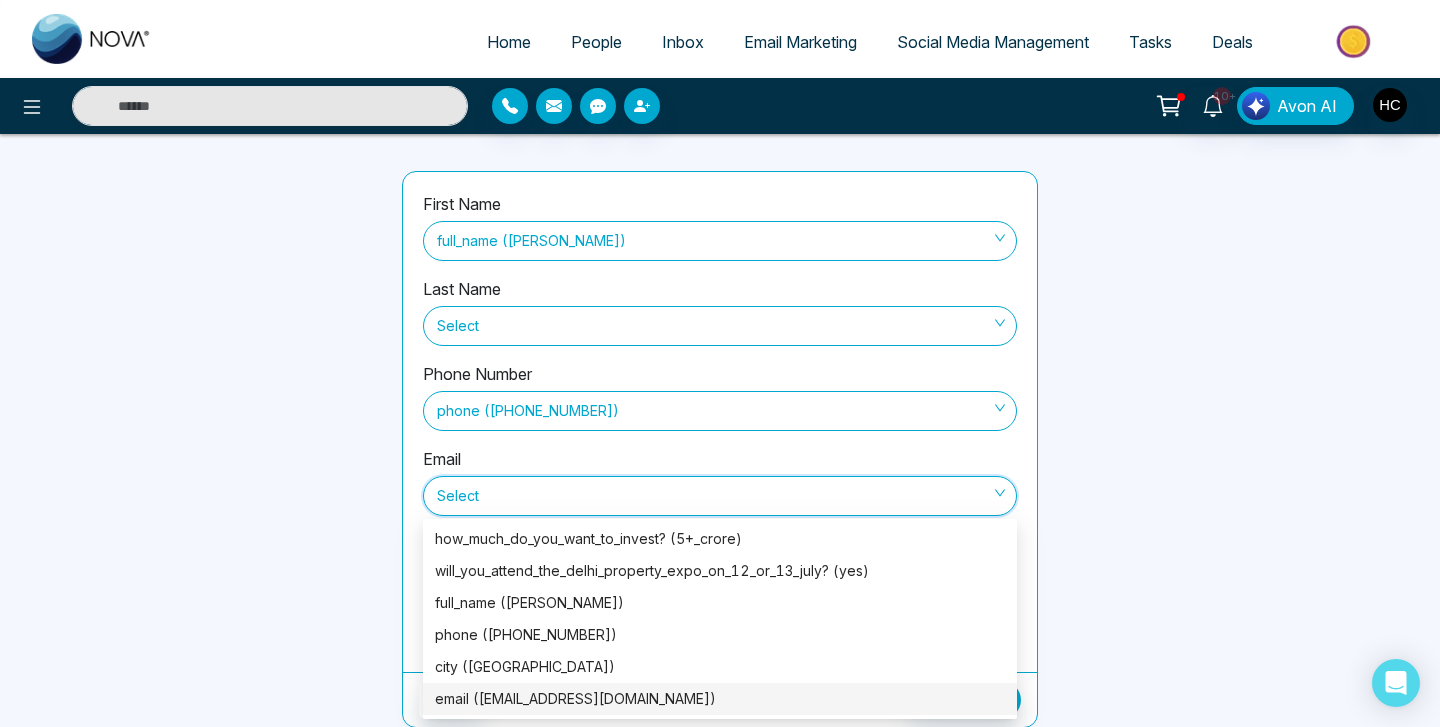 click on "email ([EMAIL_ADDRESS][DOMAIN_NAME])" at bounding box center [720, 699] 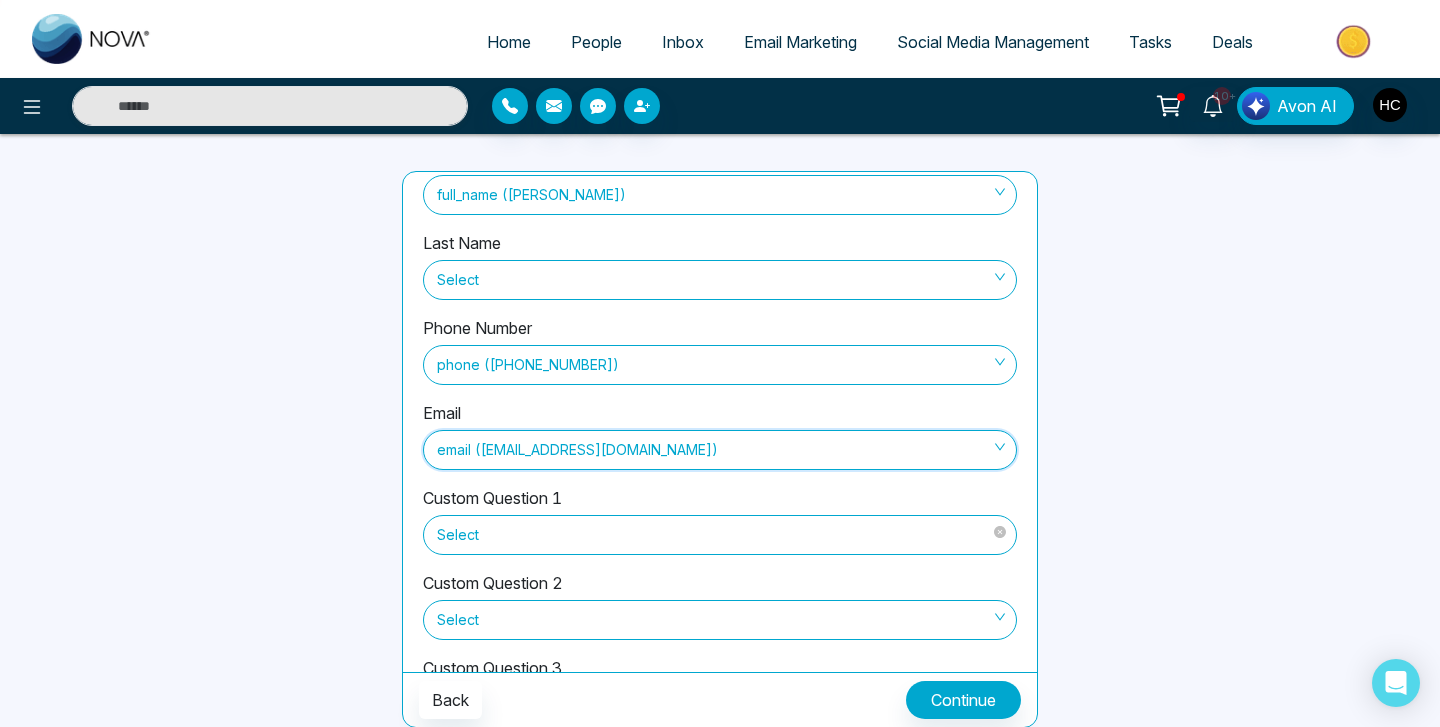 scroll, scrollTop: 49, scrollLeft: 0, axis: vertical 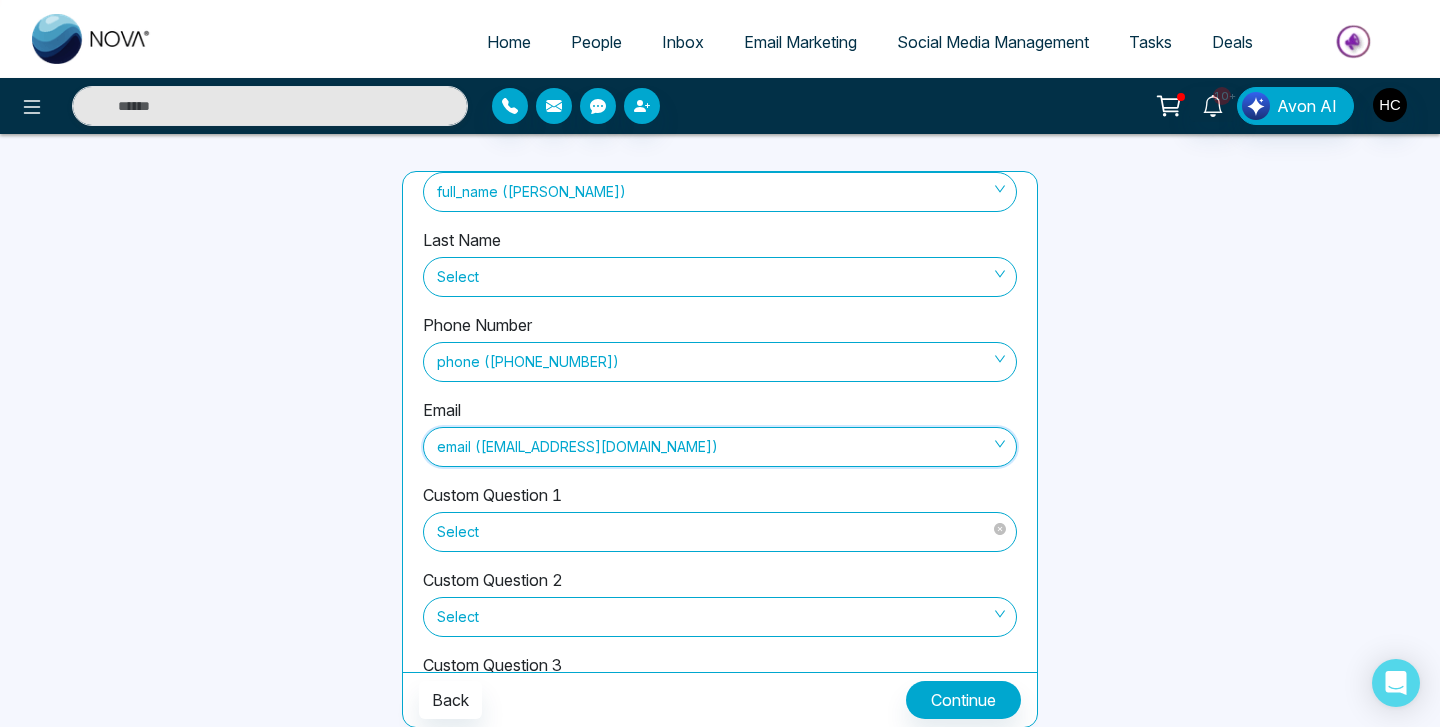 click on "Select" at bounding box center [720, 532] 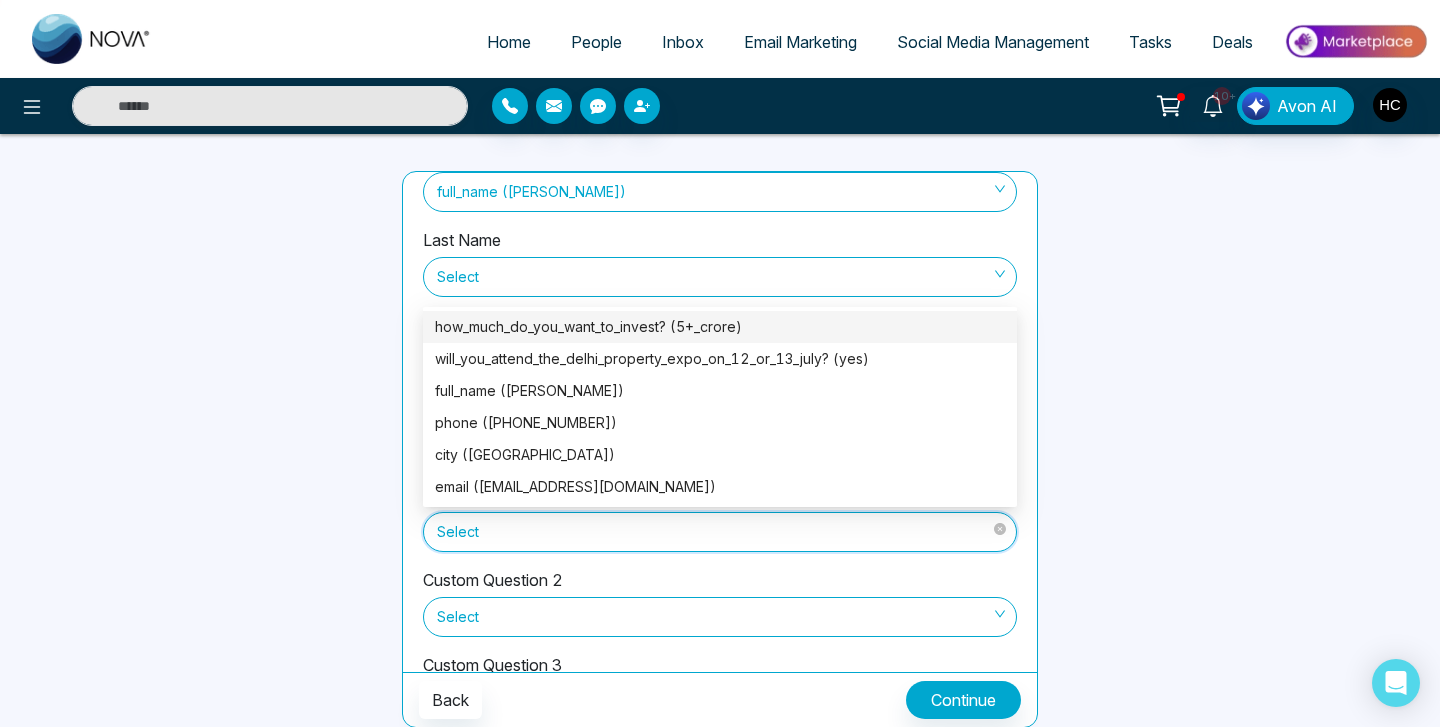 click on "Select" at bounding box center [720, 532] 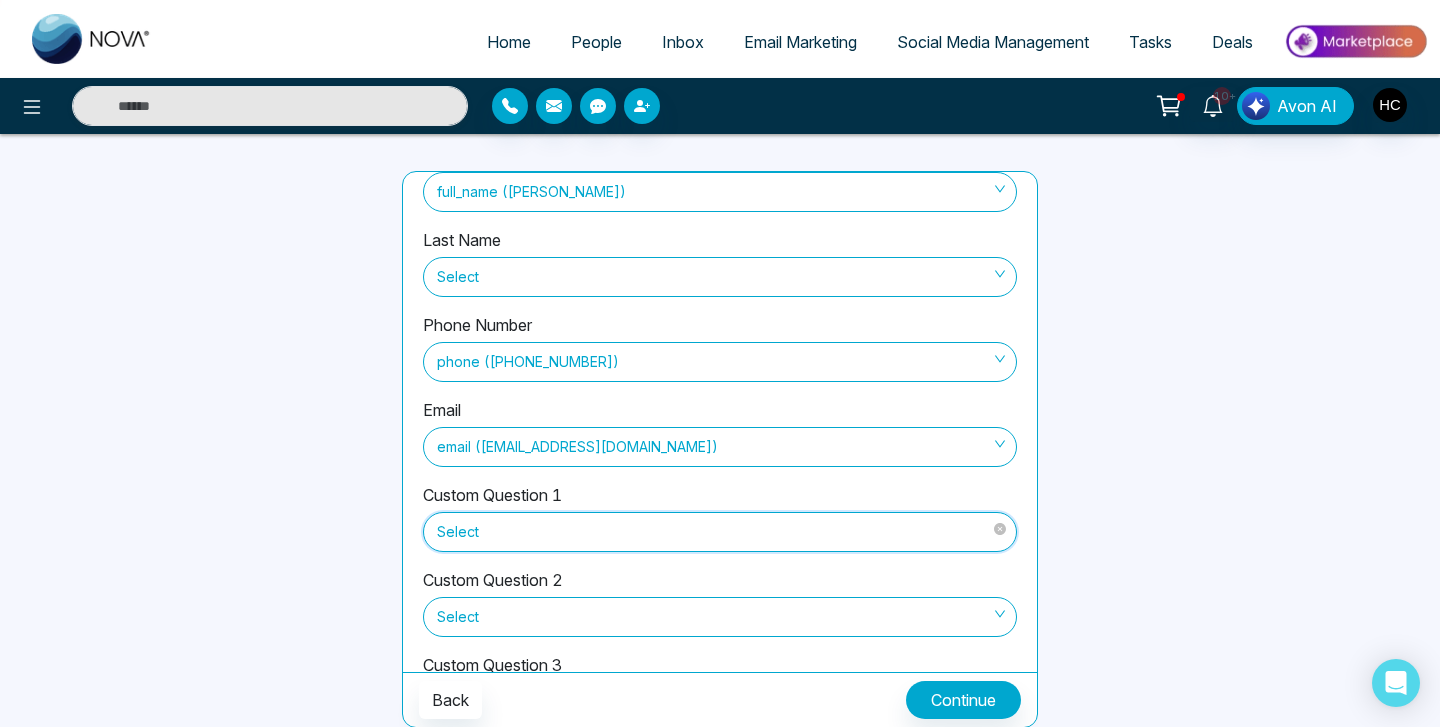 click on "Select" at bounding box center [720, 532] 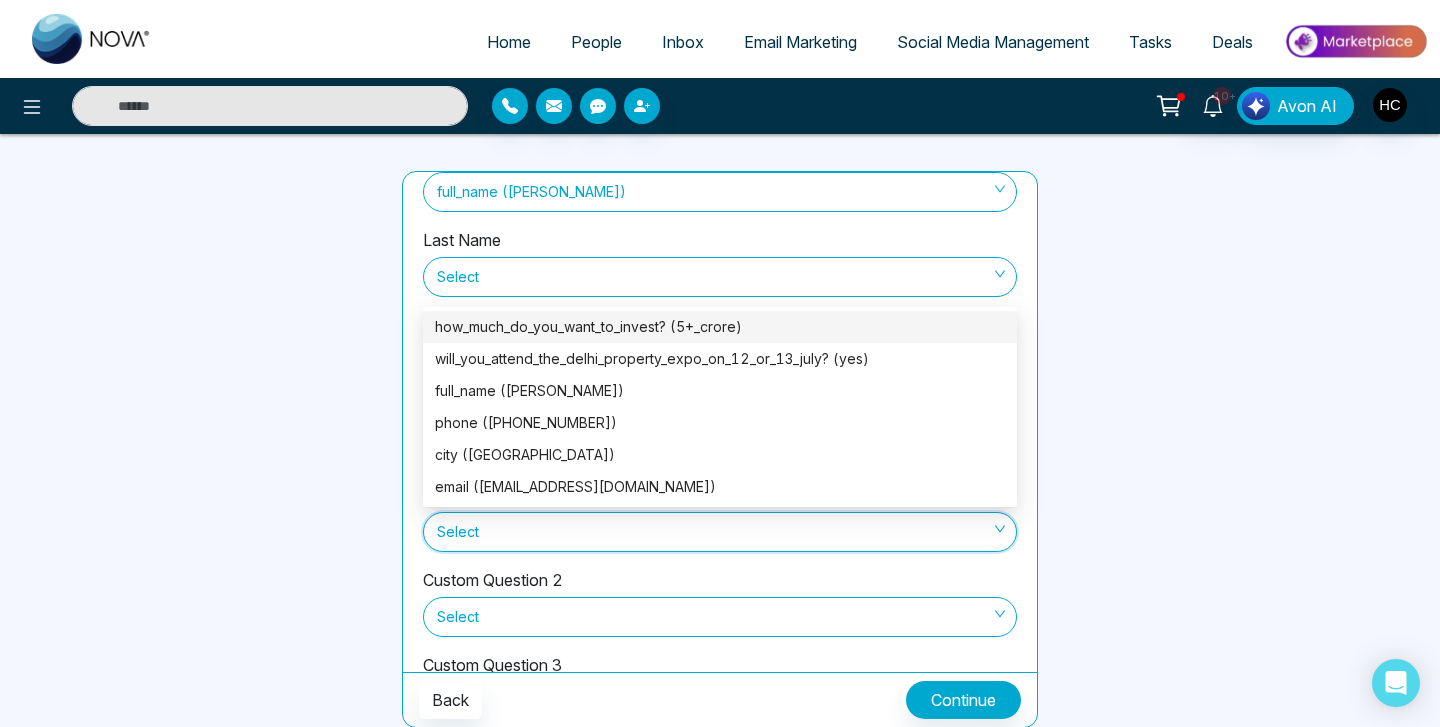 click on "how_much_do_you_want_to_invest? (5+_crore)" at bounding box center (720, 327) 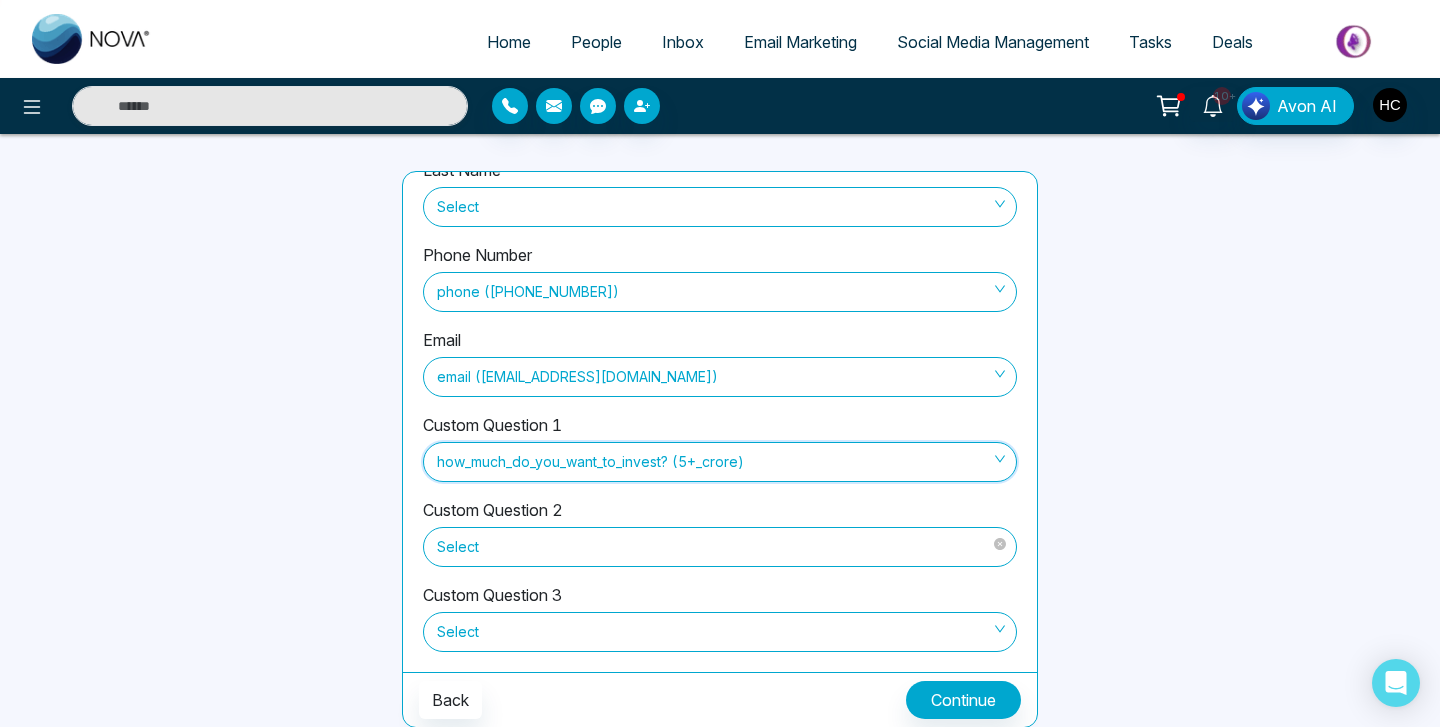 scroll, scrollTop: 145, scrollLeft: 0, axis: vertical 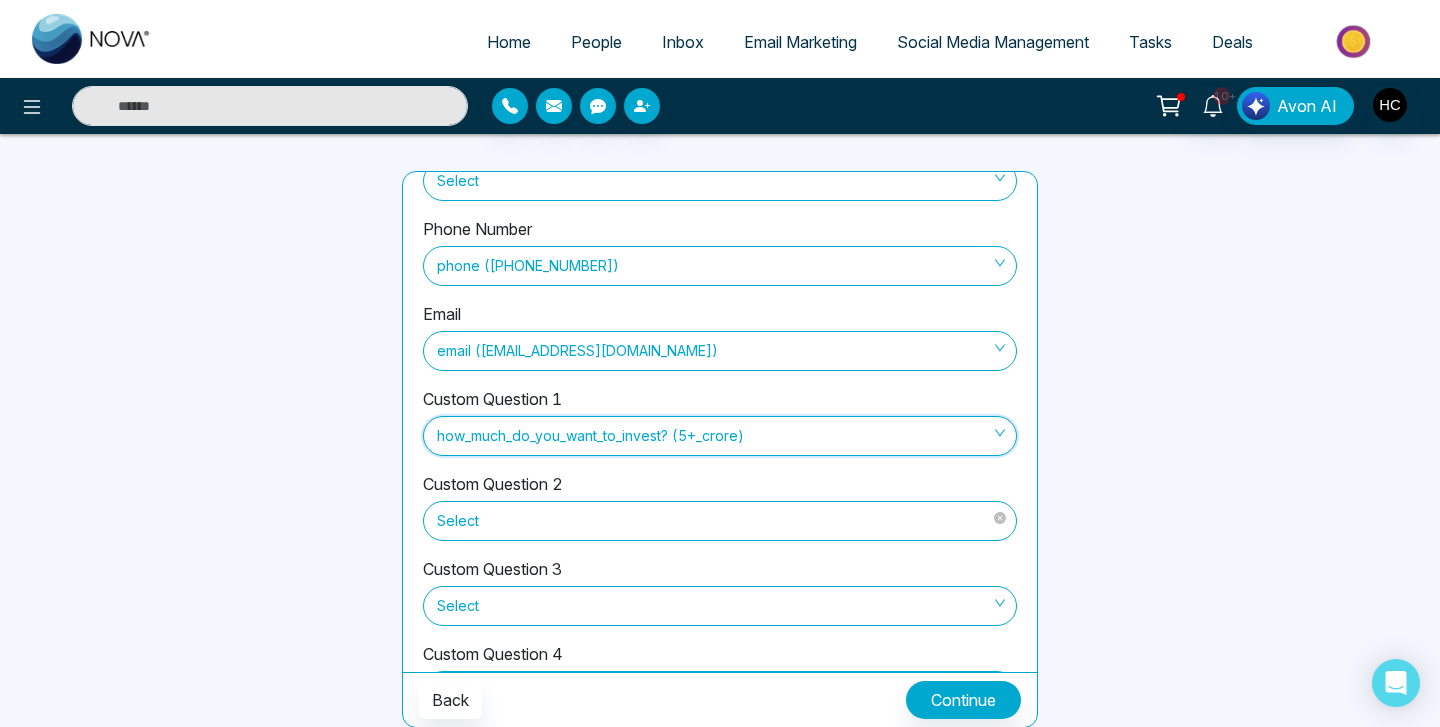 click on "Select" at bounding box center [720, 521] 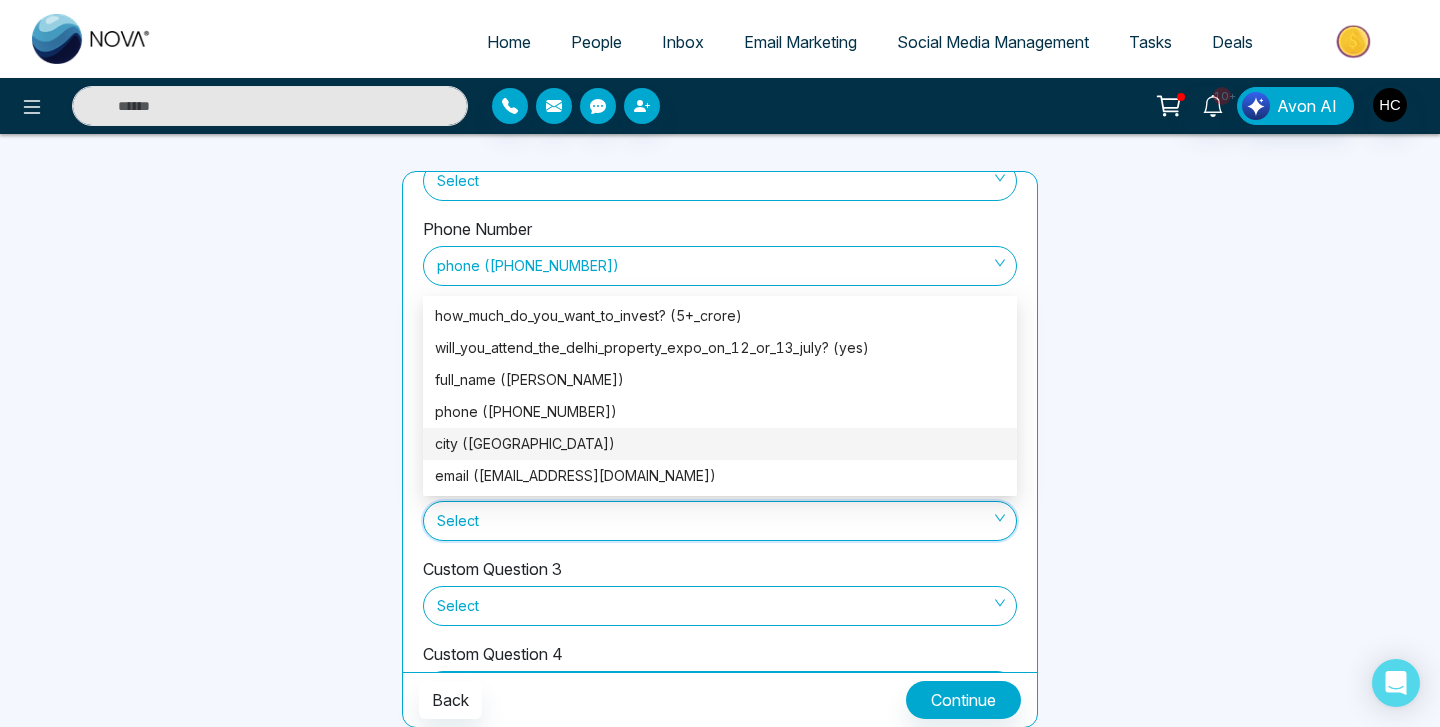 click on "city ([GEOGRAPHIC_DATA])" at bounding box center (720, 444) 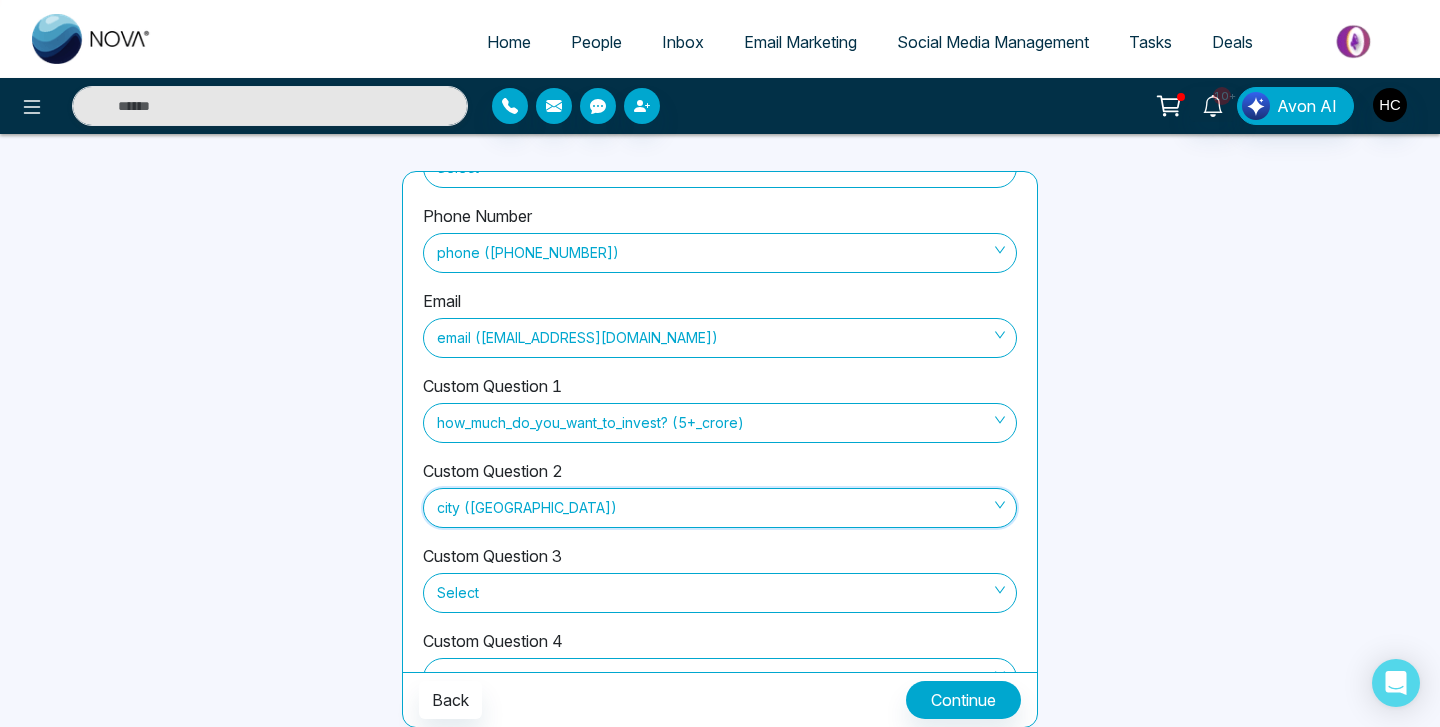 scroll, scrollTop: 160, scrollLeft: 0, axis: vertical 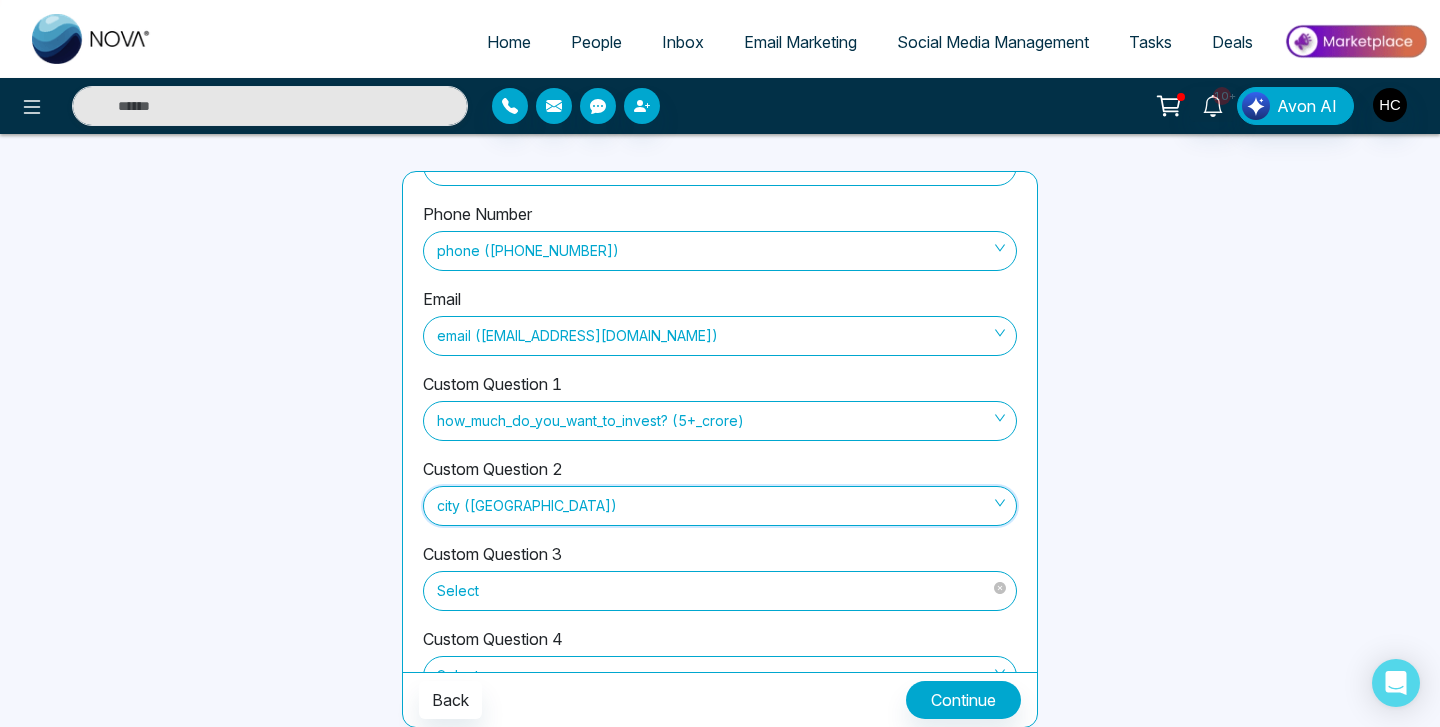 click at bounding box center (713, 587) 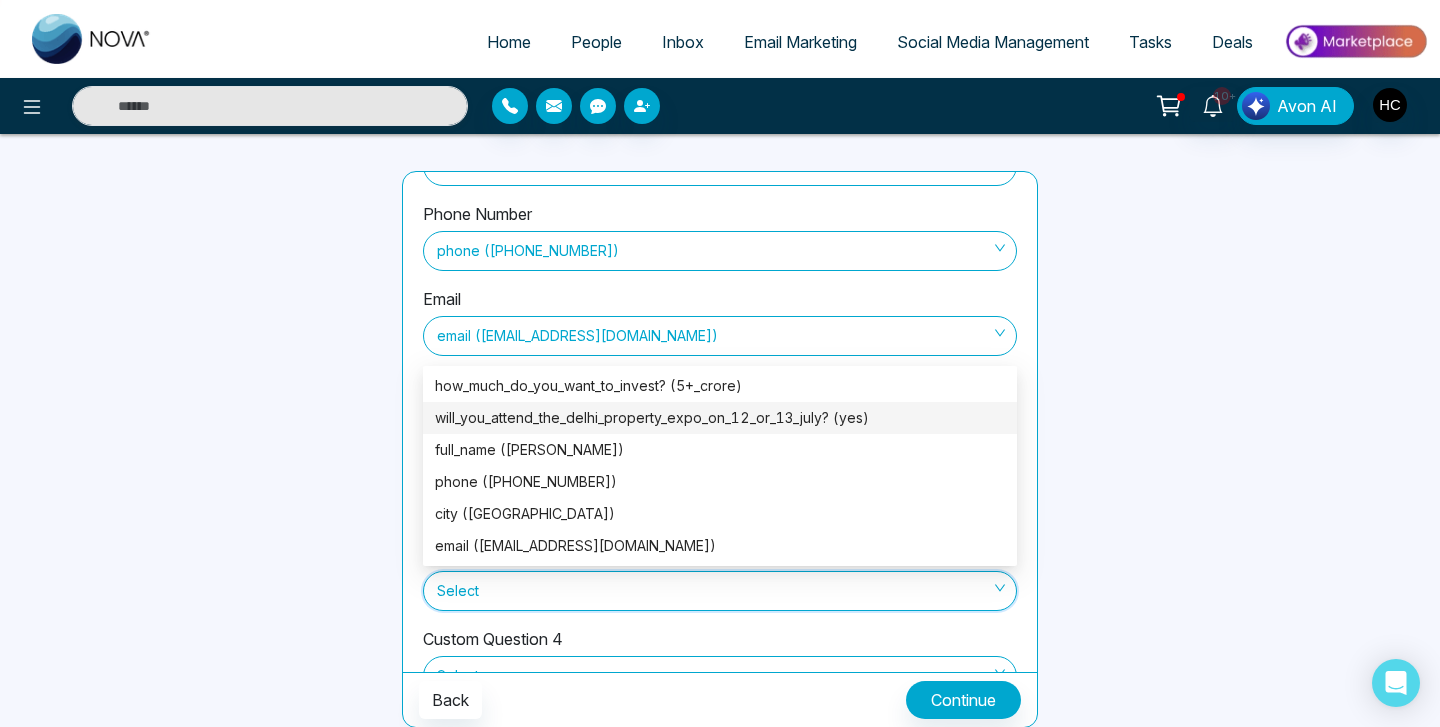 click on "will_you_attend_the_delhi_property_expo_on_12_or_13_july? (yes)" at bounding box center [720, 418] 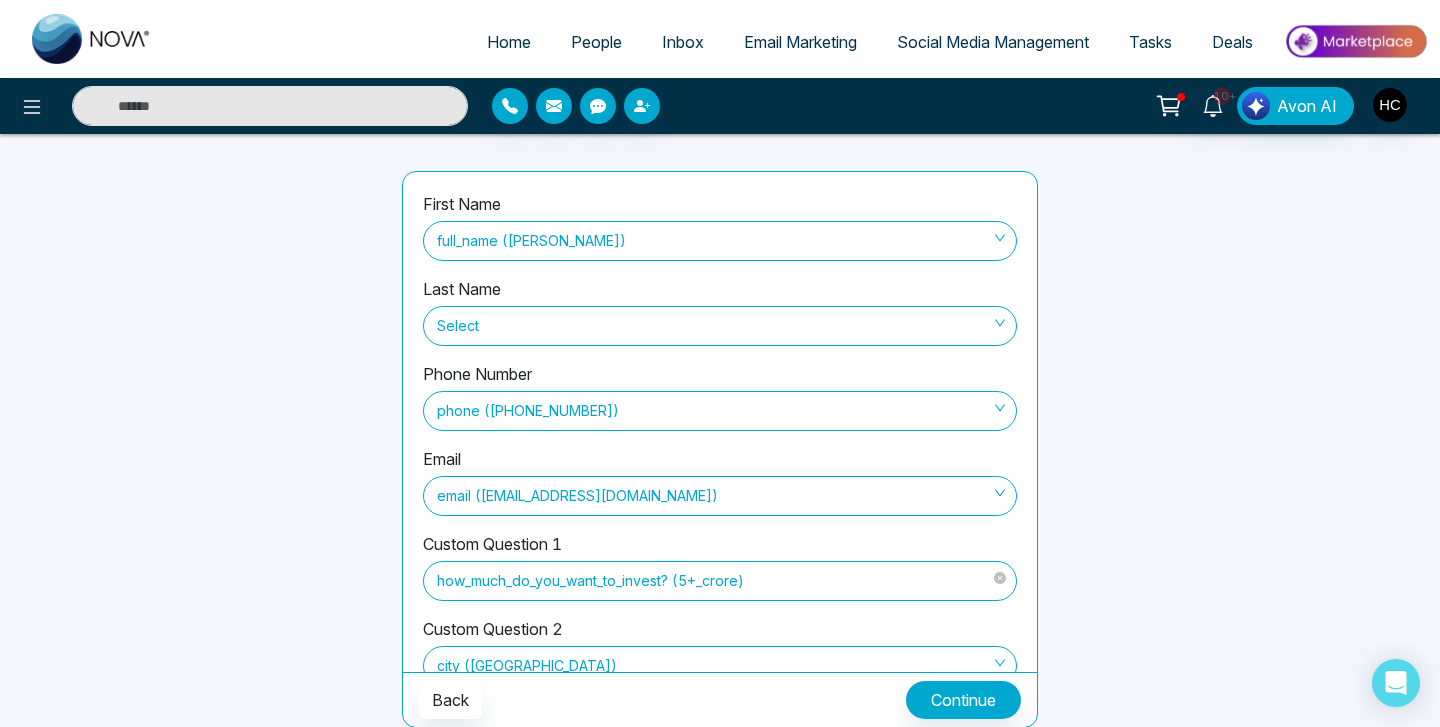 scroll, scrollTop: -2, scrollLeft: 0, axis: vertical 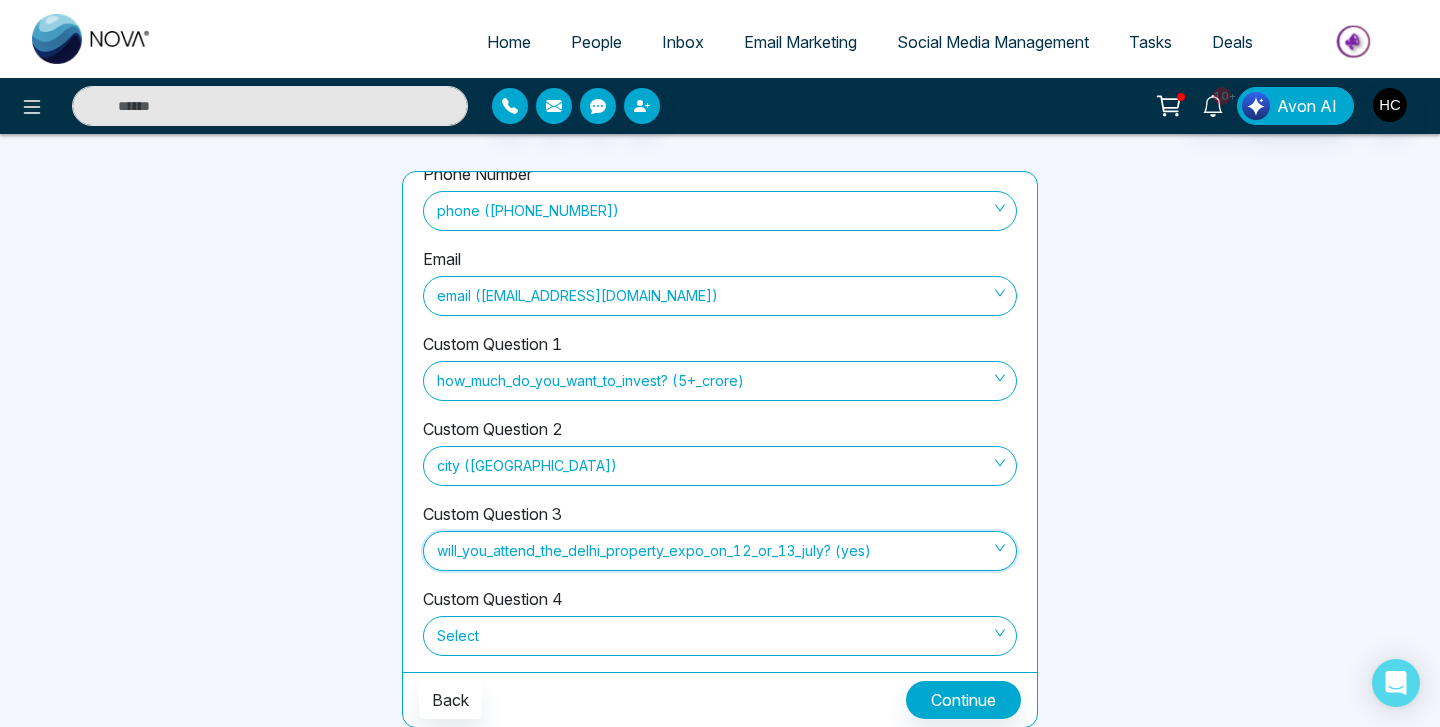 click on "Continue" at bounding box center [963, 700] 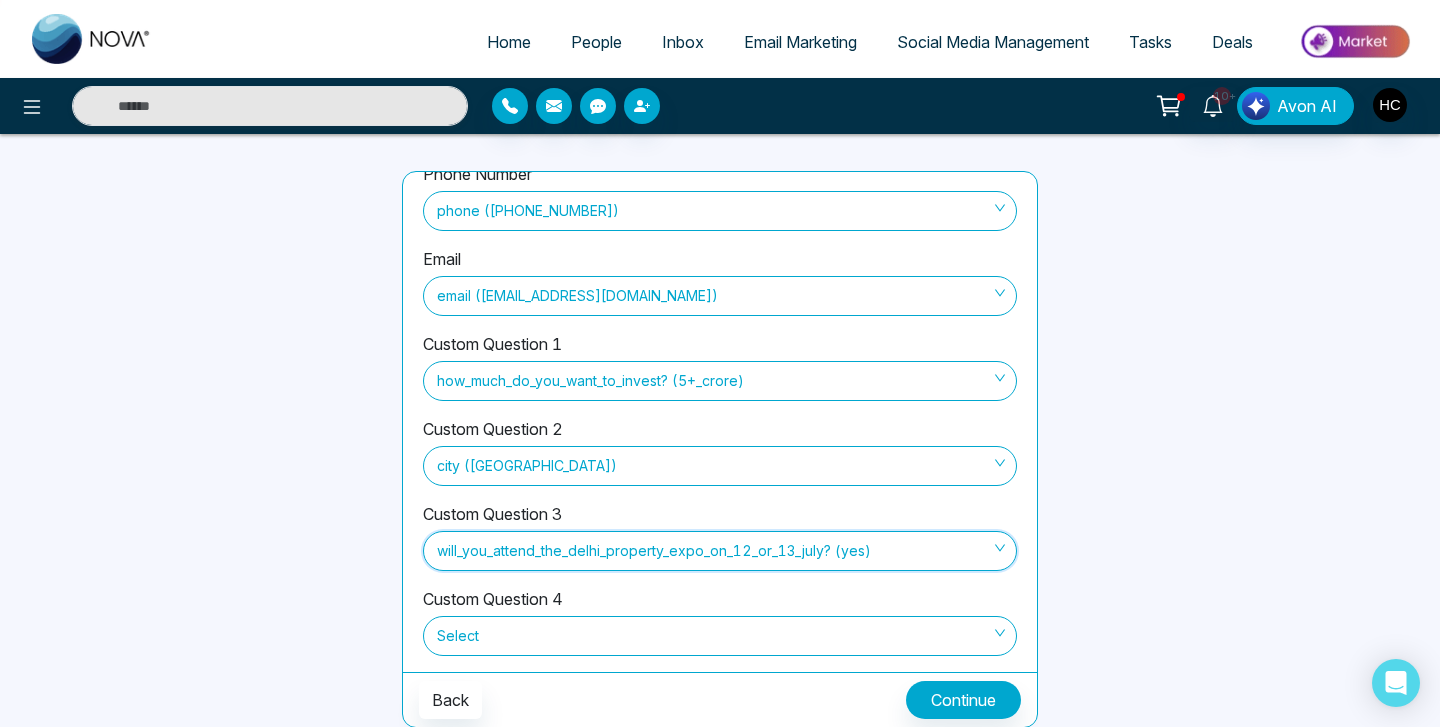 scroll, scrollTop: 60, scrollLeft: 0, axis: vertical 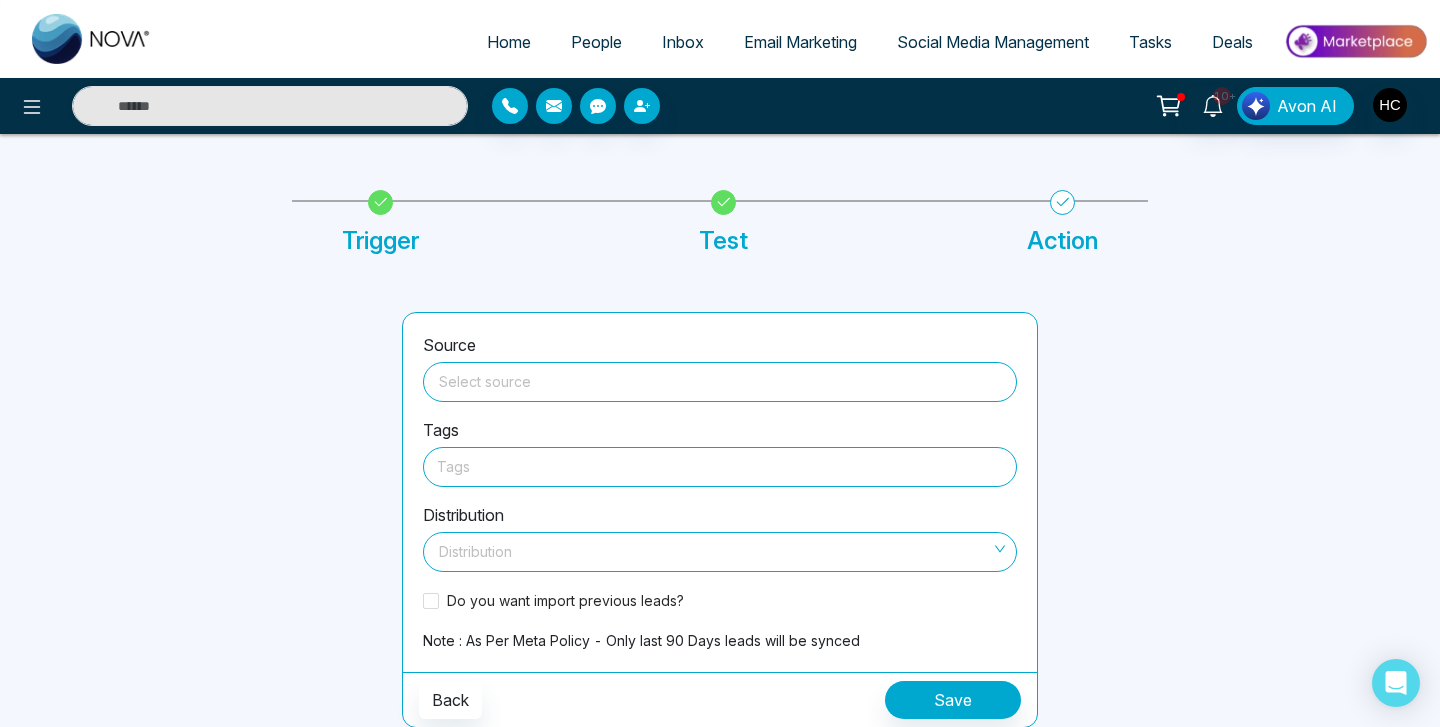 click at bounding box center [720, 378] 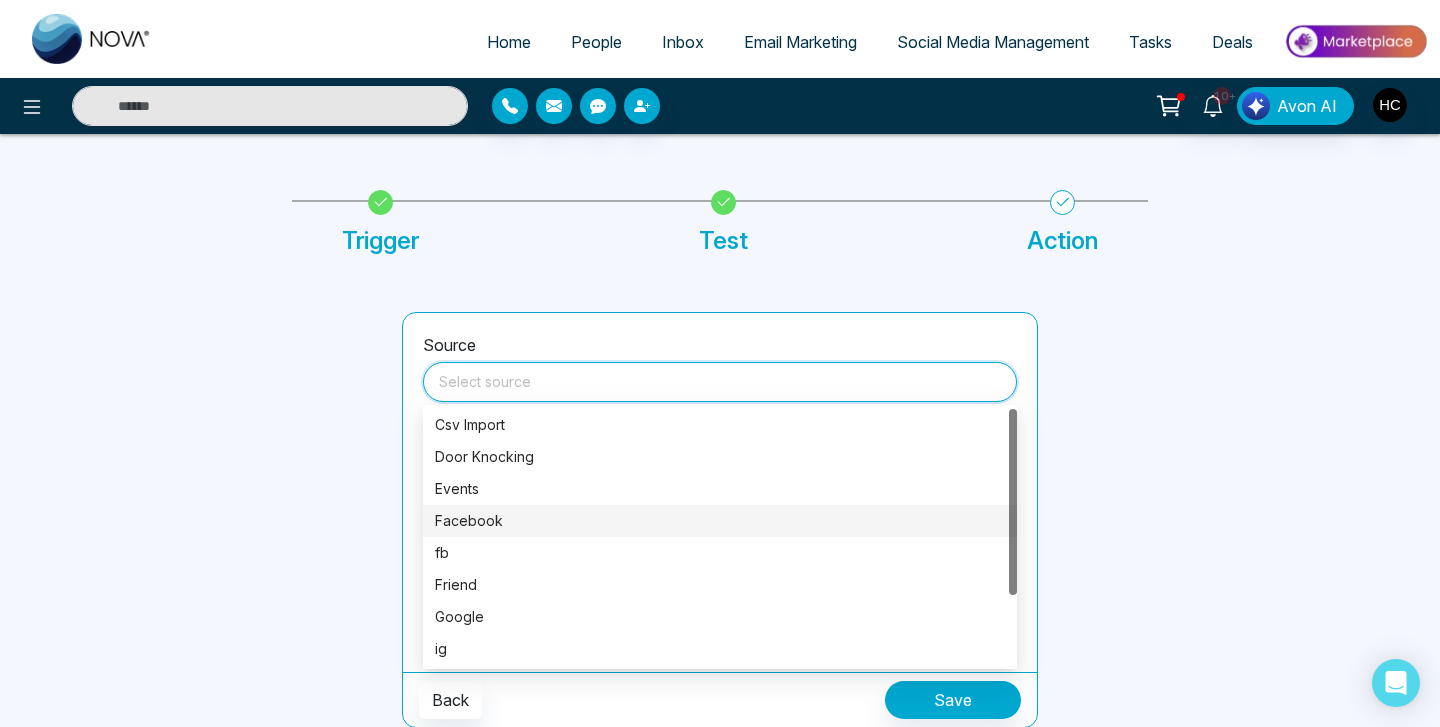 click on "Facebook" at bounding box center (720, 521) 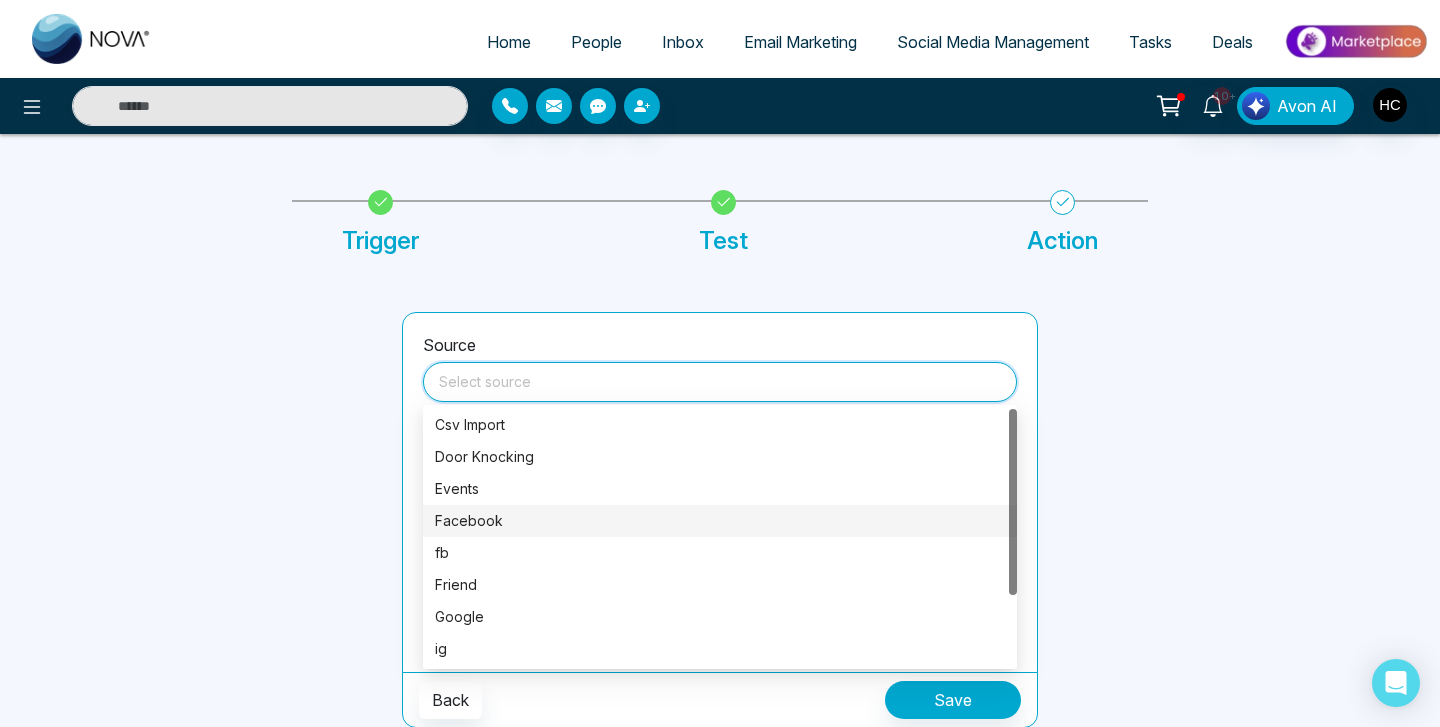 type on "********" 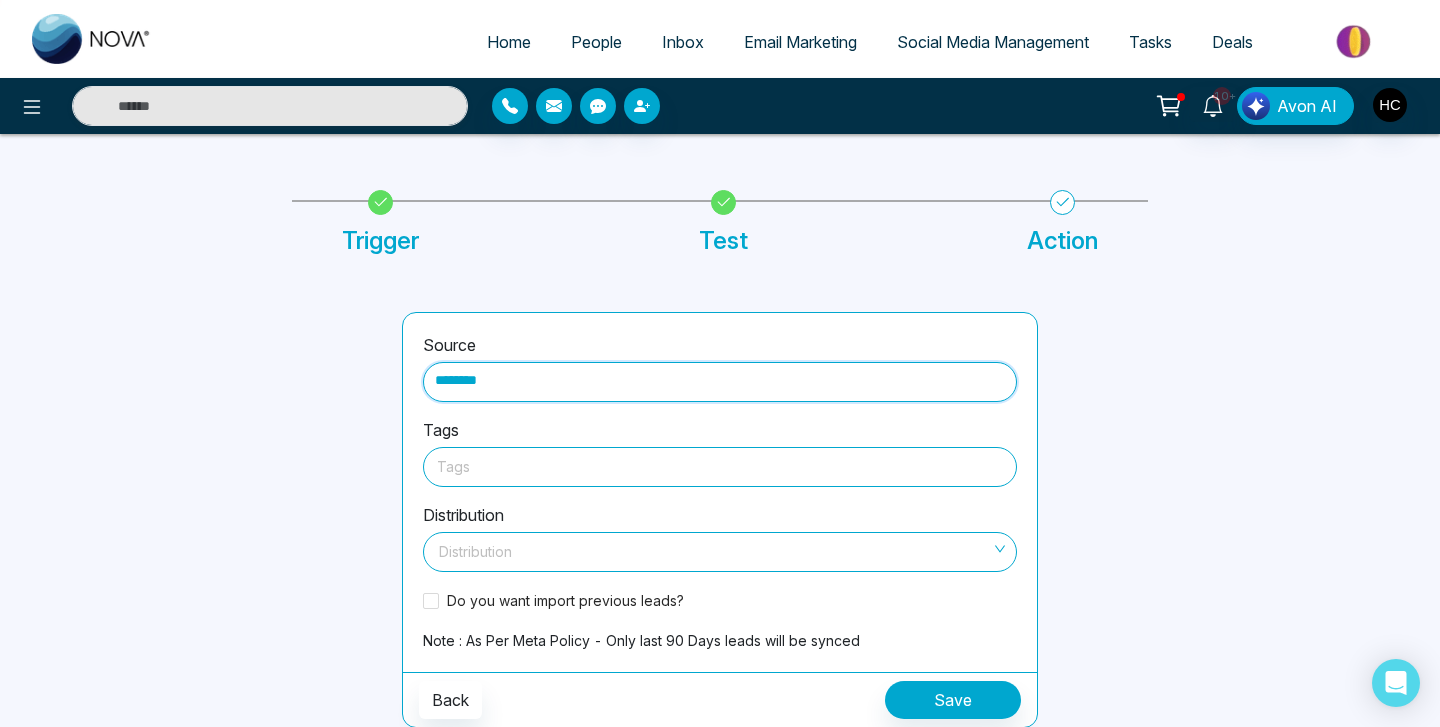click at bounding box center [720, 466] 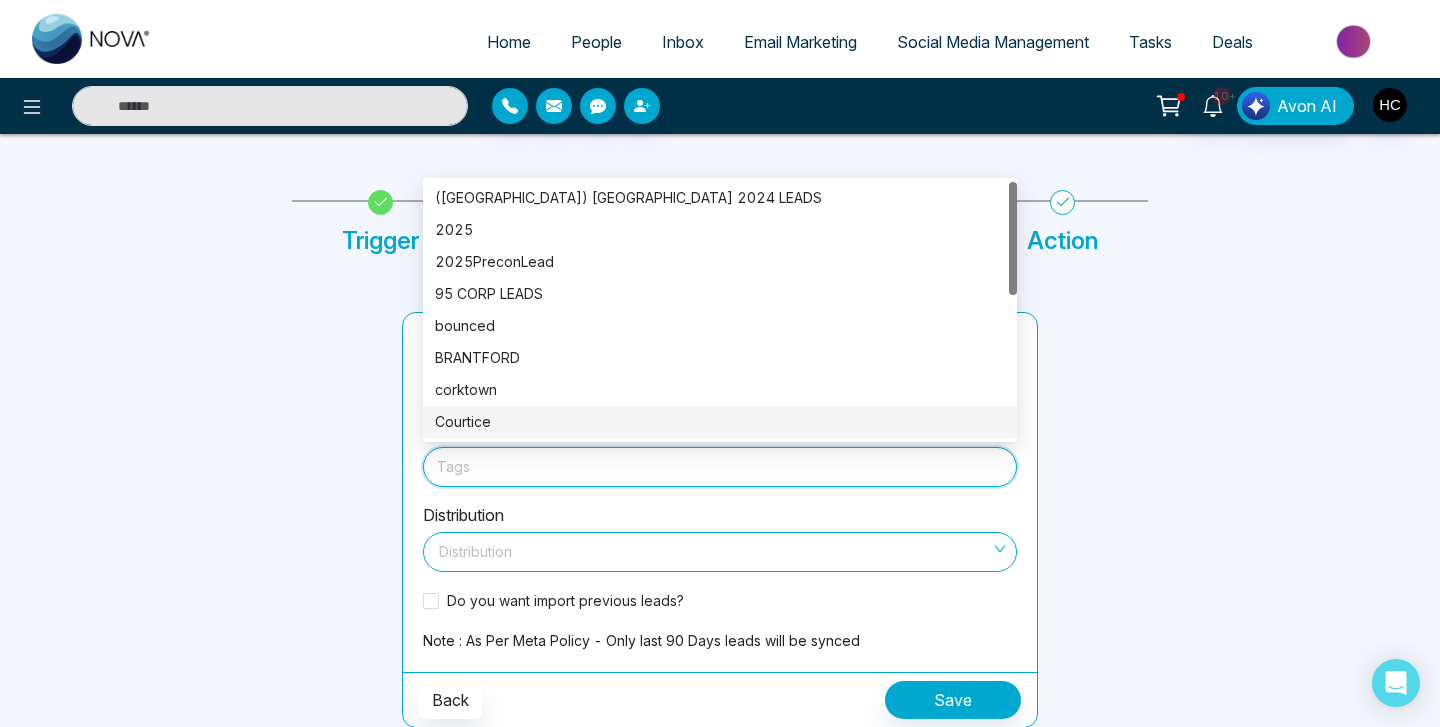 click on "Tags" at bounding box center (720, 467) 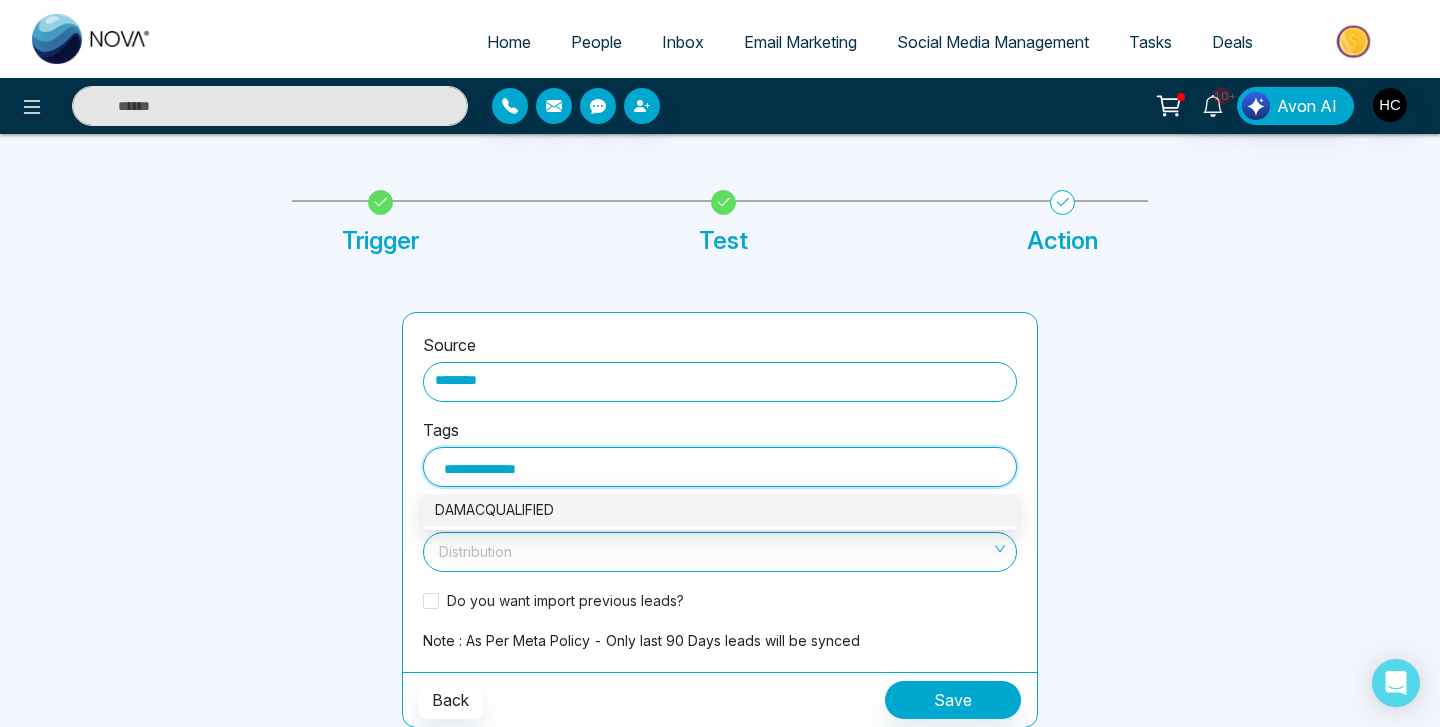type on "**********" 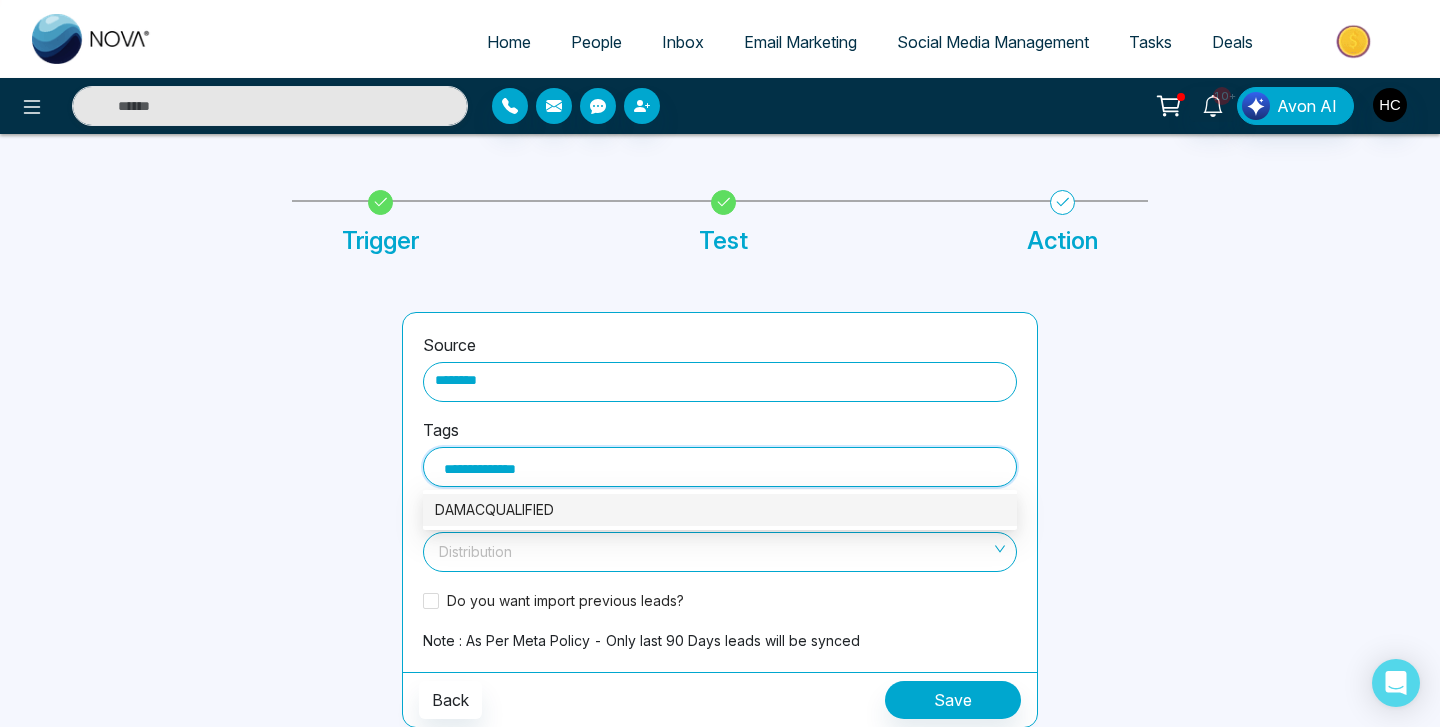 type 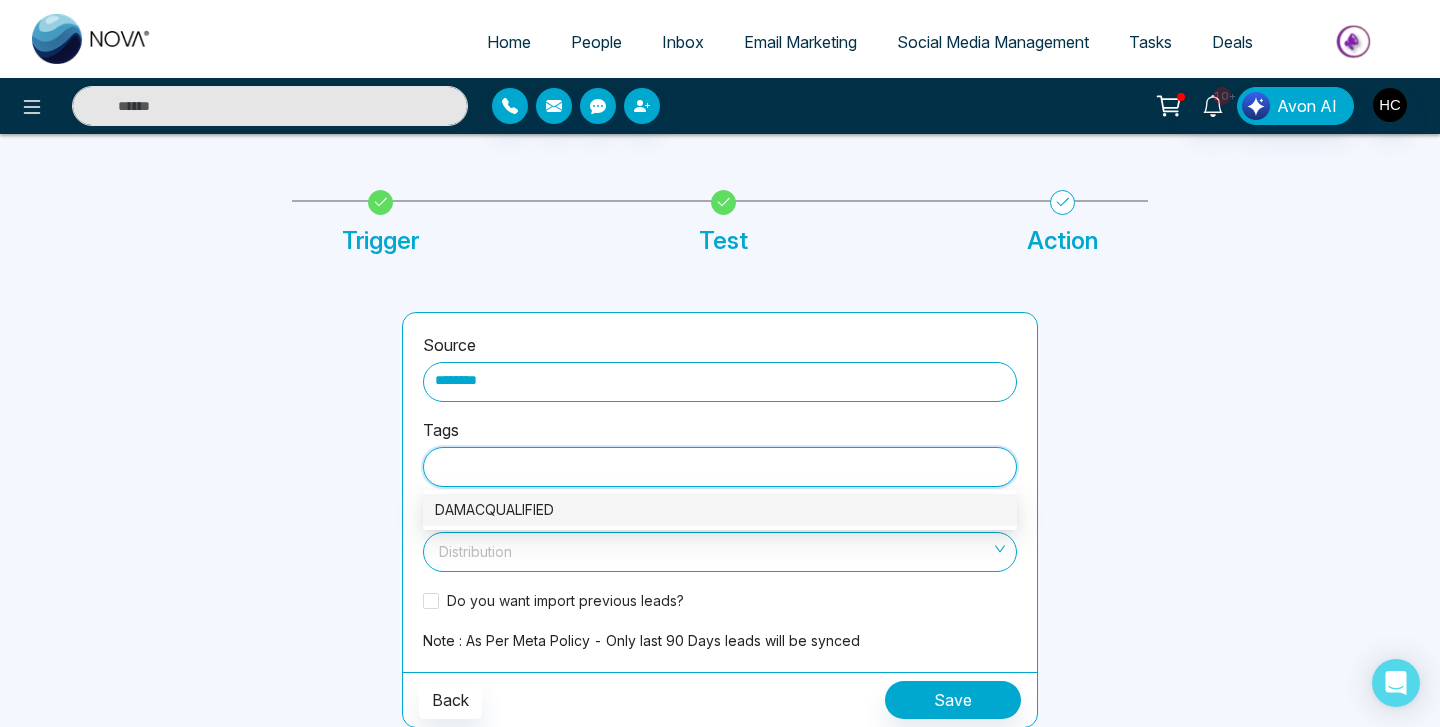 click on "Distribution Distribution" at bounding box center [720, 545] 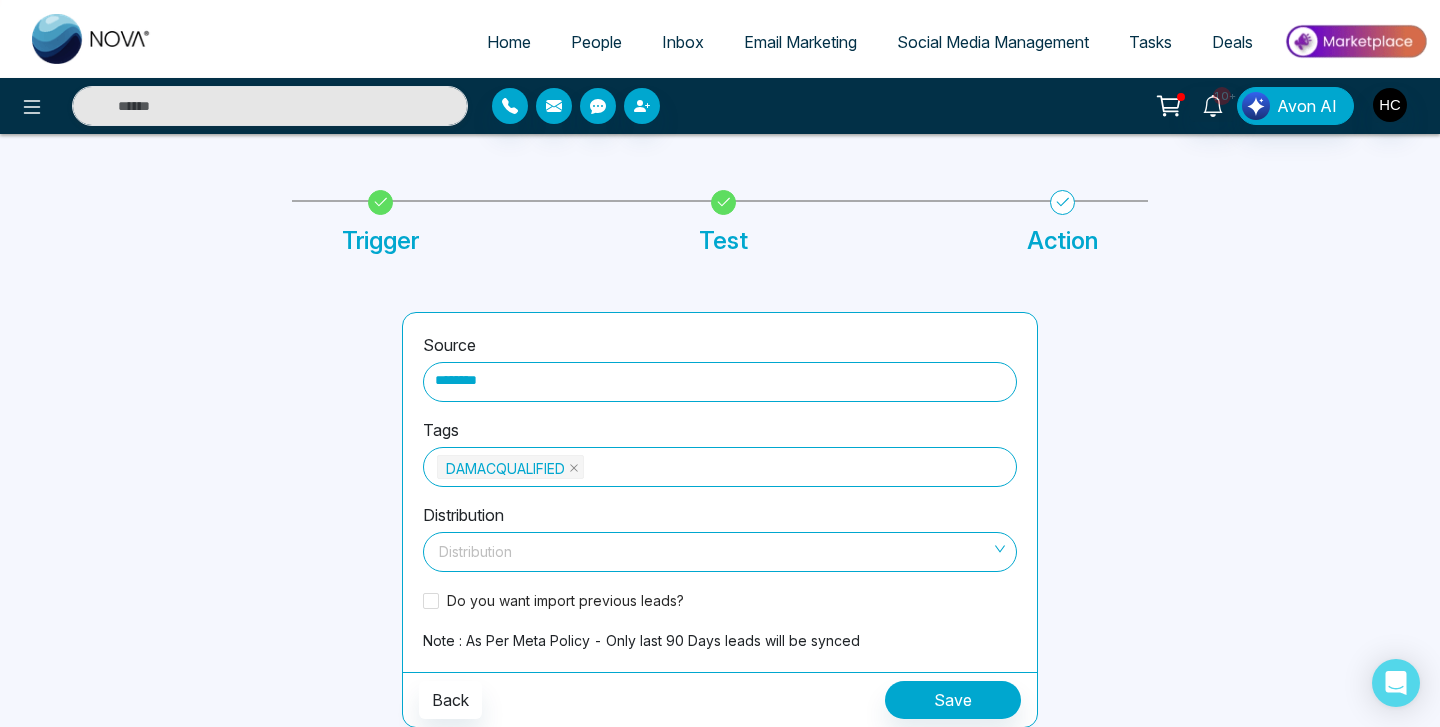 click at bounding box center [713, 548] 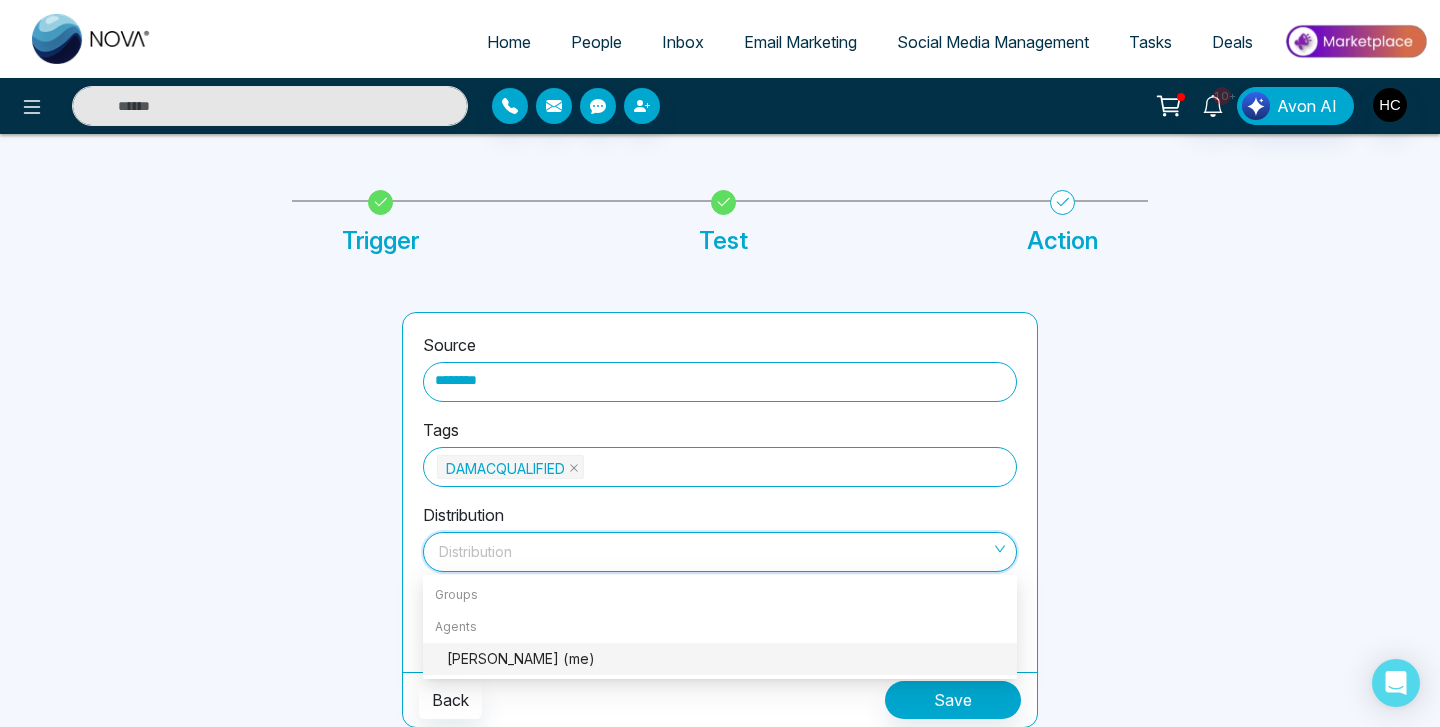 click on "[PERSON_NAME] (me)" at bounding box center [726, 659] 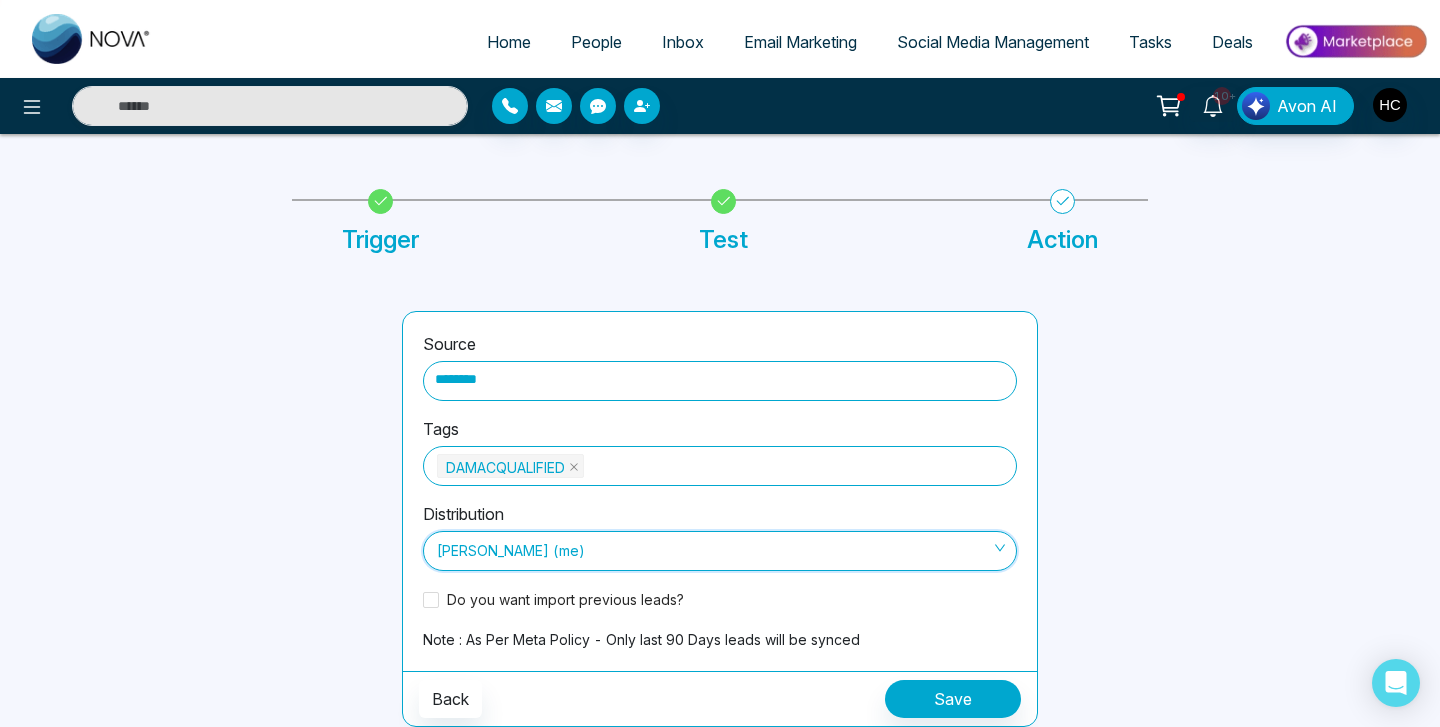 scroll, scrollTop: 60, scrollLeft: 0, axis: vertical 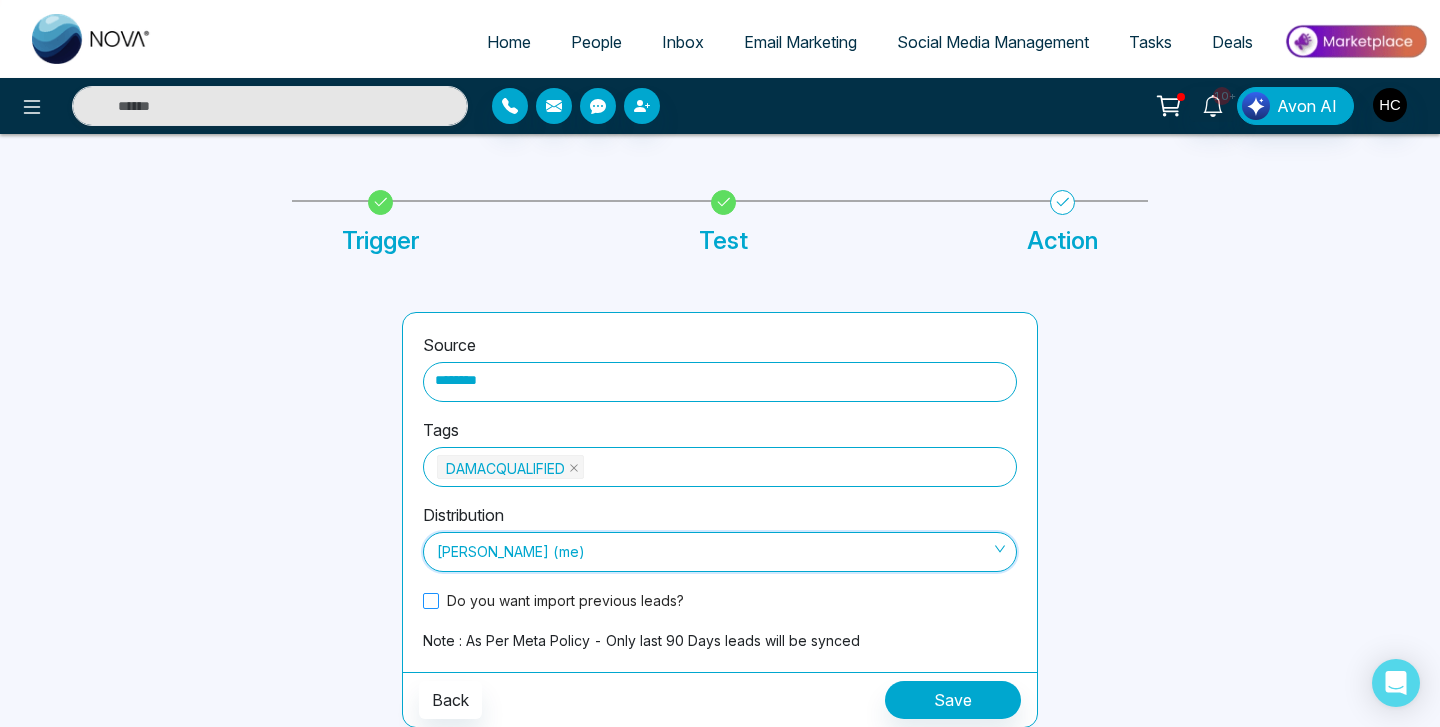 click on "Do you want import previous leads?" at bounding box center [565, 600] 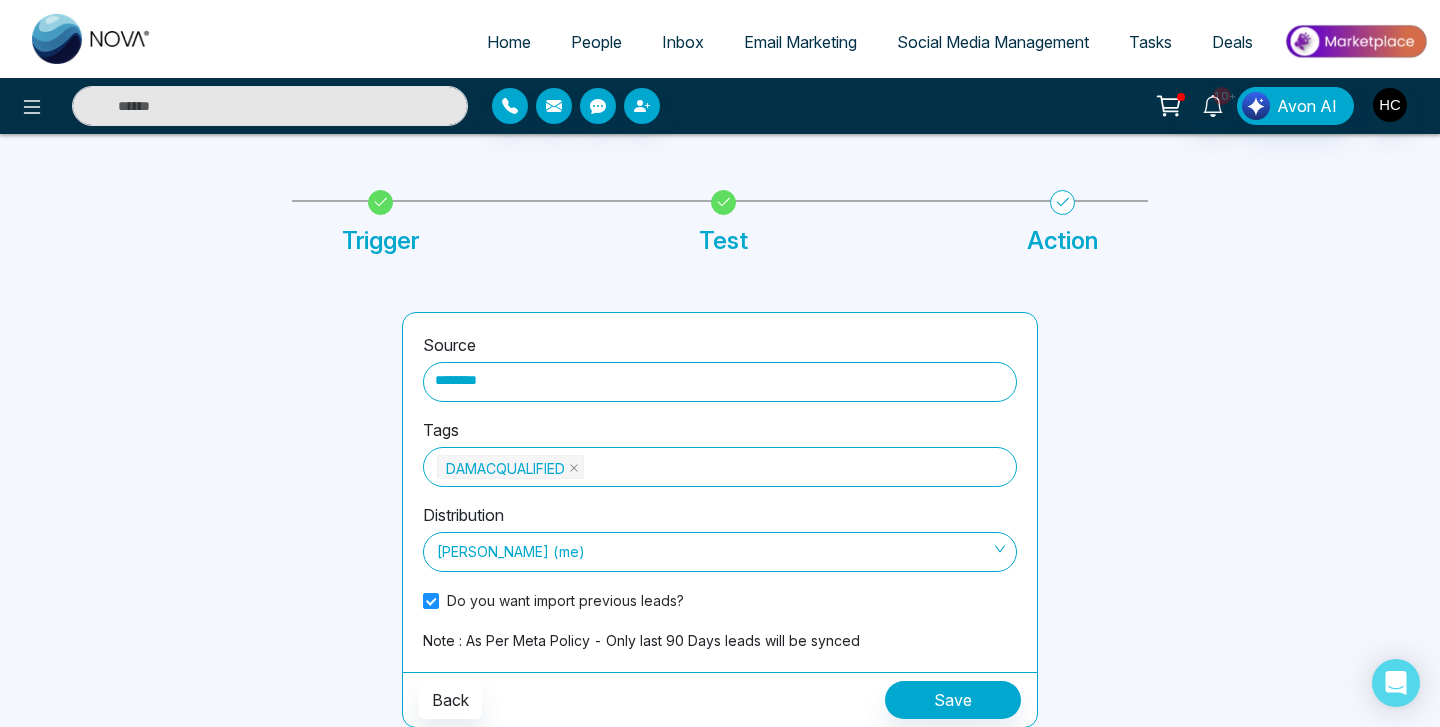 click on "Save" at bounding box center (953, 700) 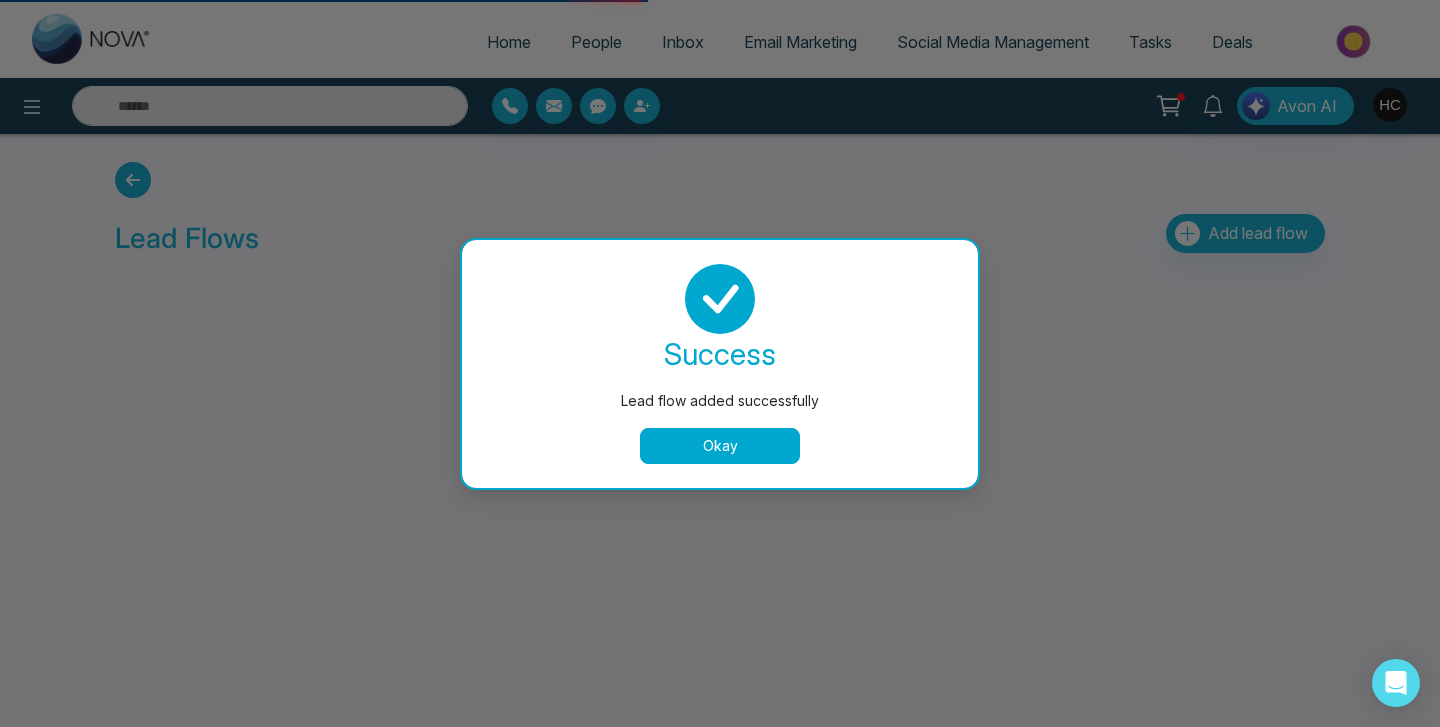scroll, scrollTop: 0, scrollLeft: 0, axis: both 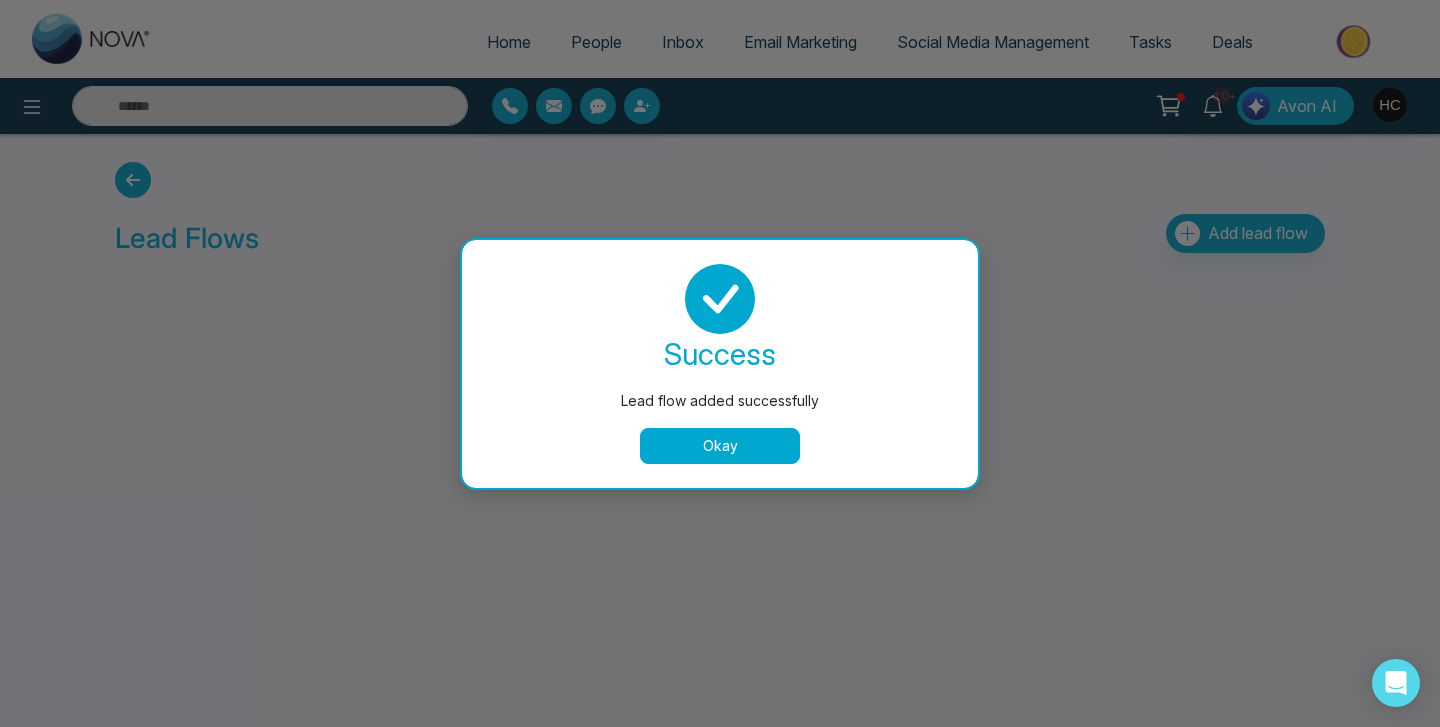 click on "Okay" at bounding box center (720, 446) 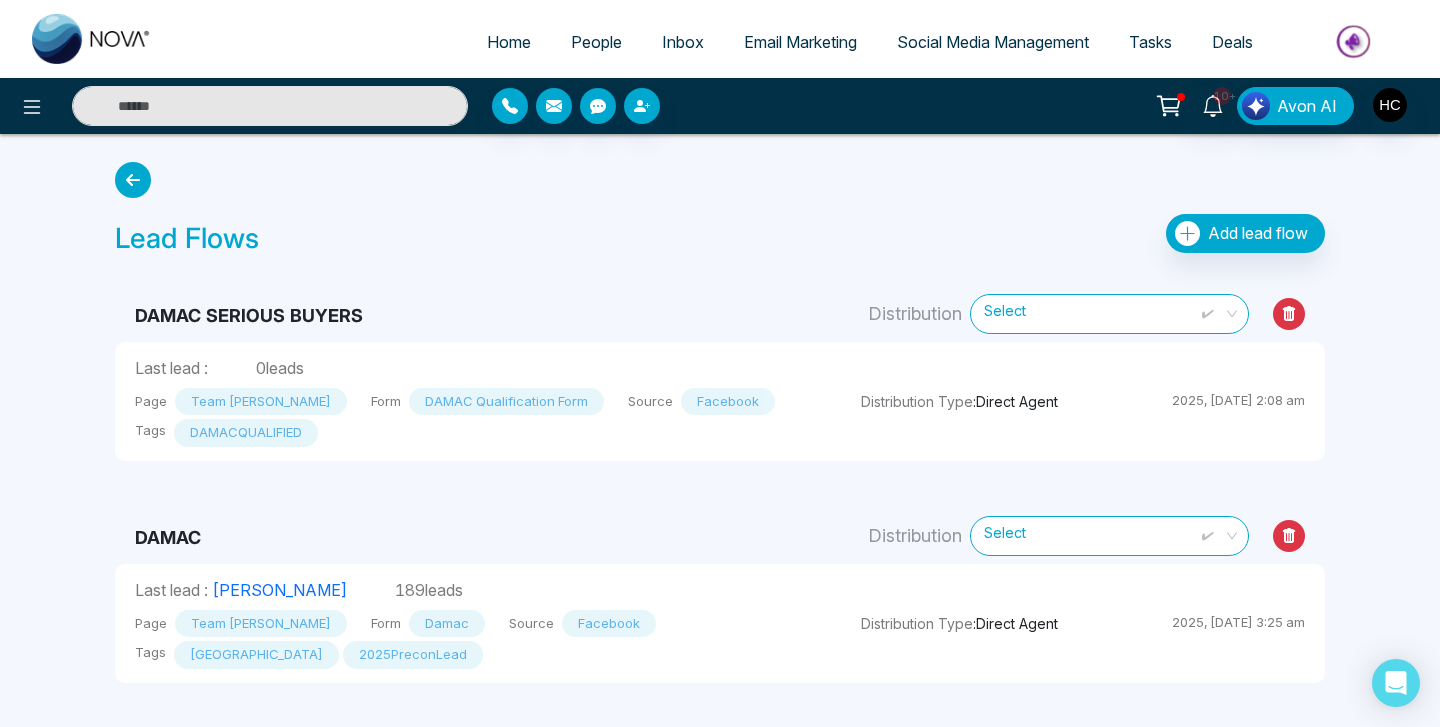 scroll, scrollTop: 0, scrollLeft: 0, axis: both 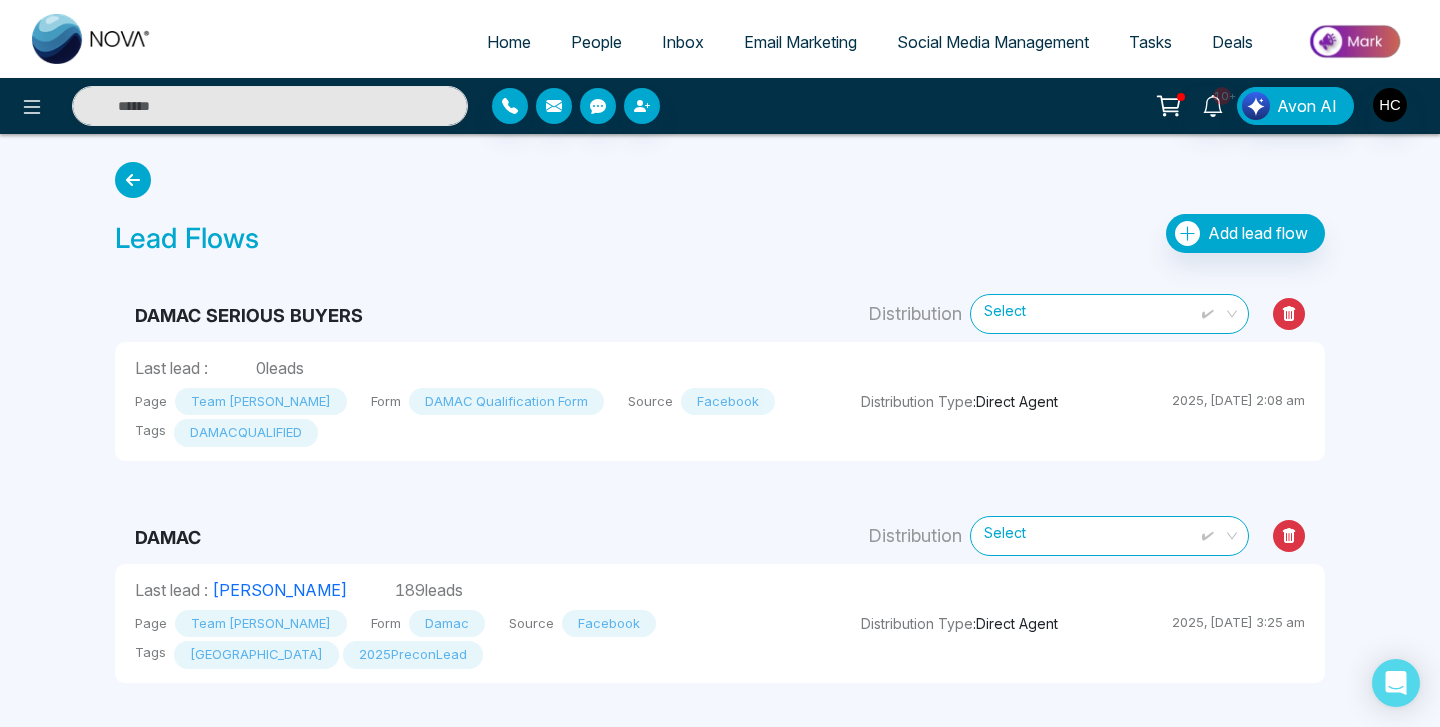 click on "People" at bounding box center [596, 42] 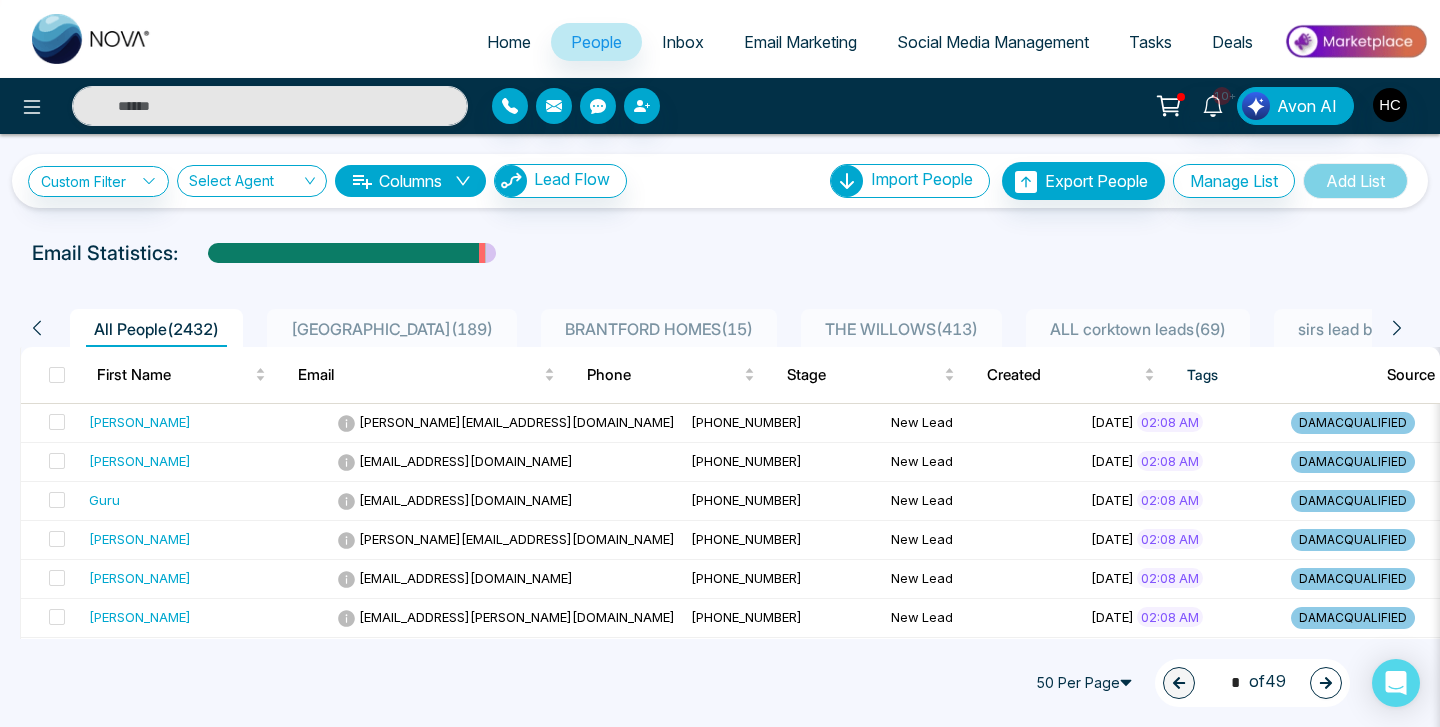 click on "Inbox" at bounding box center (683, 42) 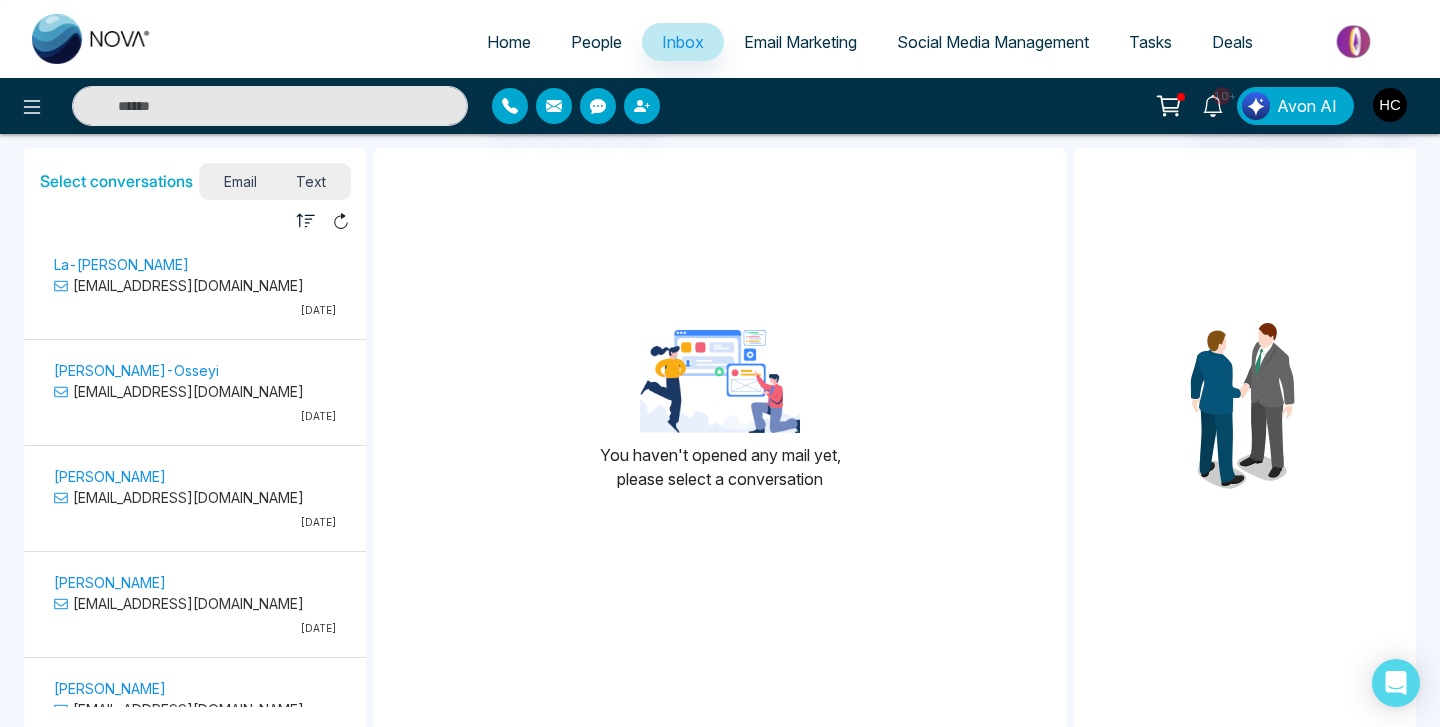click on "People" at bounding box center (596, 42) 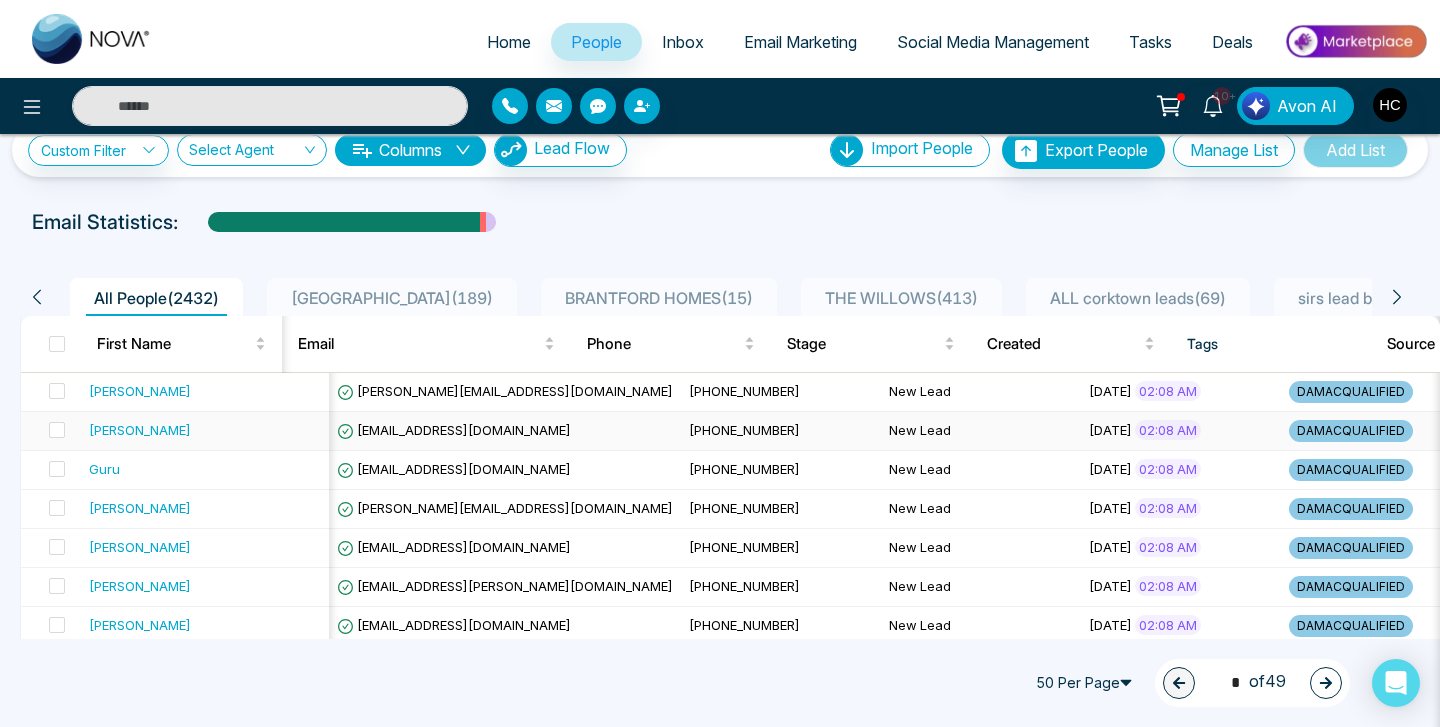 scroll, scrollTop: 32, scrollLeft: 0, axis: vertical 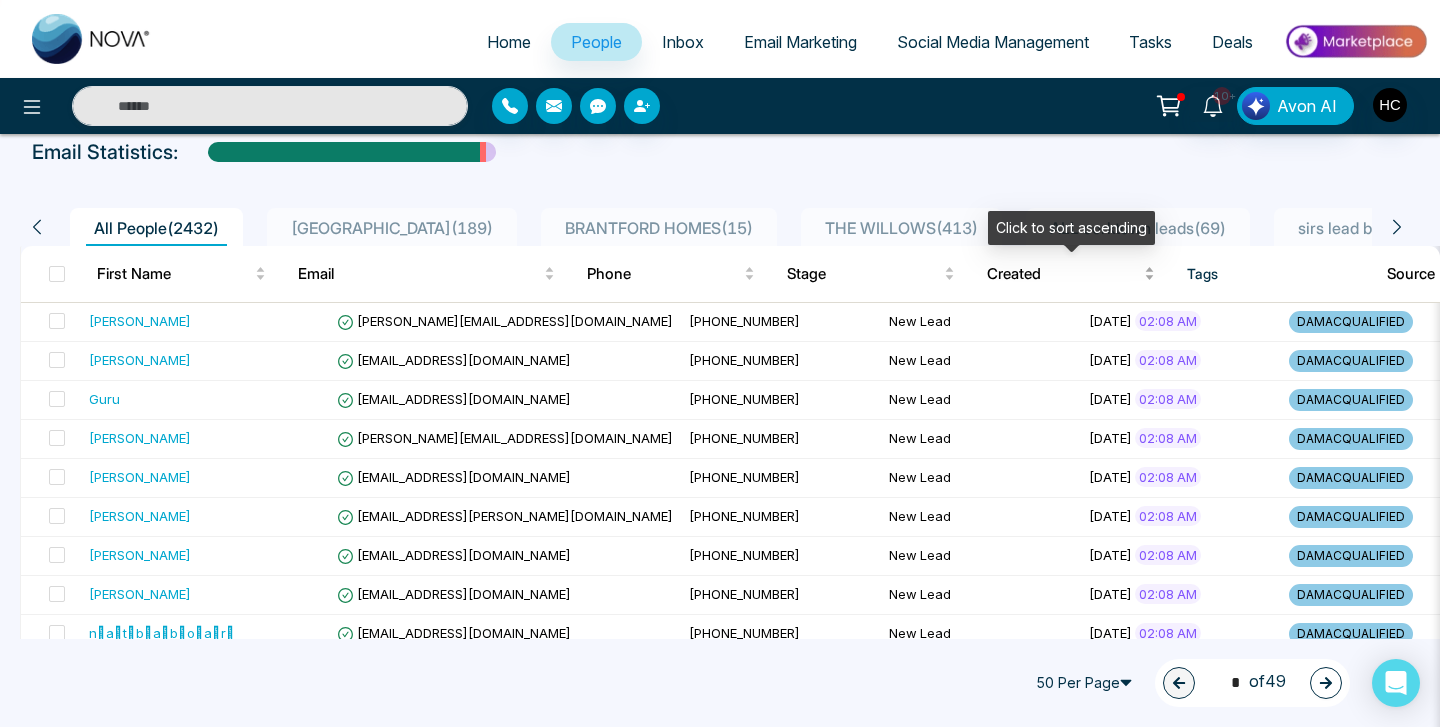 click on "Created" at bounding box center [1071, 274] 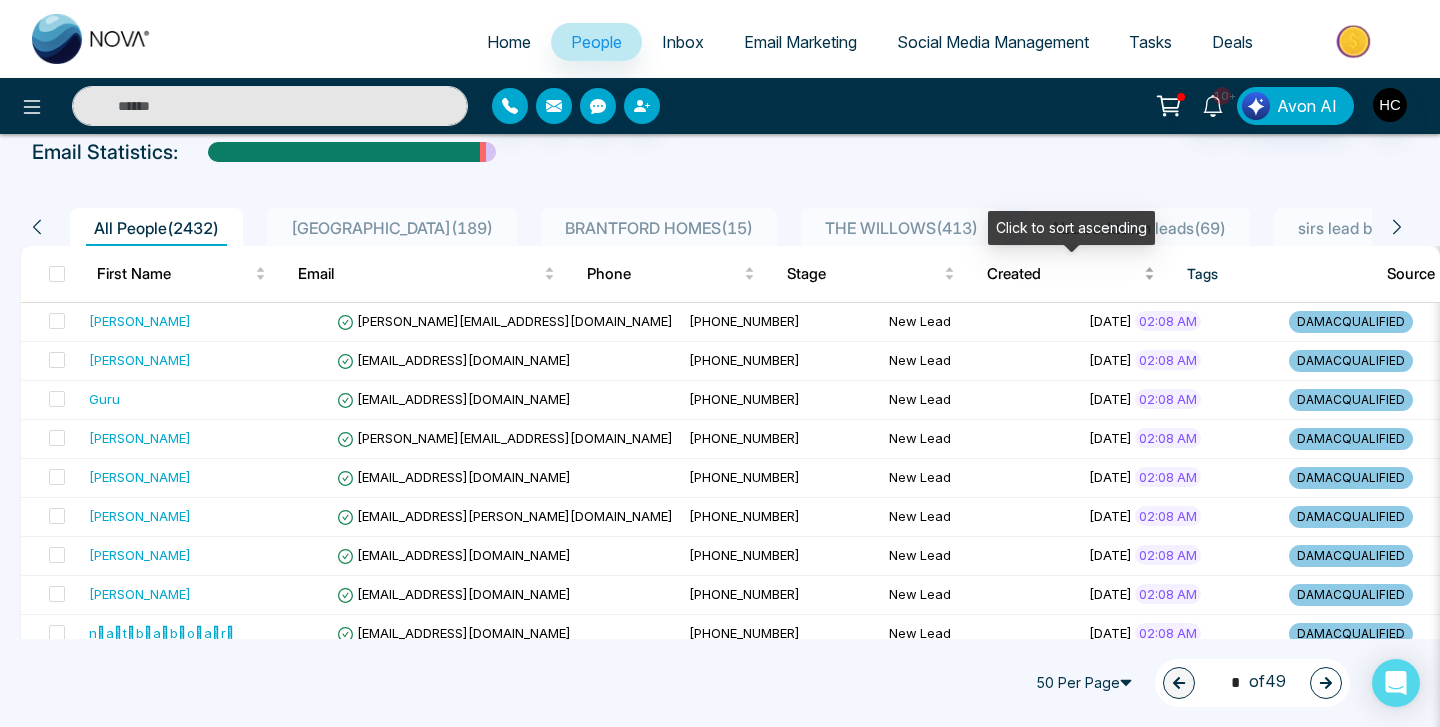 scroll, scrollTop: 0, scrollLeft: 0, axis: both 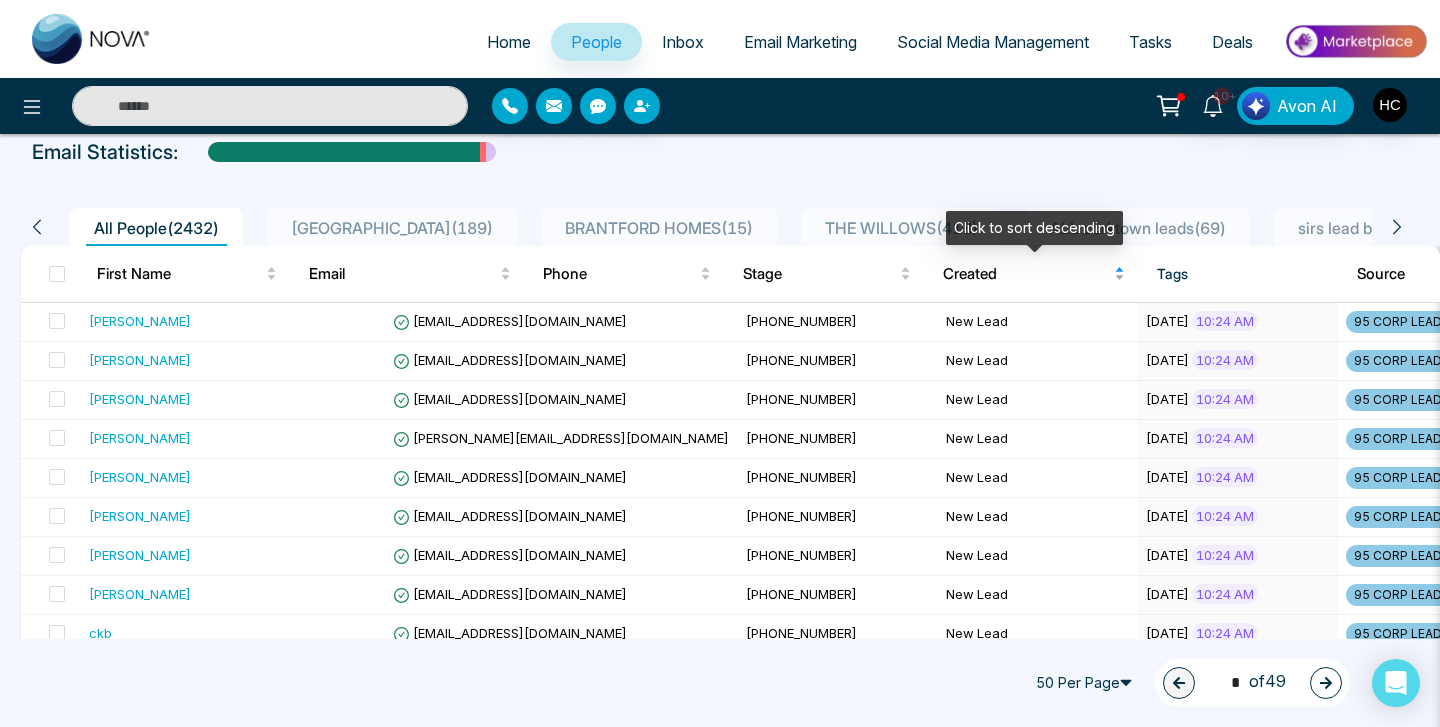 click on "Created" at bounding box center [1034, 274] 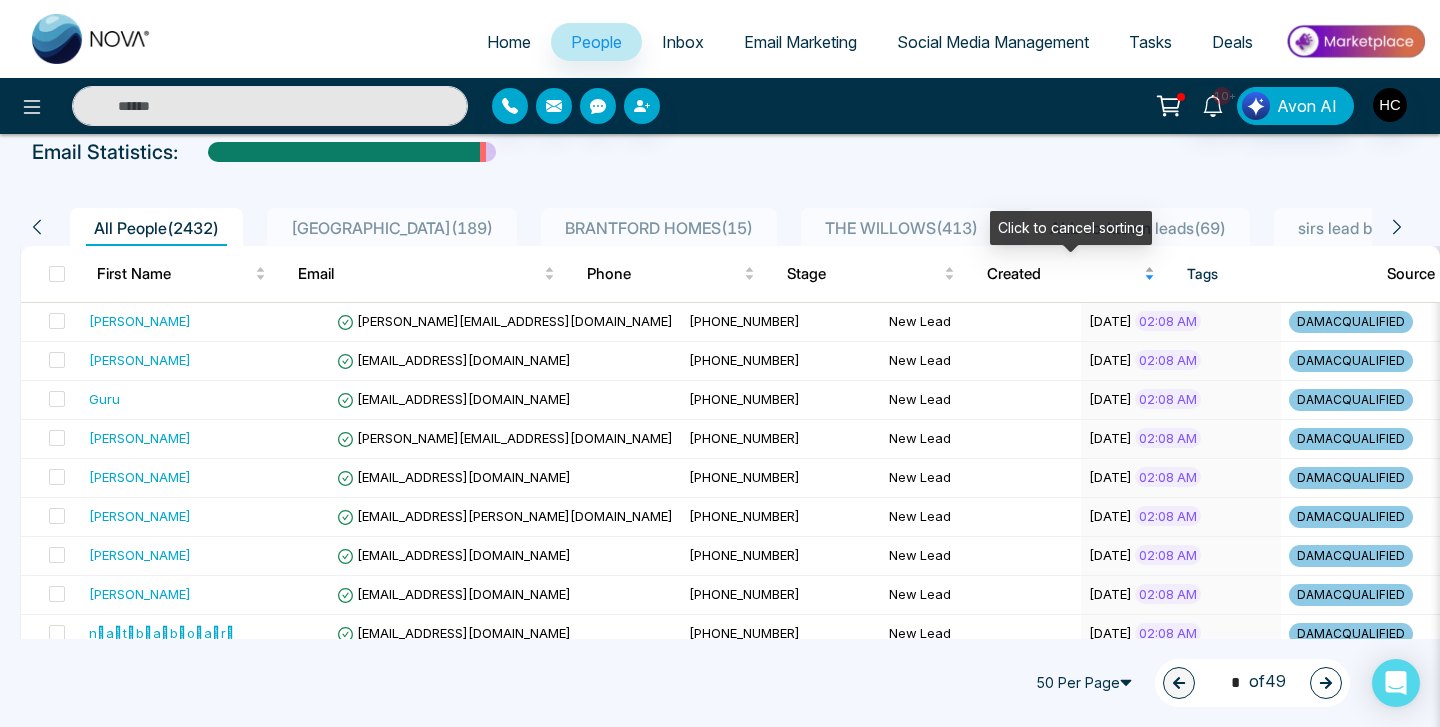 click on "Created" at bounding box center (1063, 274) 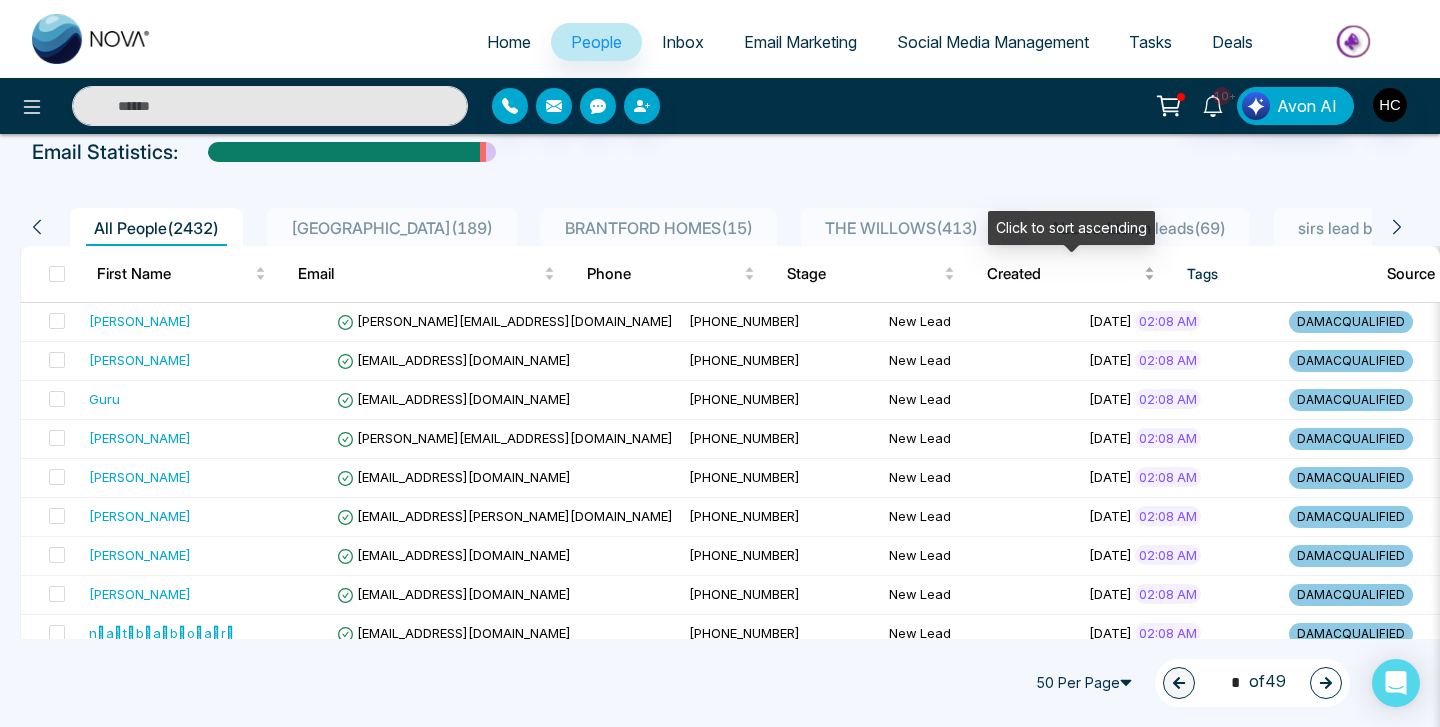 click on "Created" at bounding box center [1063, 274] 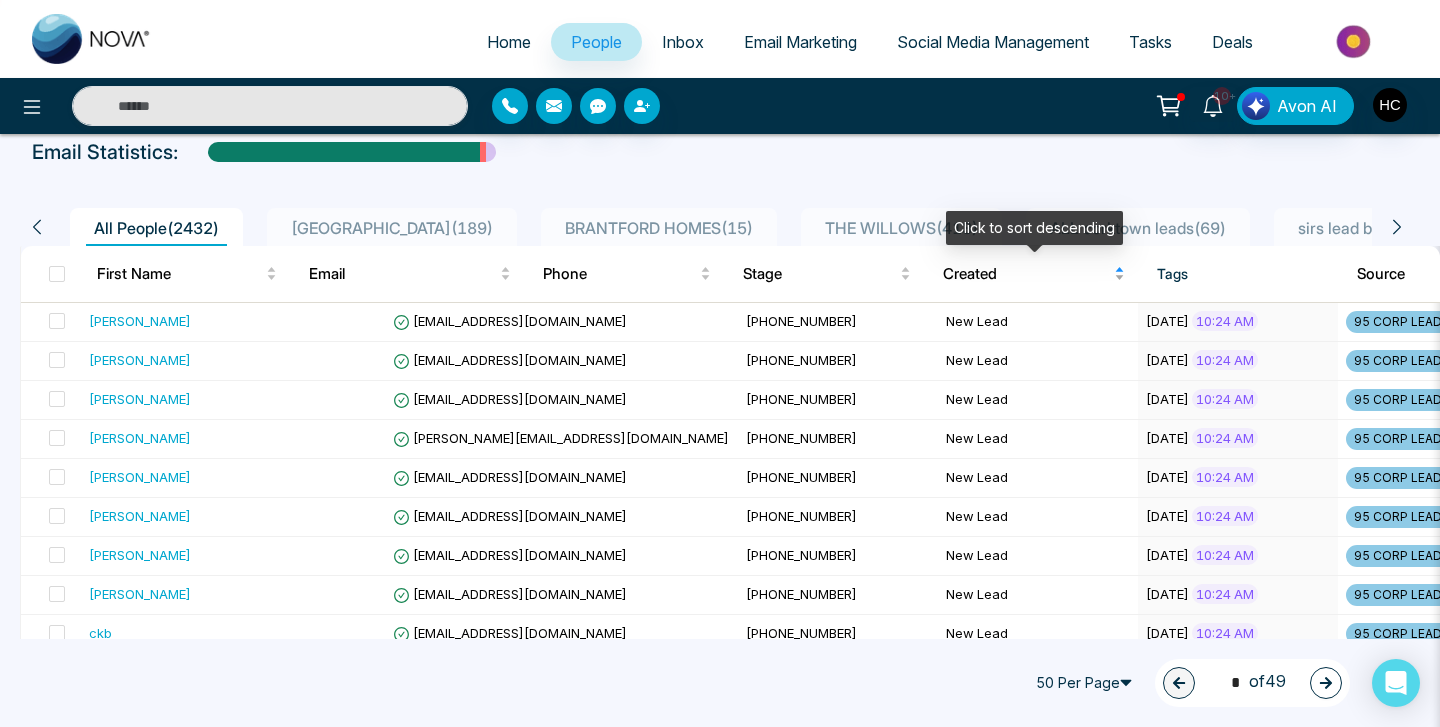 click on "Created" at bounding box center (1026, 274) 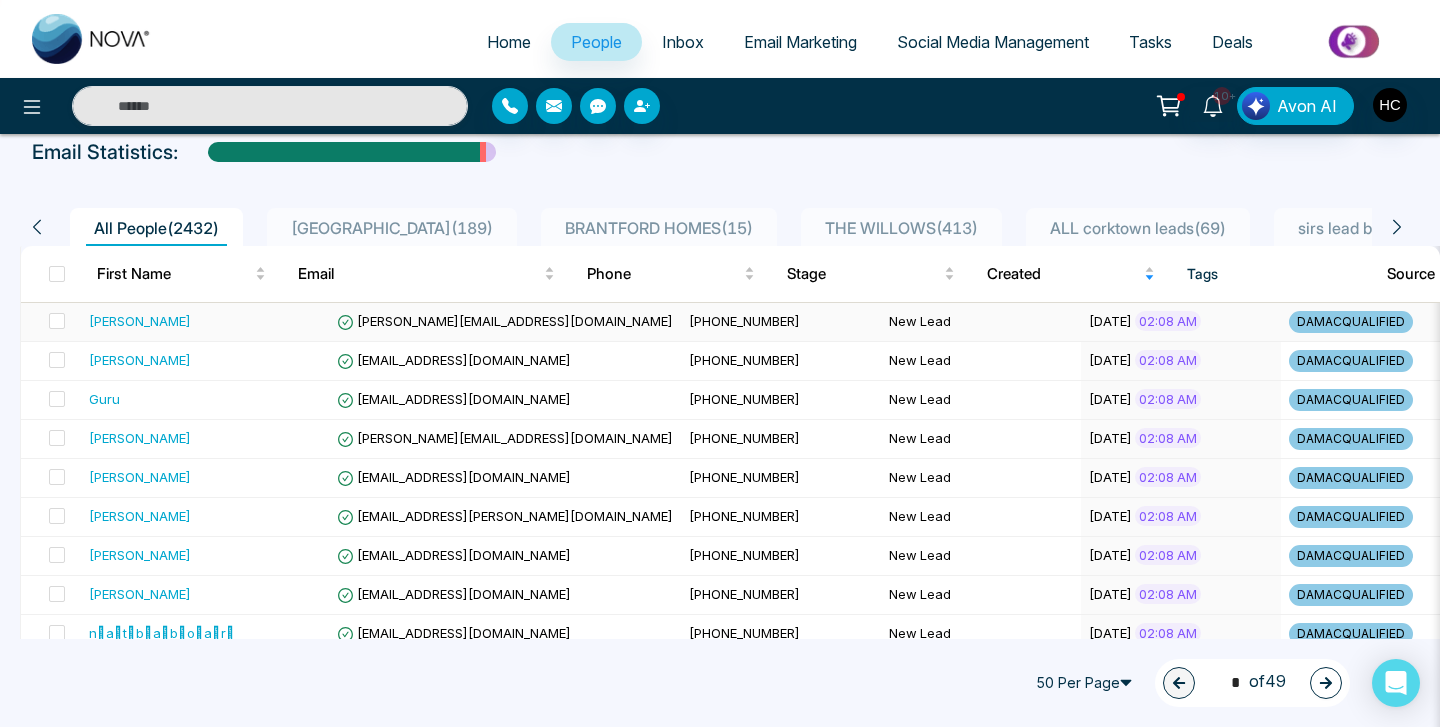 click on "[PERSON_NAME][EMAIL_ADDRESS][DOMAIN_NAME]" at bounding box center (505, 322) 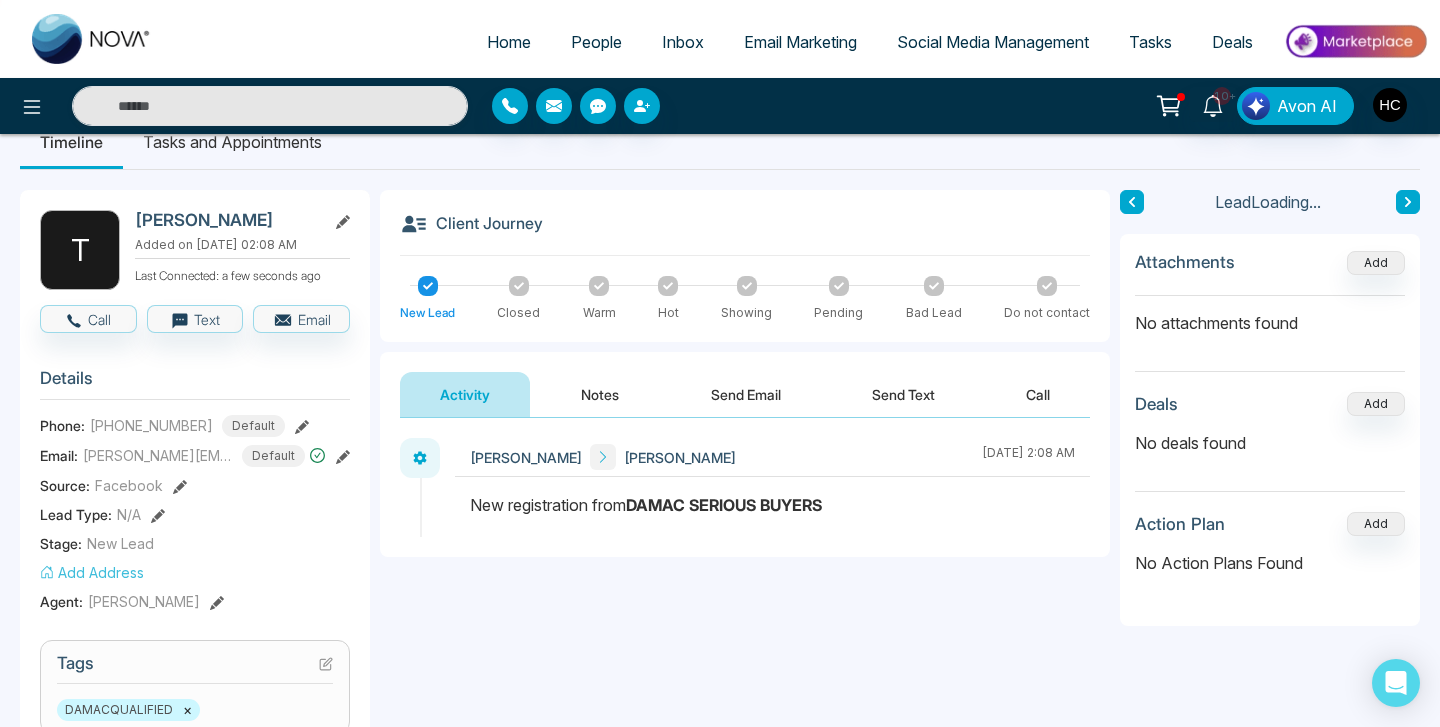 scroll, scrollTop: 45, scrollLeft: 0, axis: vertical 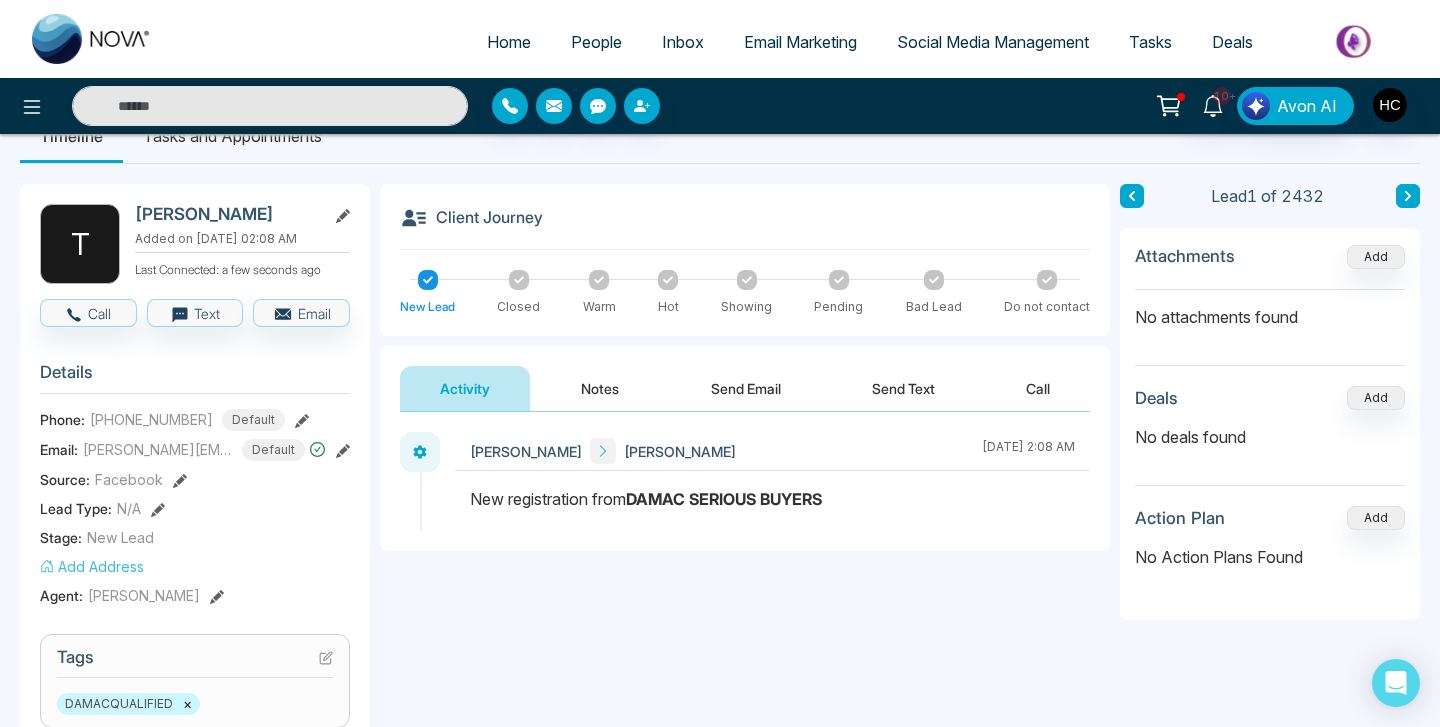 click on "Notes" at bounding box center (600, 388) 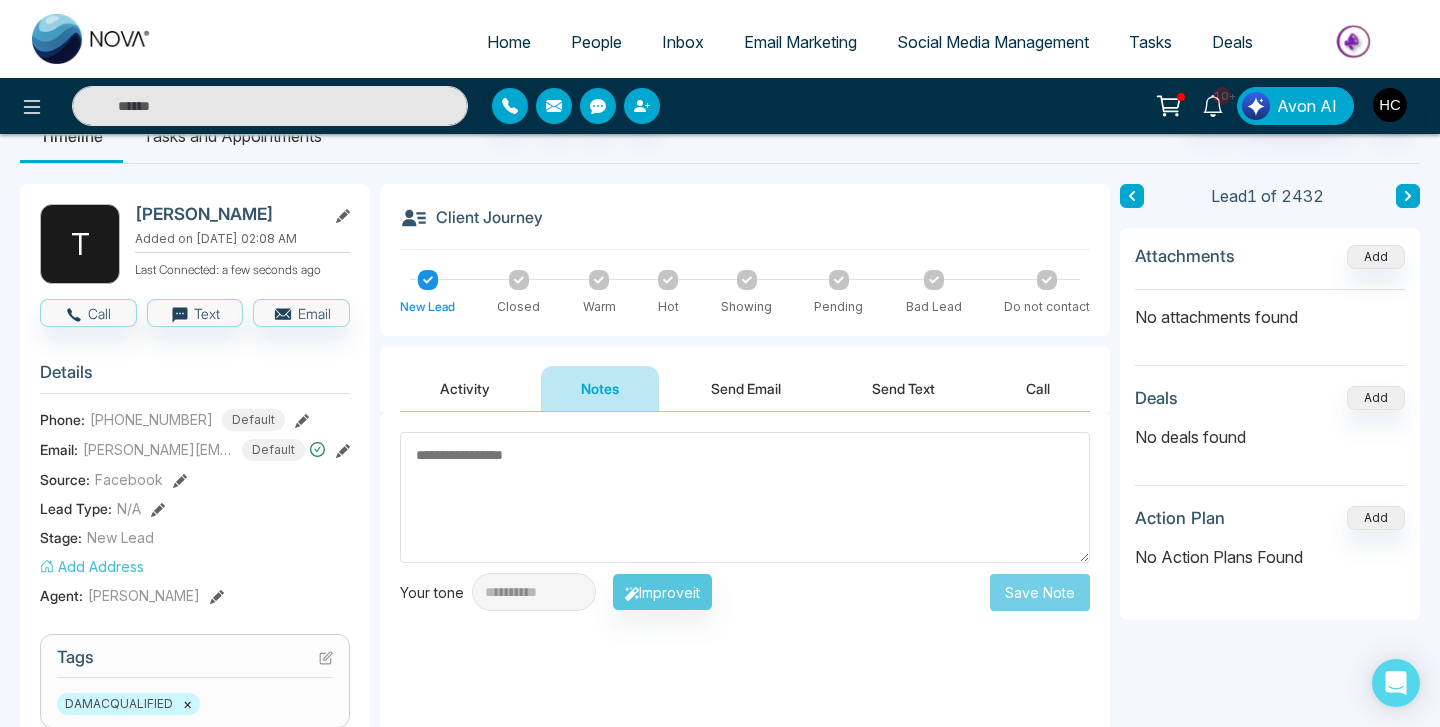 click on "Activity" at bounding box center [465, 388] 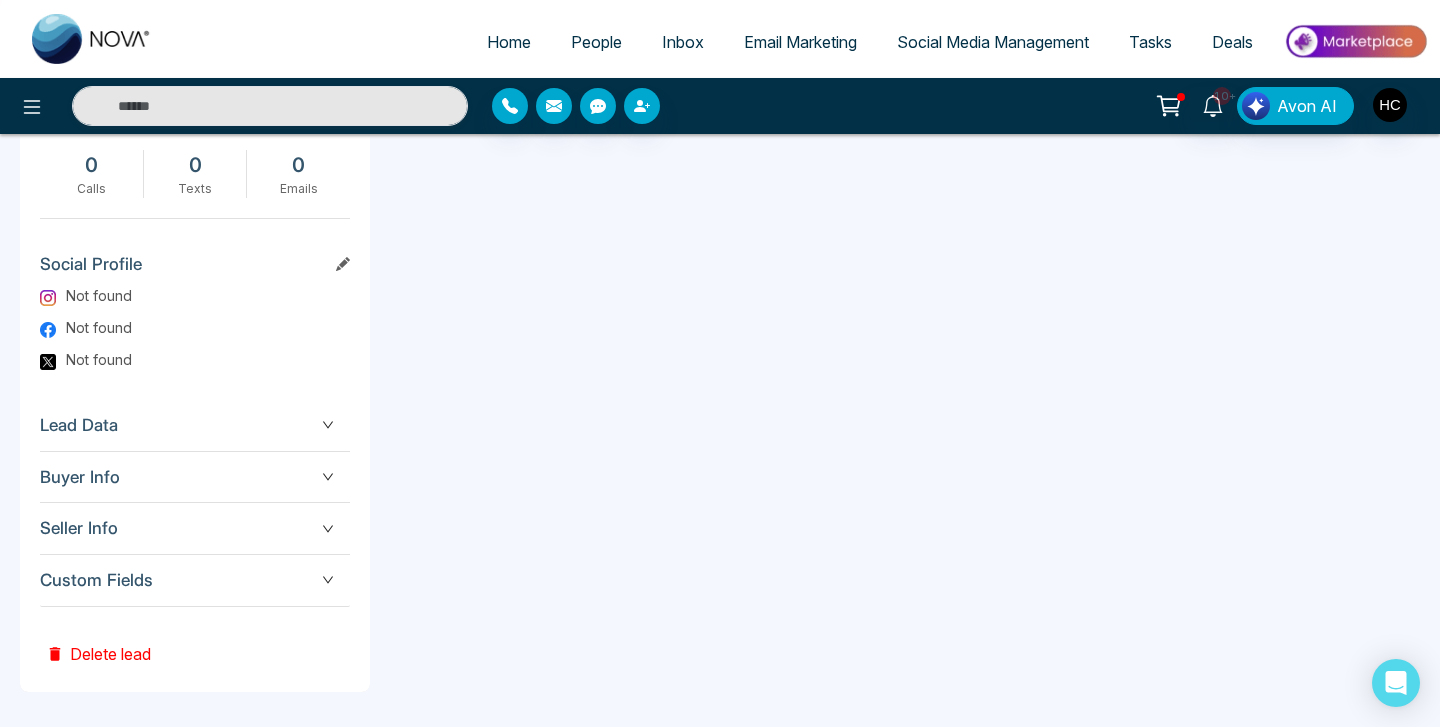 scroll, scrollTop: 790, scrollLeft: 0, axis: vertical 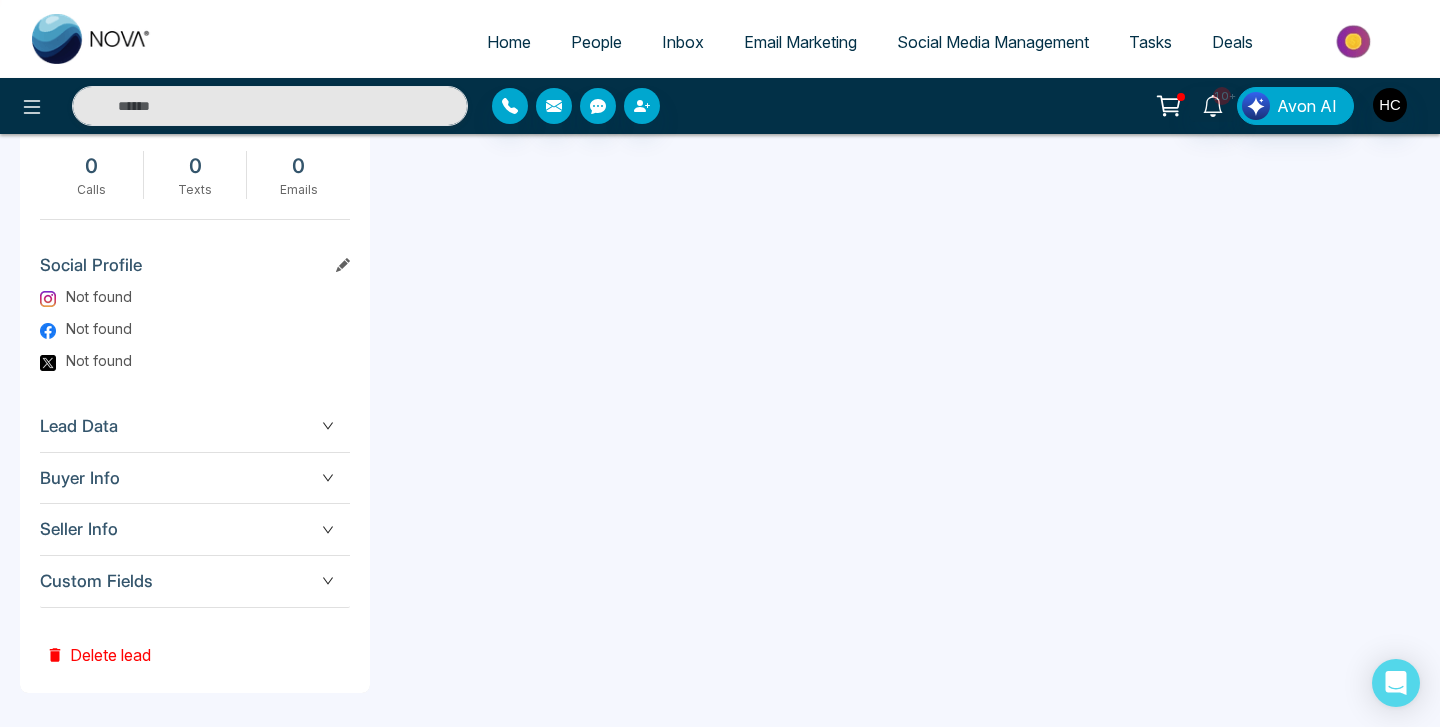 click on "Custom Fields" at bounding box center [195, 581] 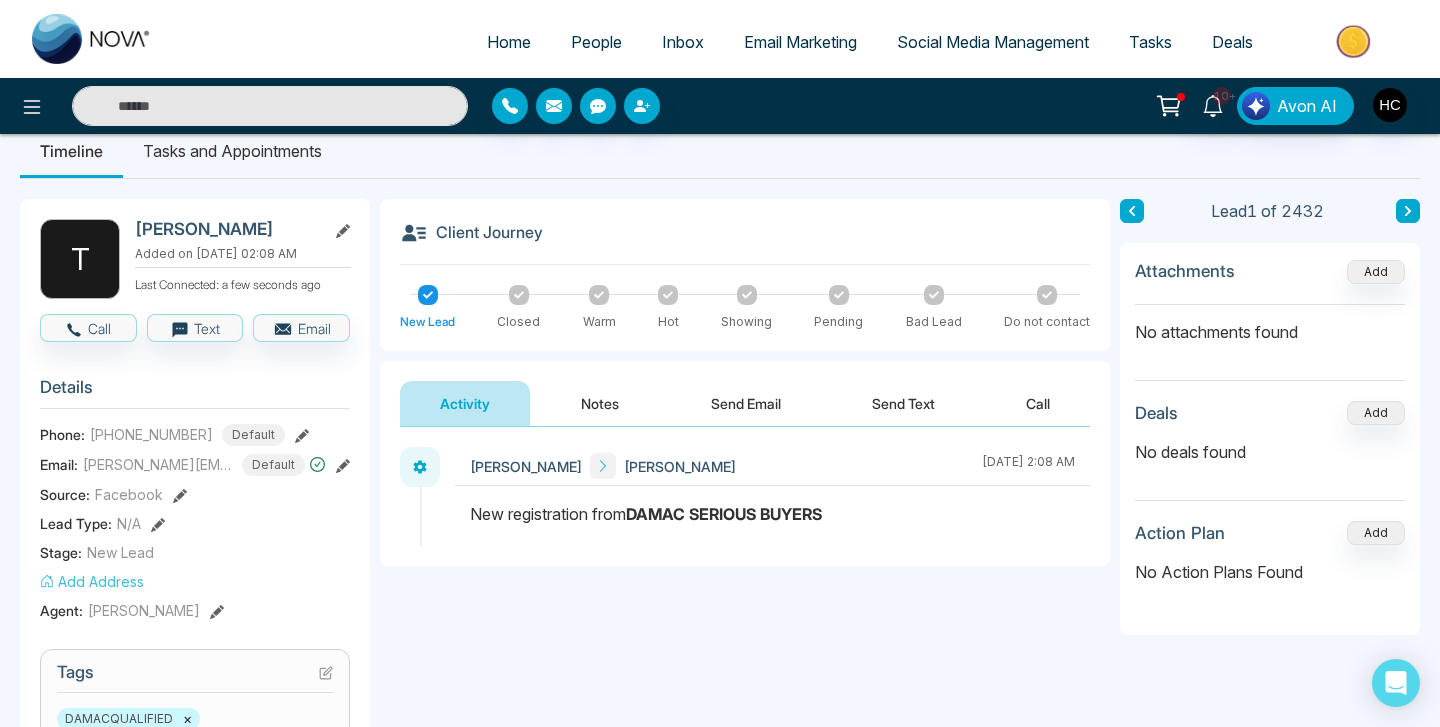 scroll, scrollTop: 27, scrollLeft: 0, axis: vertical 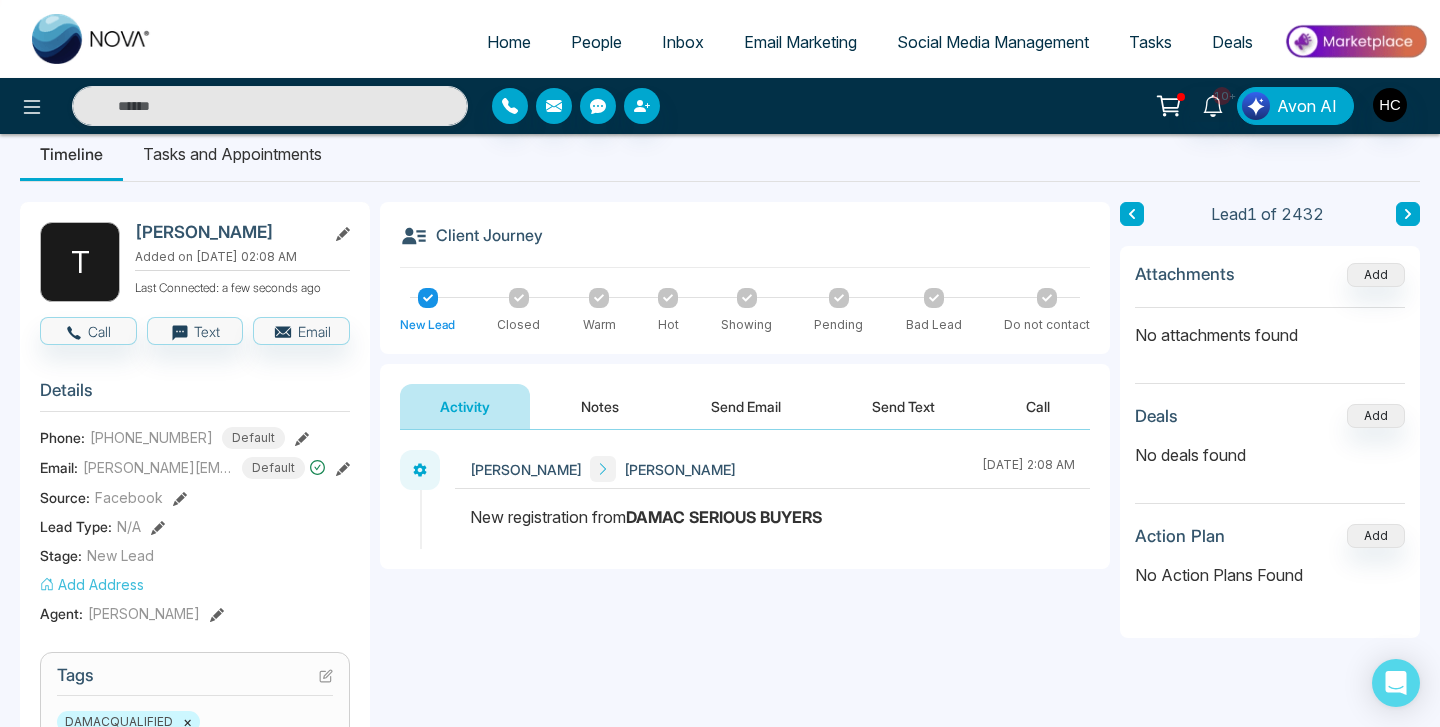 click on "Notes" at bounding box center (600, 406) 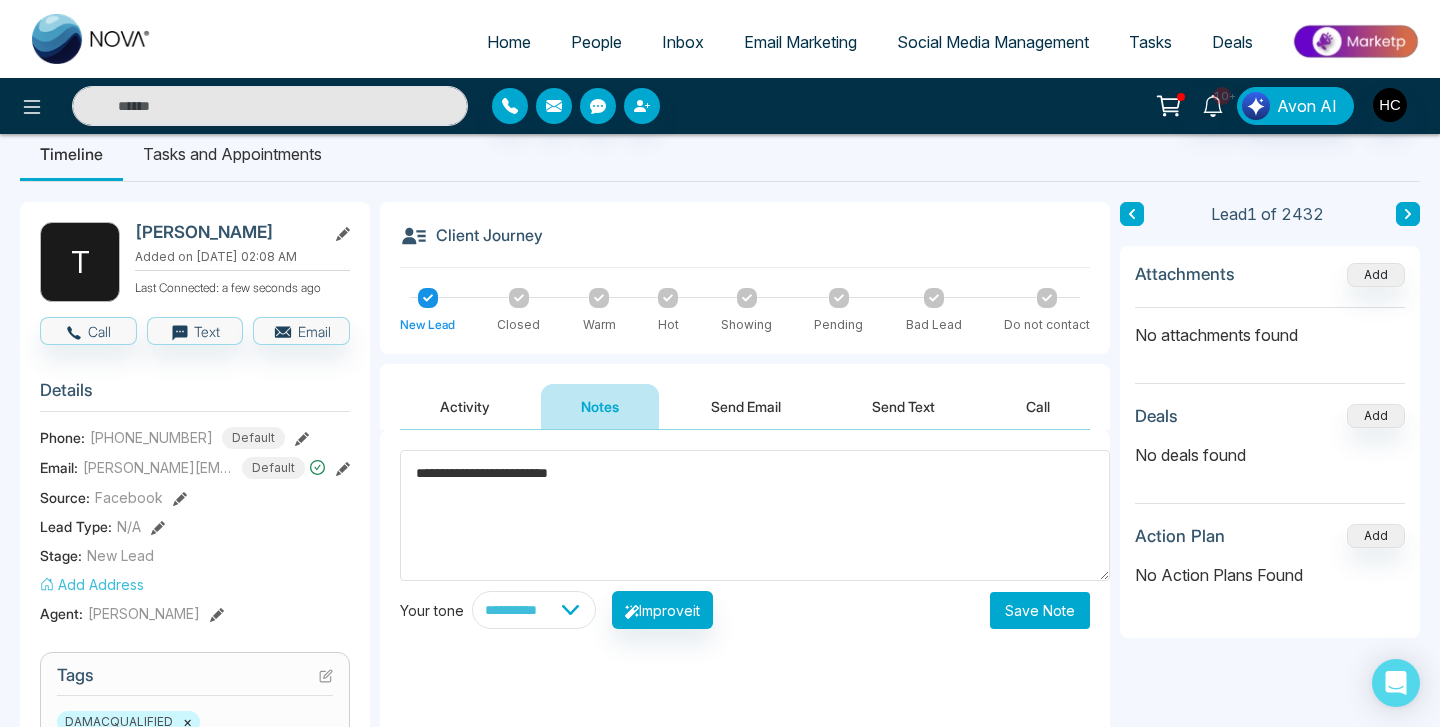 type on "**********" 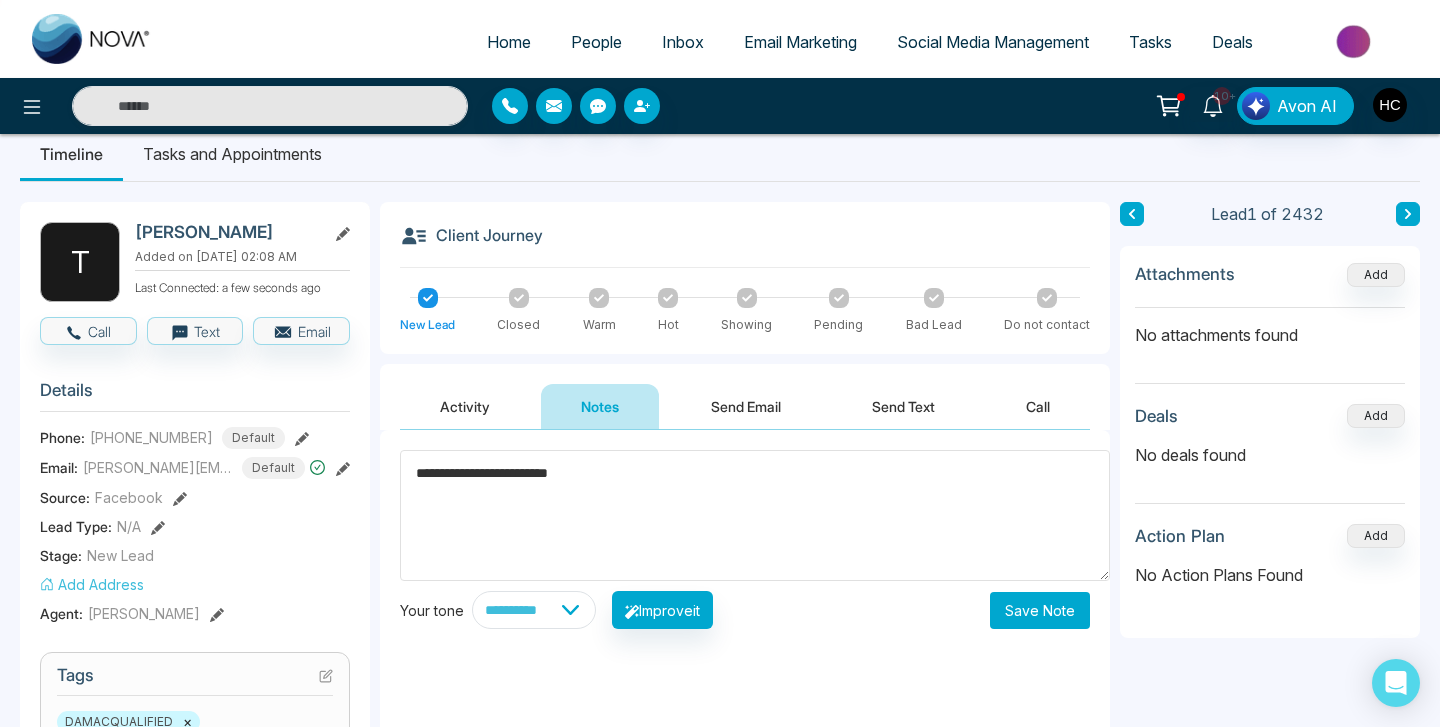 click on "Save Note" at bounding box center [1040, 610] 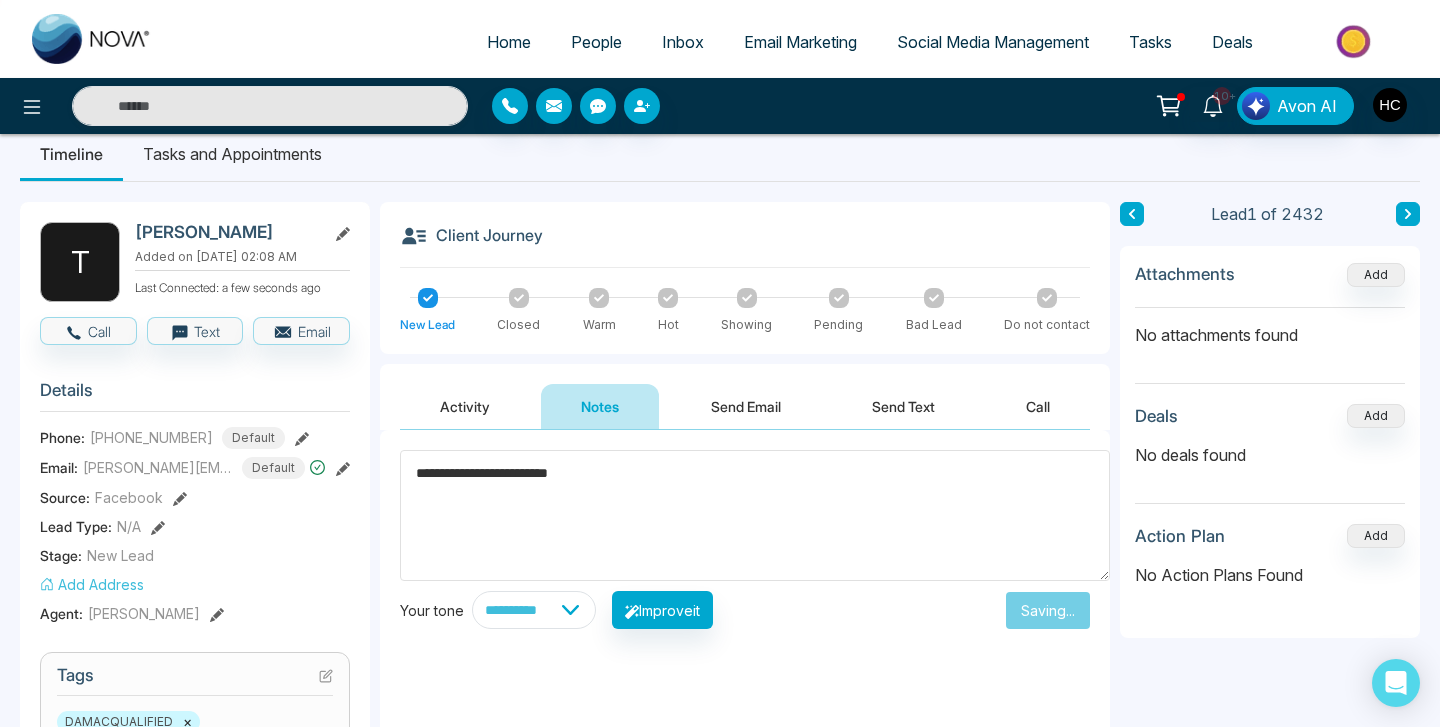 type 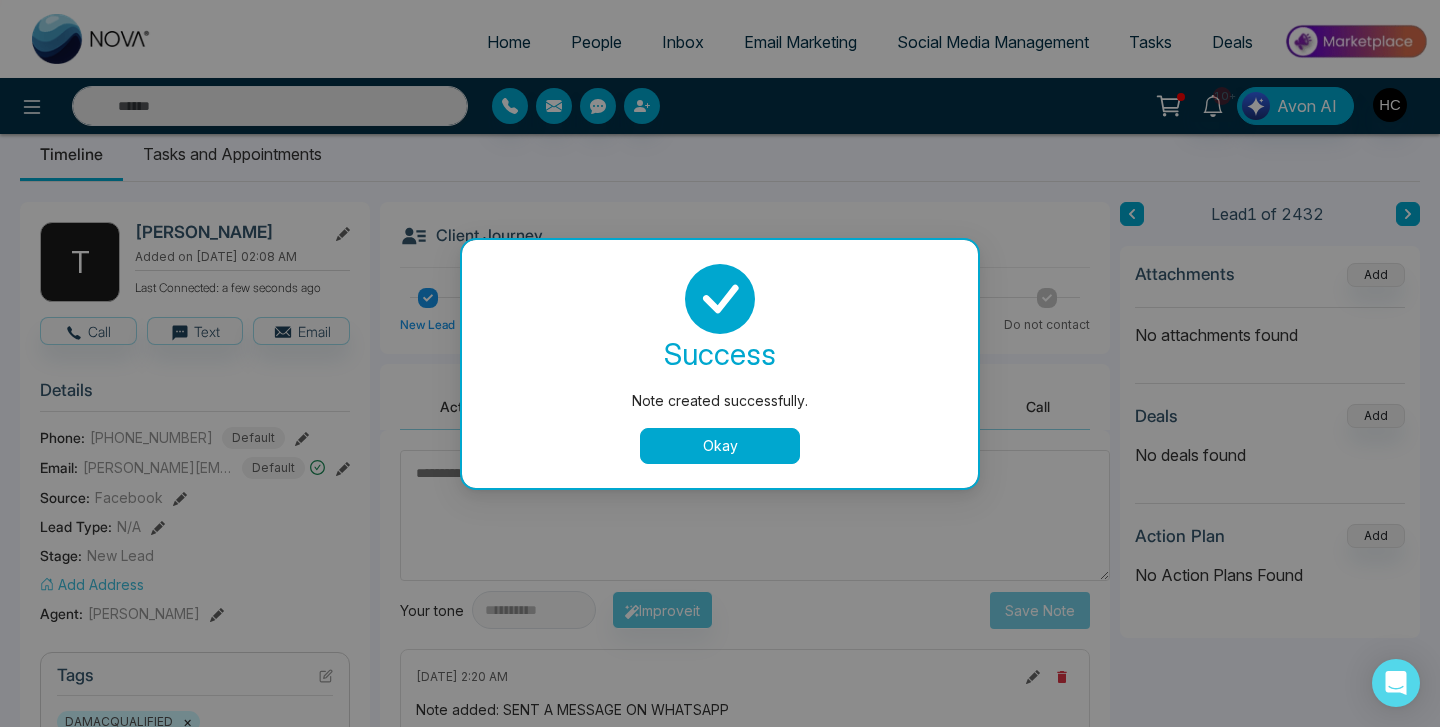 click on "Okay" at bounding box center [720, 446] 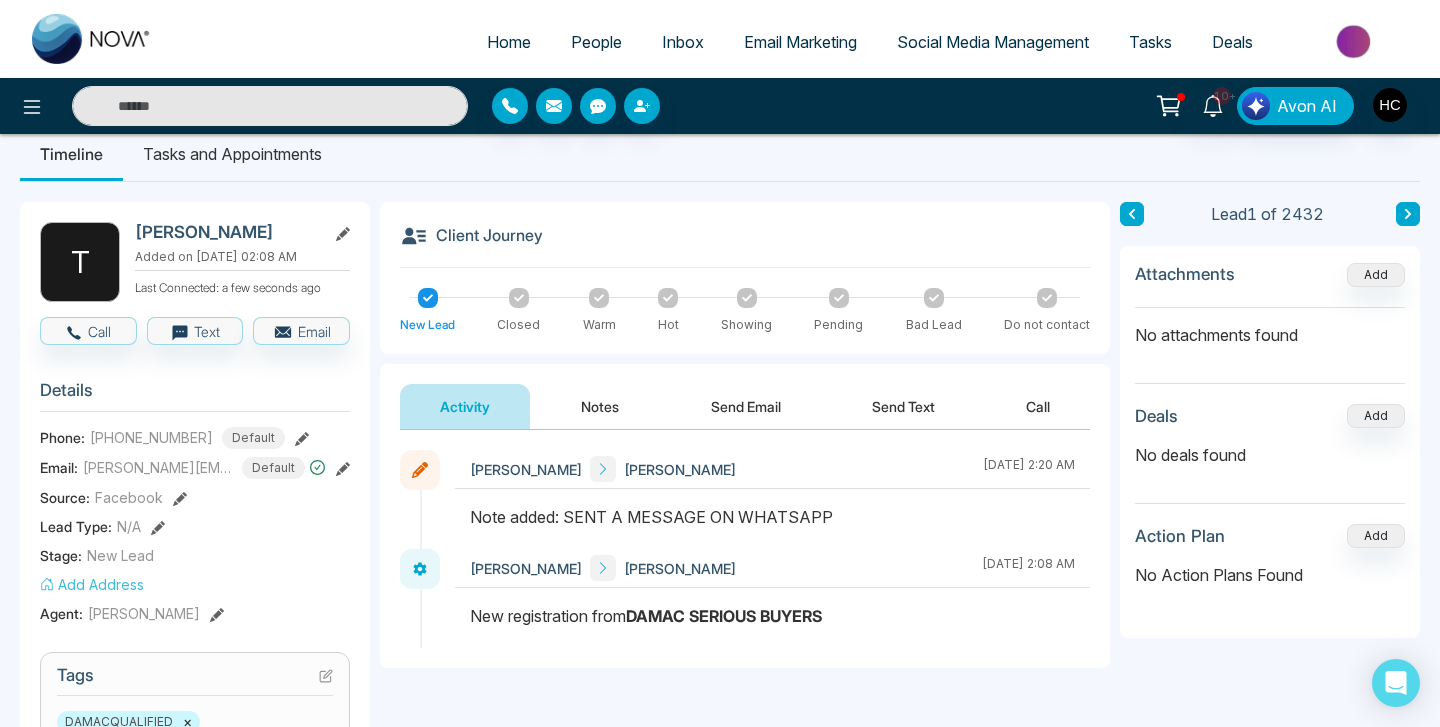 click on "People" at bounding box center [596, 42] 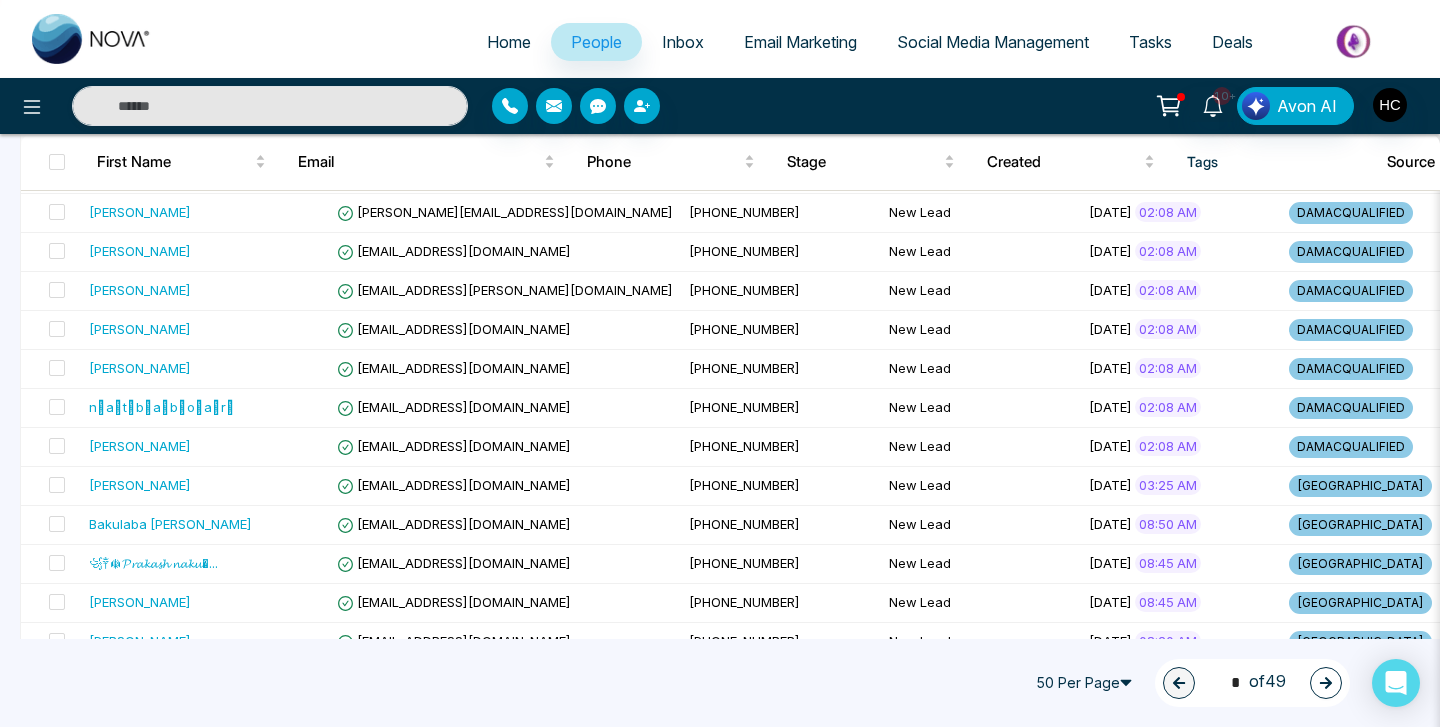 scroll, scrollTop: 305, scrollLeft: 0, axis: vertical 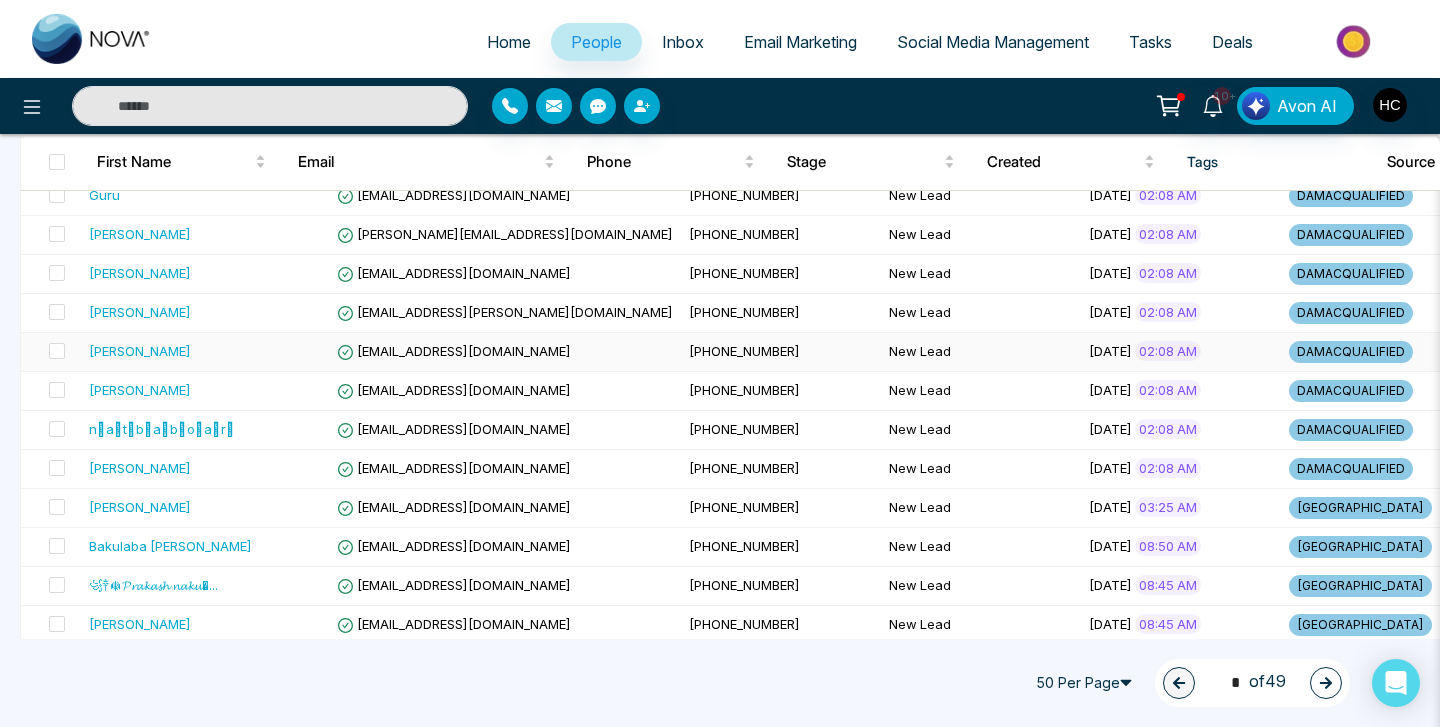 click on "[EMAIL_ADDRESS][DOMAIN_NAME]" at bounding box center [505, 352] 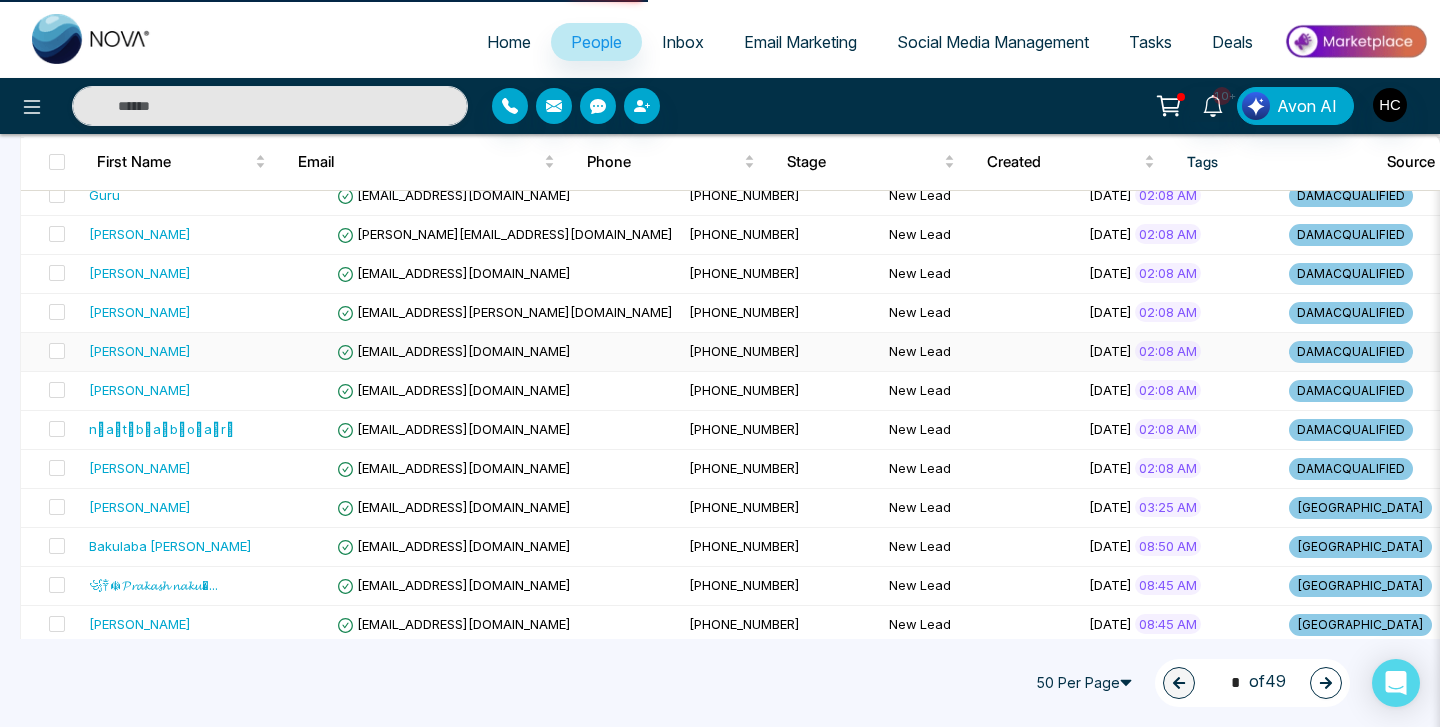 scroll, scrollTop: 0, scrollLeft: 0, axis: both 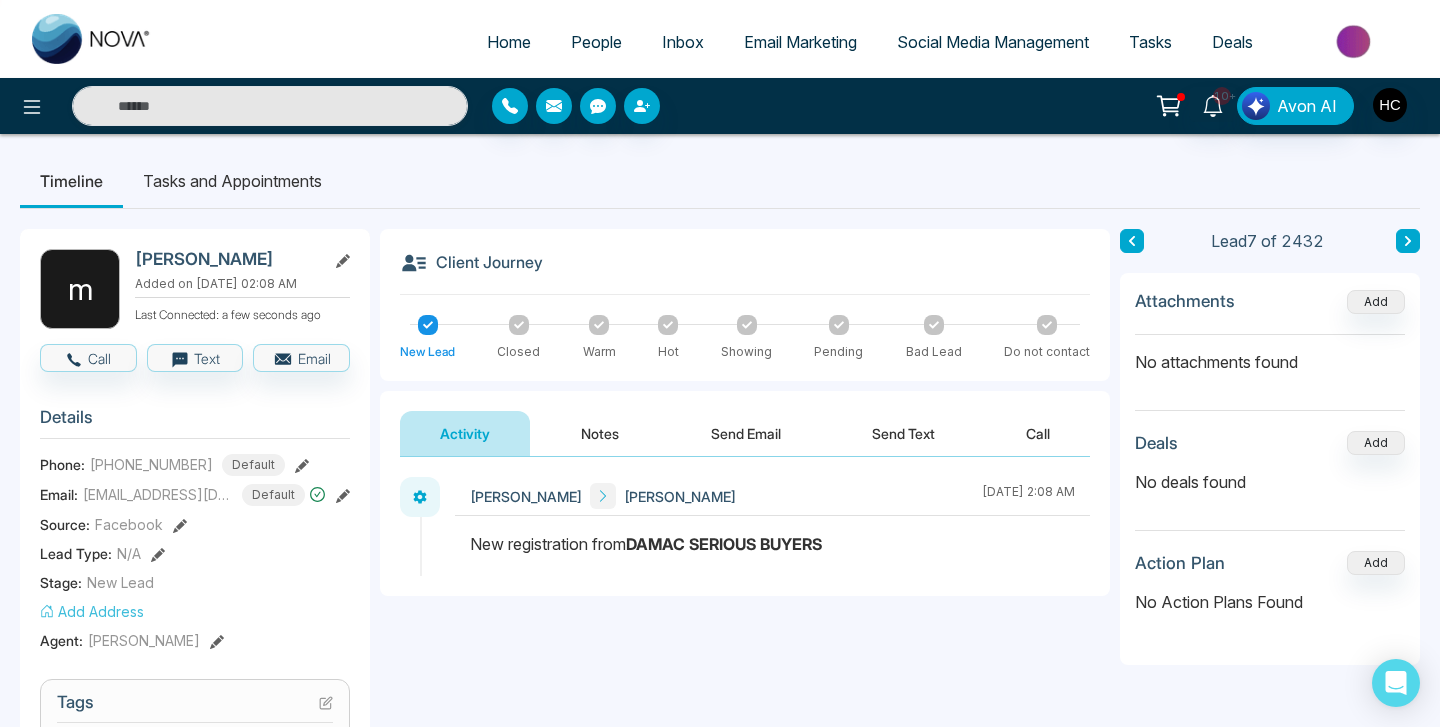 click on "Notes" at bounding box center (600, 433) 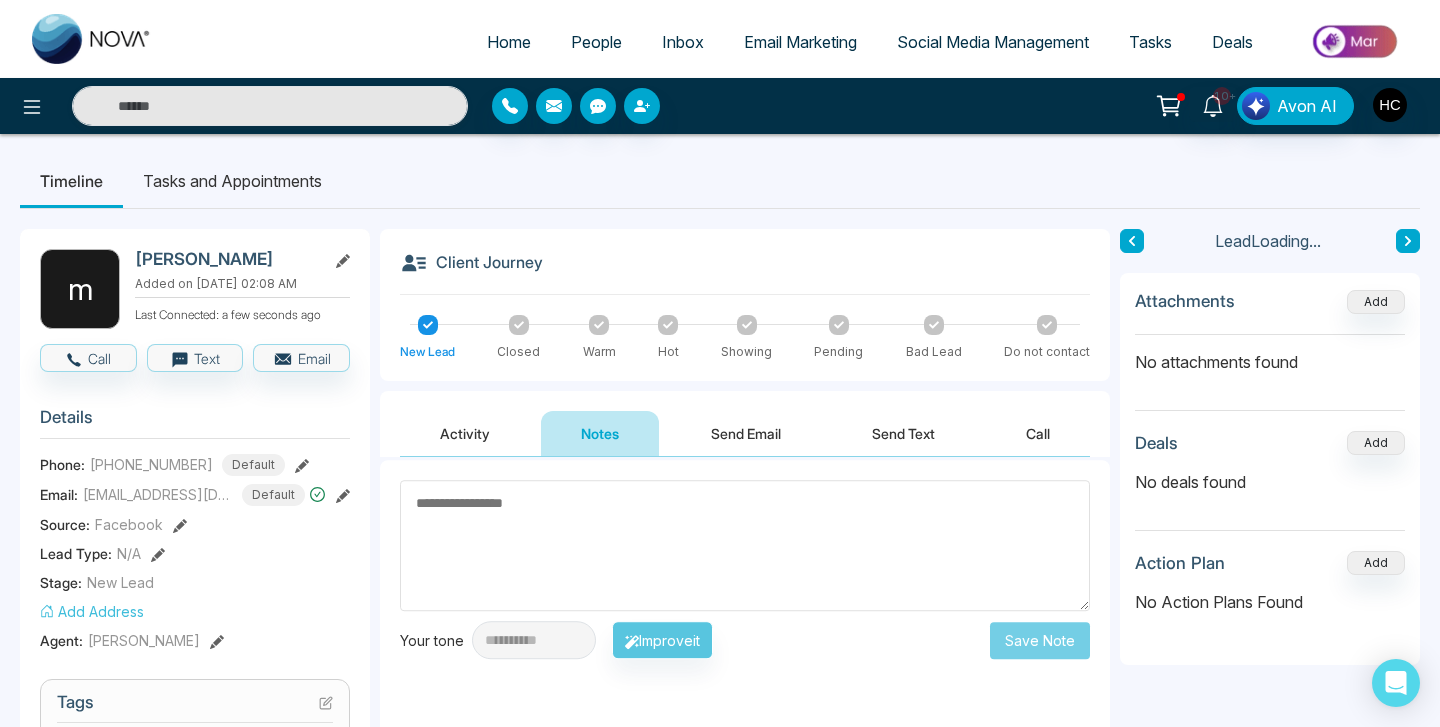 click on "Activity" at bounding box center [465, 433] 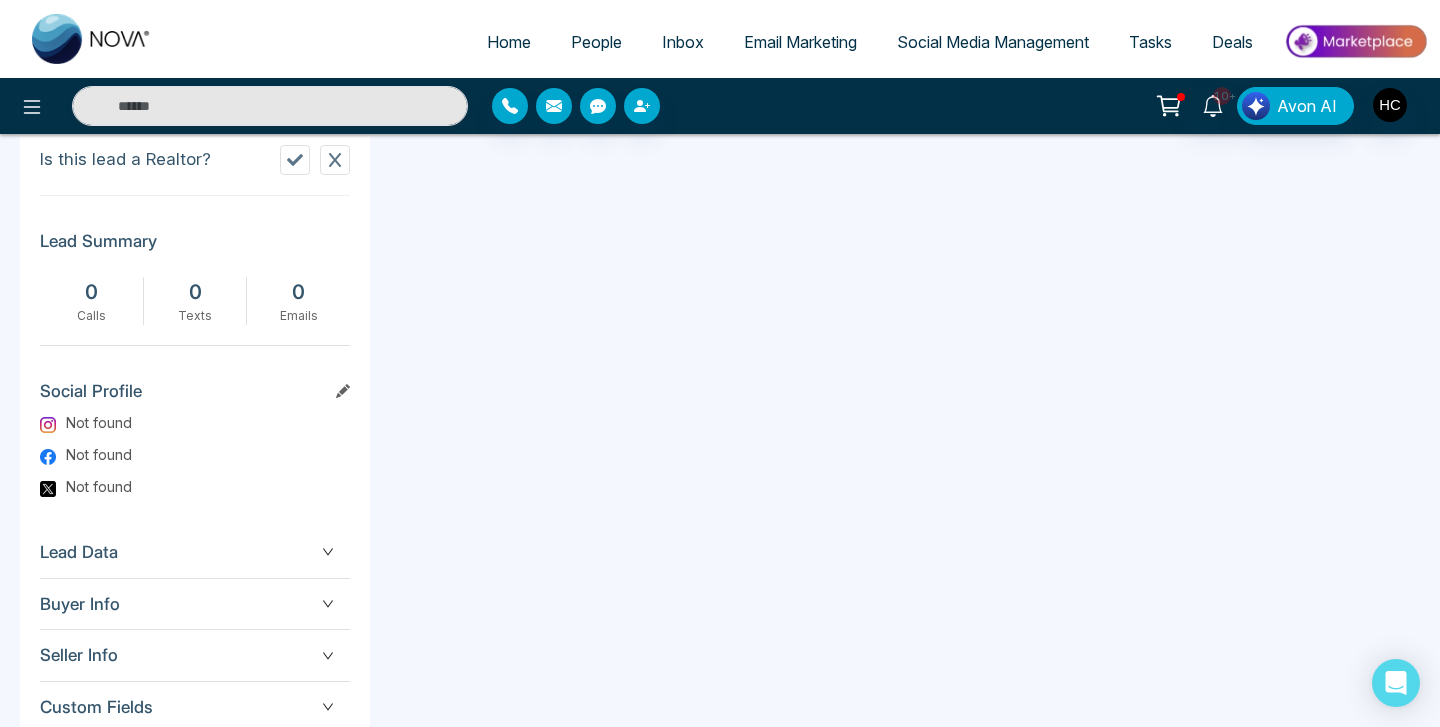 scroll, scrollTop: 697, scrollLeft: 0, axis: vertical 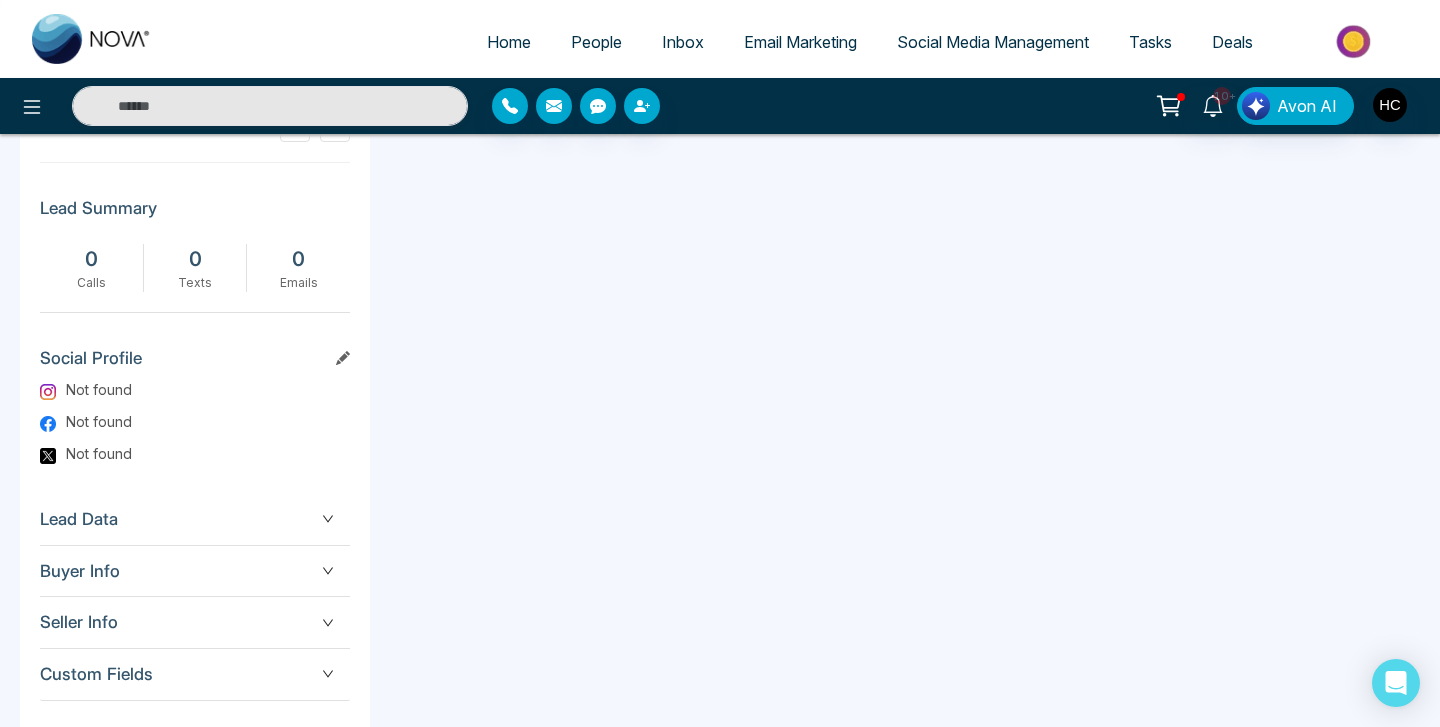 click on "Custom Fields" at bounding box center [195, 674] 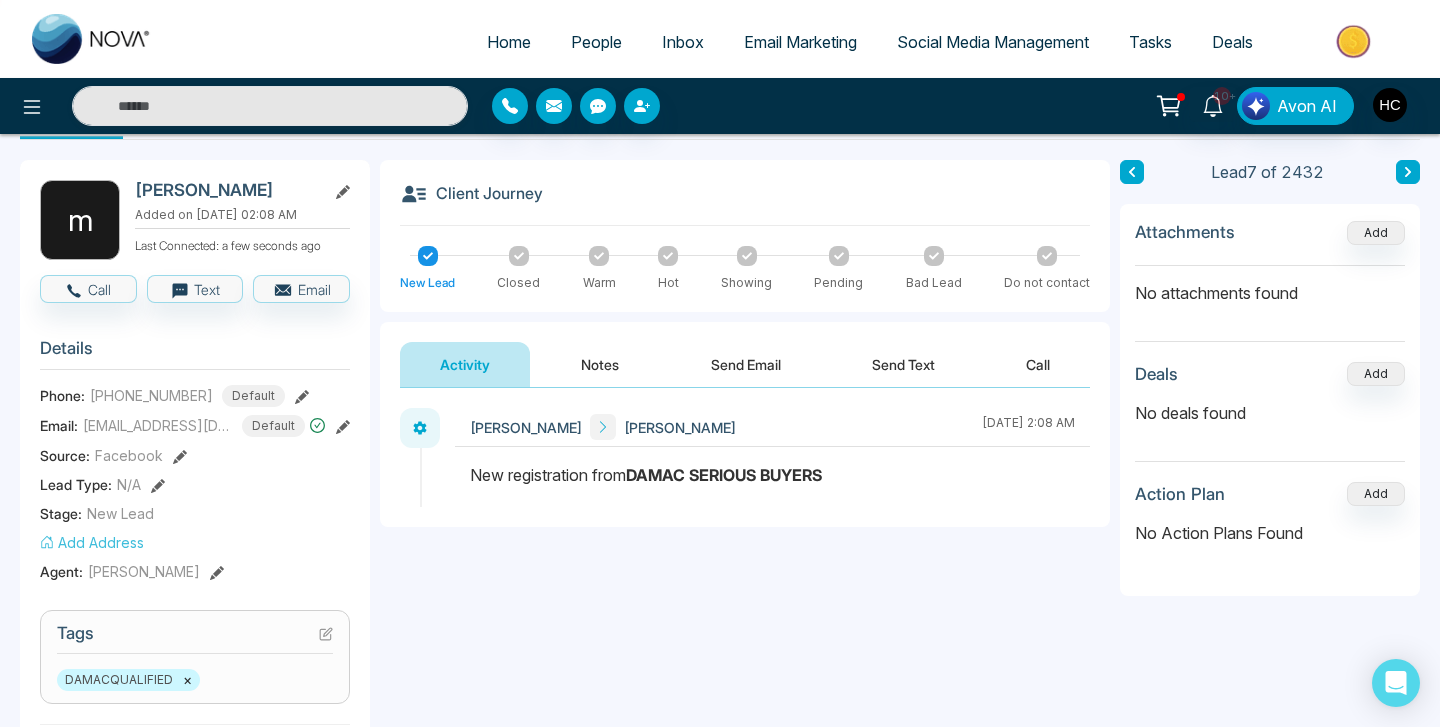 scroll, scrollTop: 69, scrollLeft: 0, axis: vertical 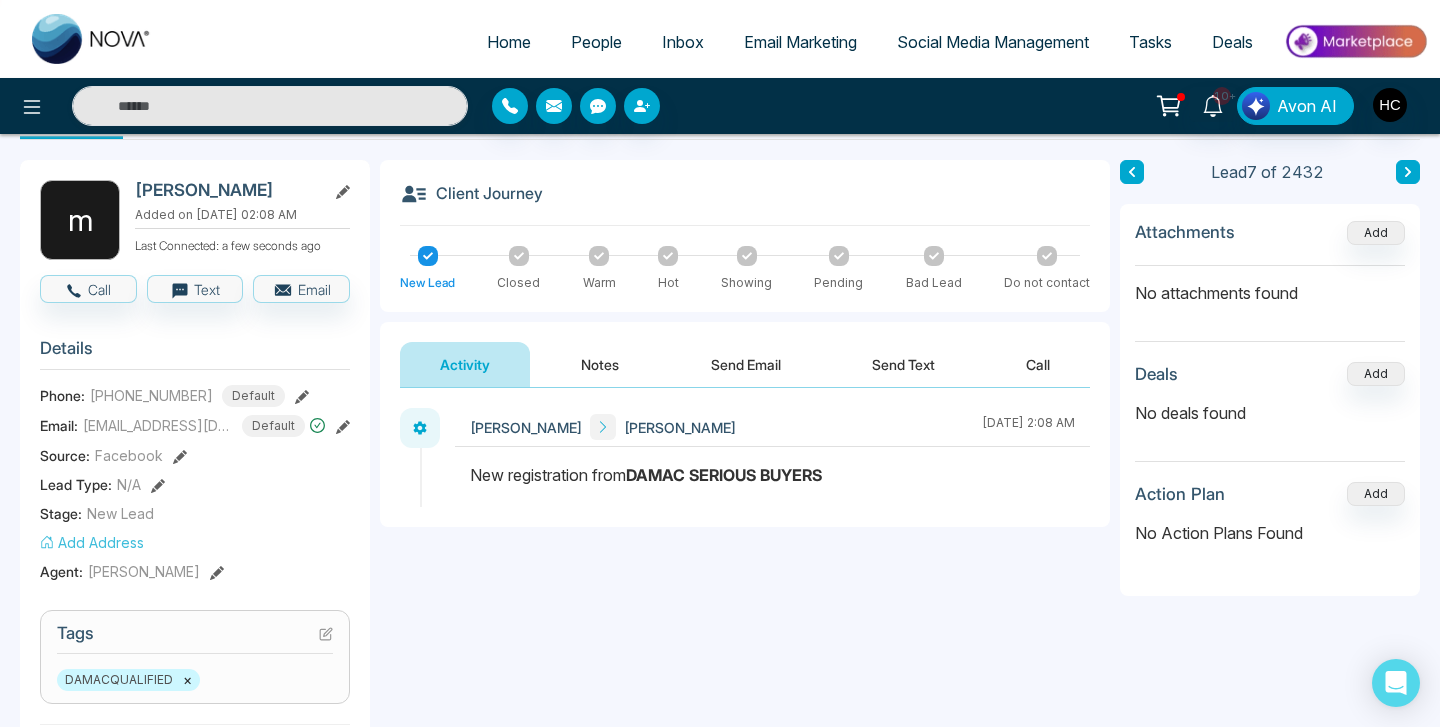 click on "Notes" at bounding box center (600, 364) 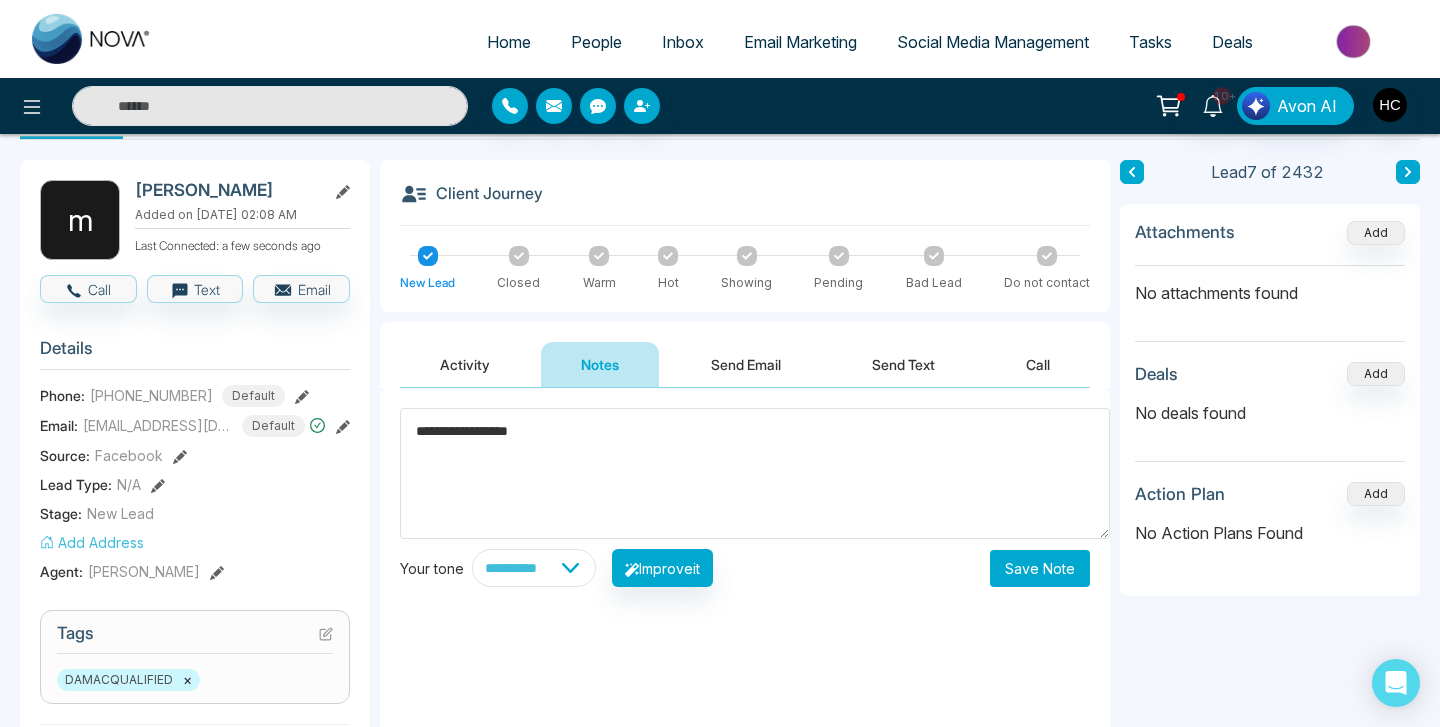 type on "**********" 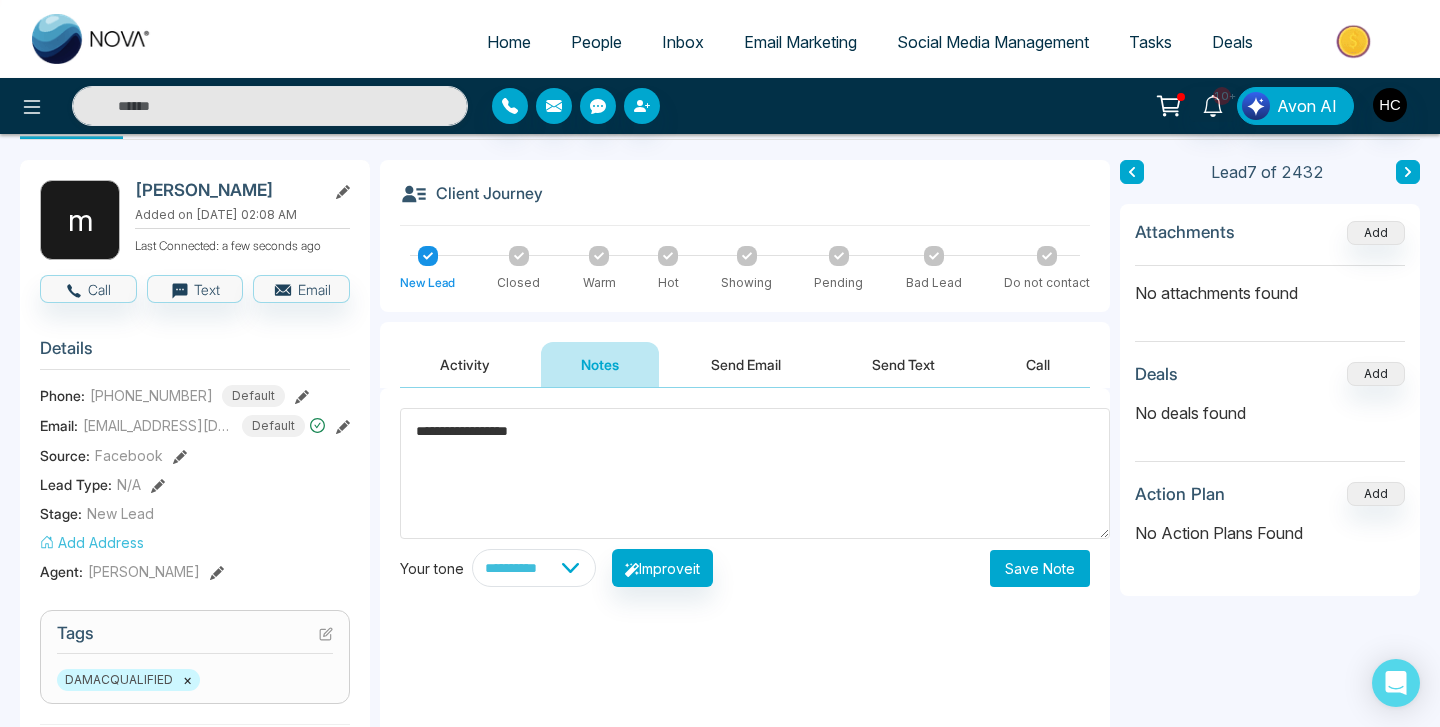 click on "Save Note" at bounding box center [1040, 568] 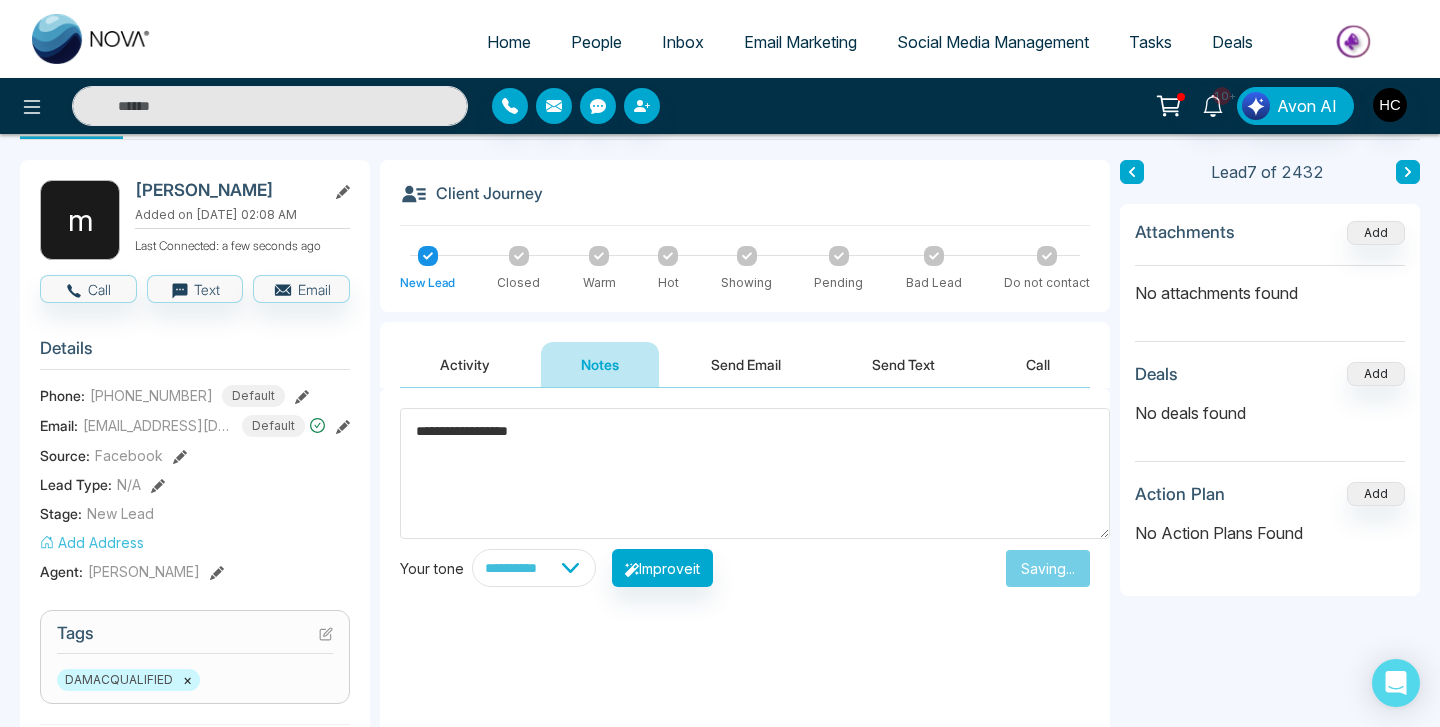 type 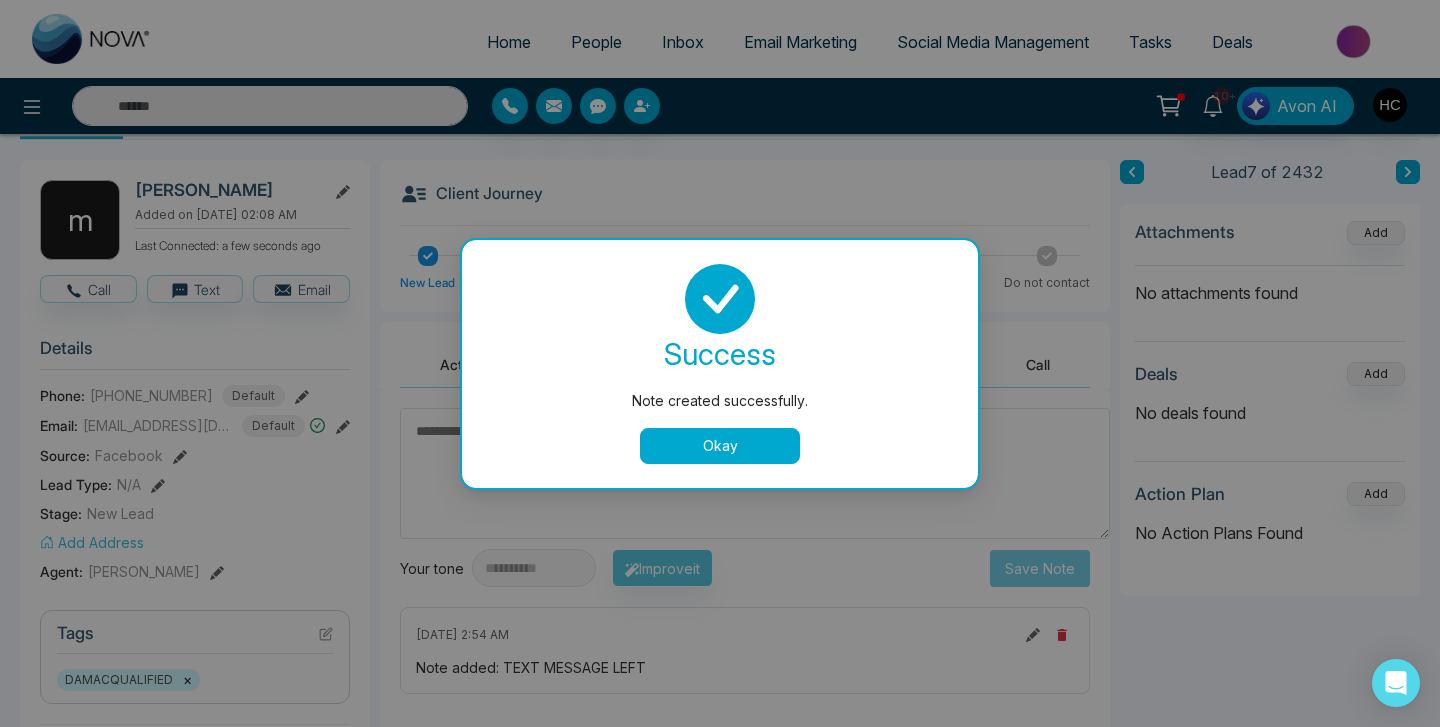 click on "Okay" at bounding box center [720, 446] 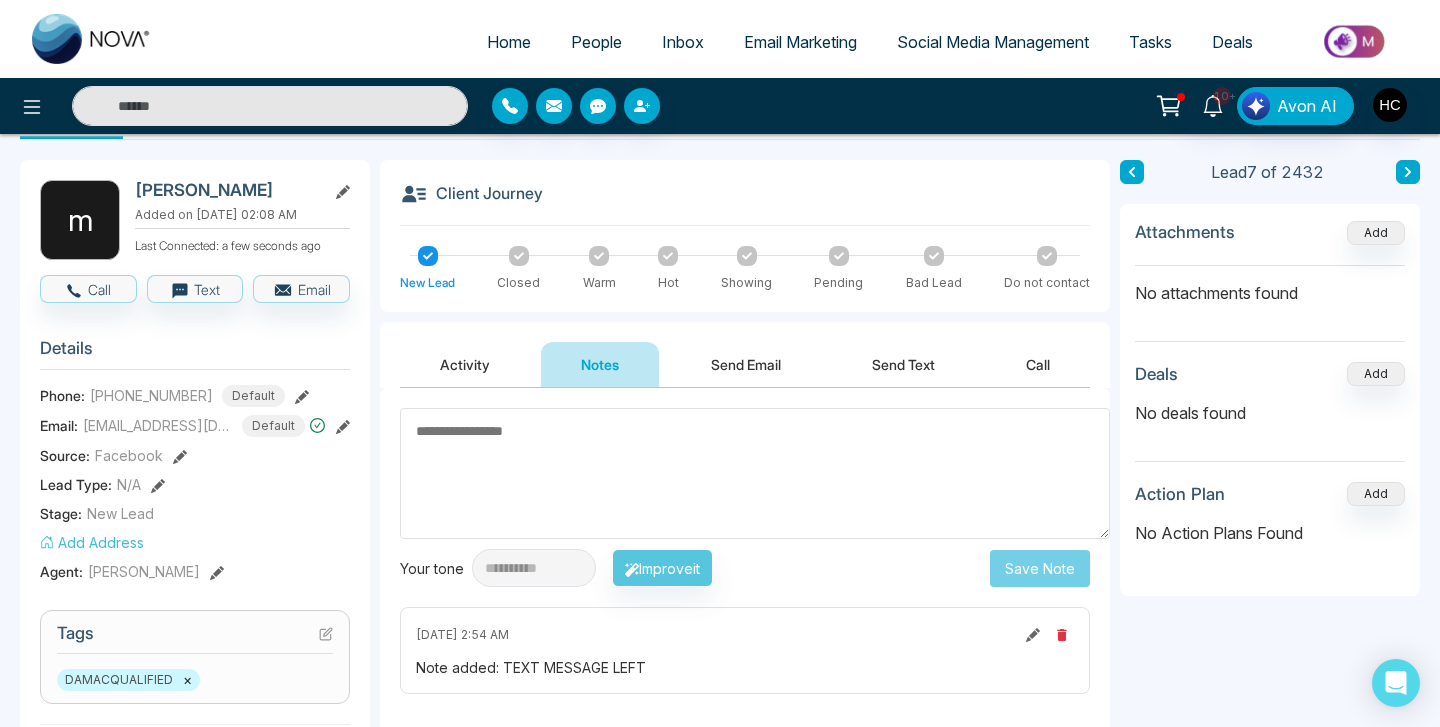 click on "People" at bounding box center (596, 42) 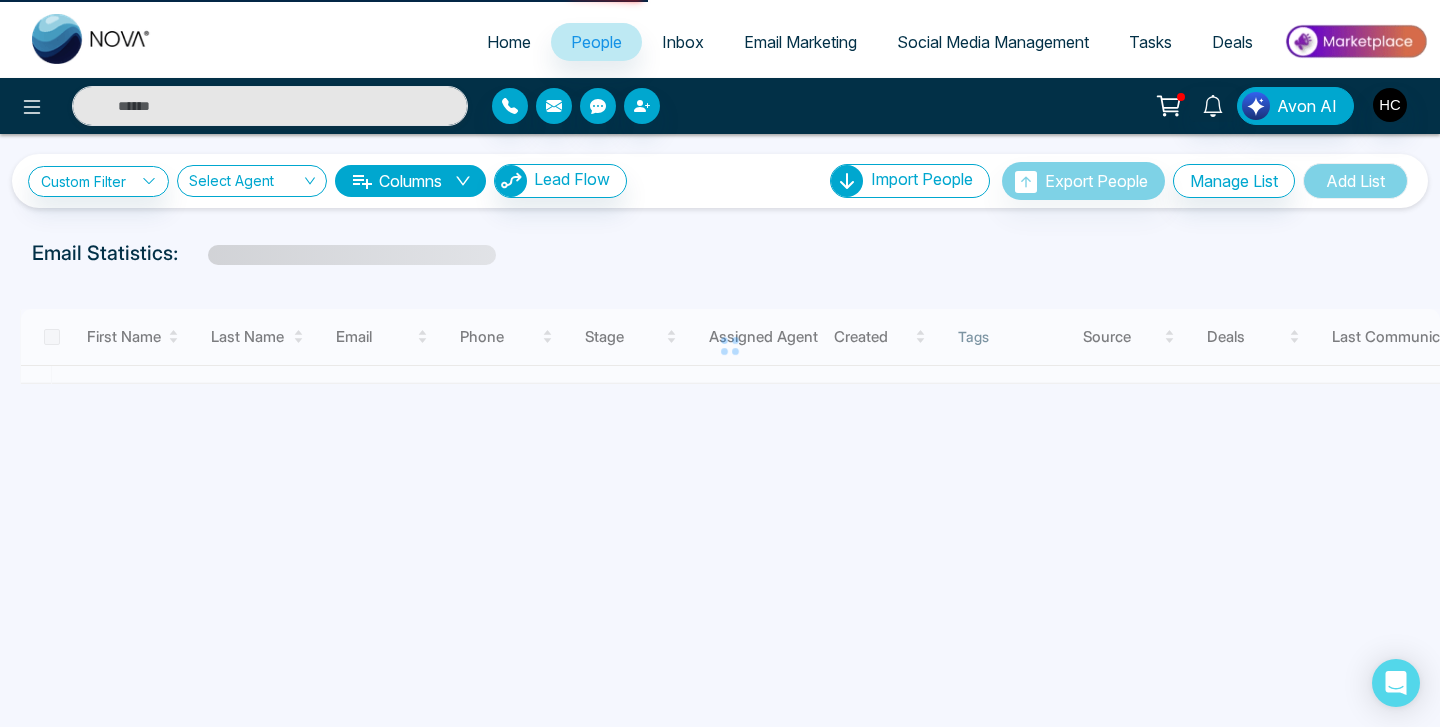 scroll, scrollTop: 0, scrollLeft: 0, axis: both 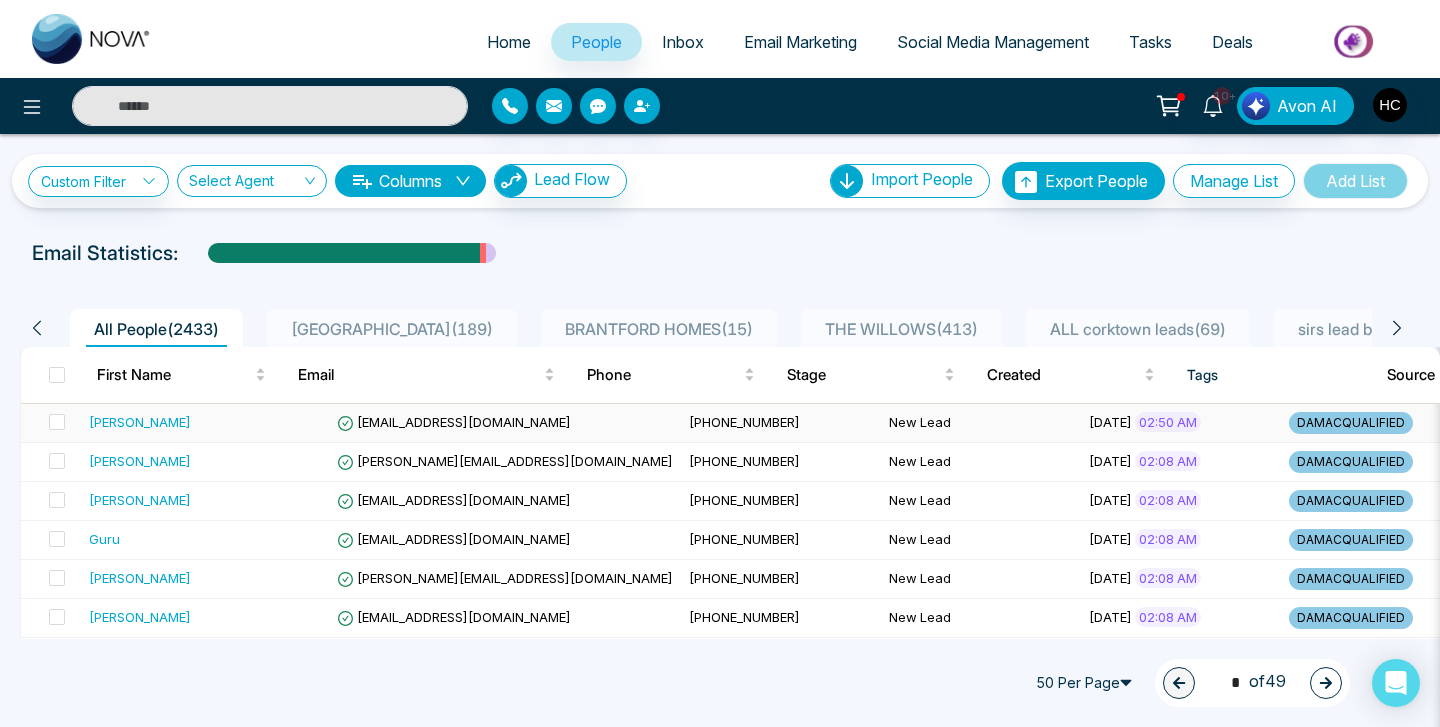 click on "[EMAIL_ADDRESS][DOMAIN_NAME]" at bounding box center (505, 423) 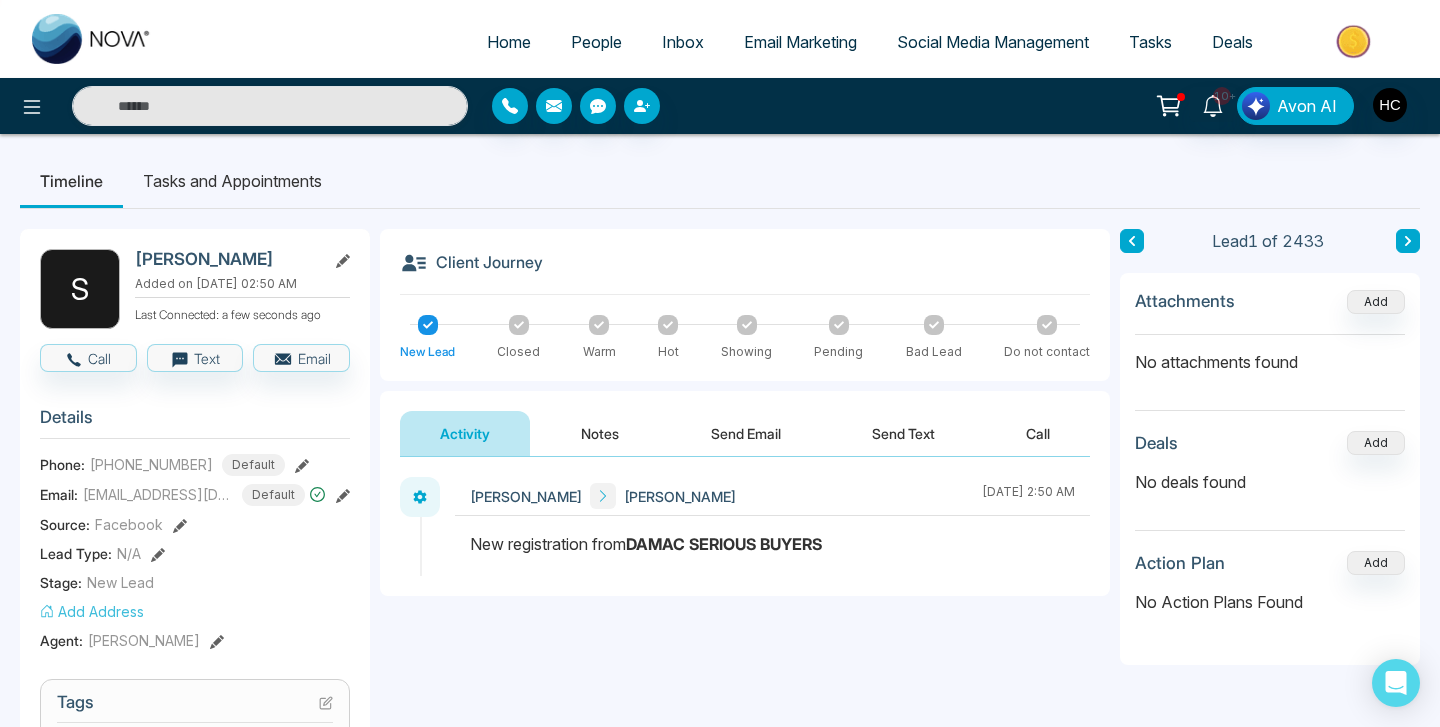 click on "Notes" at bounding box center [600, 433] 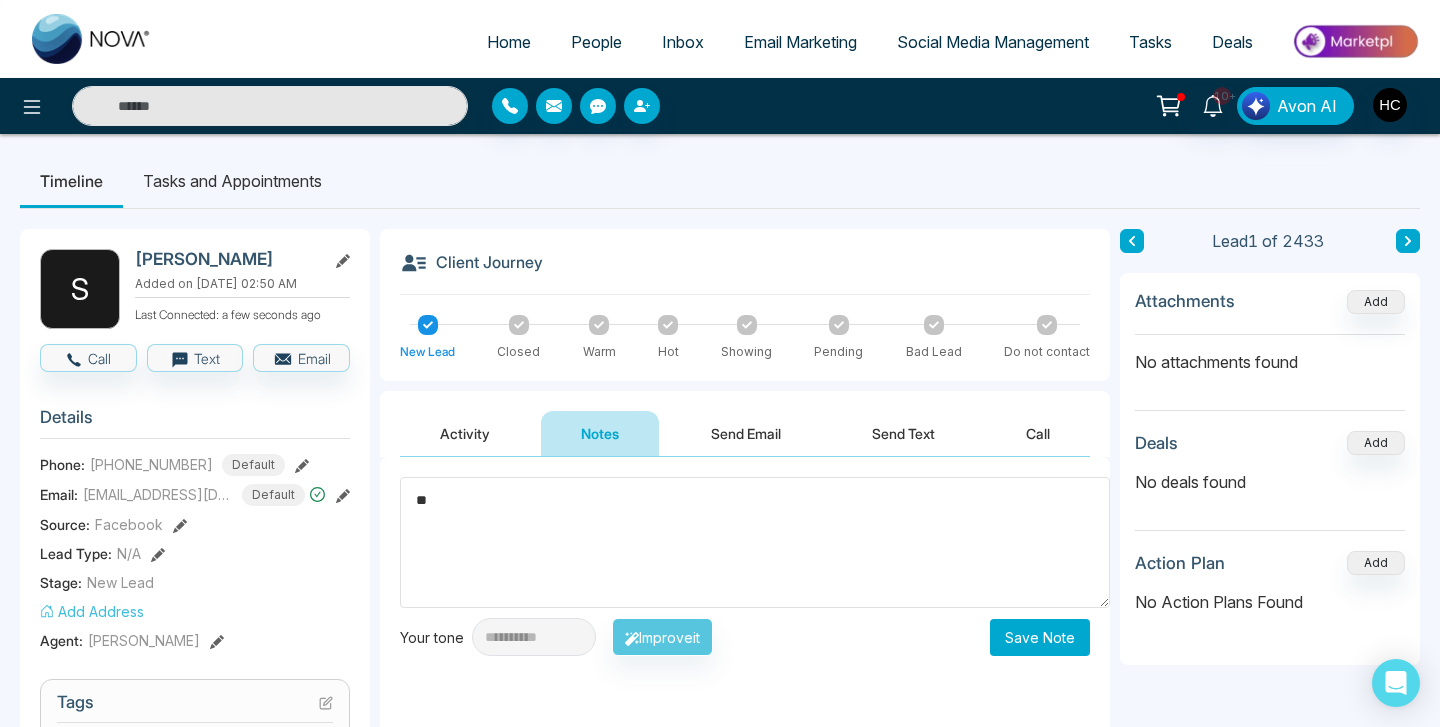 type on "*" 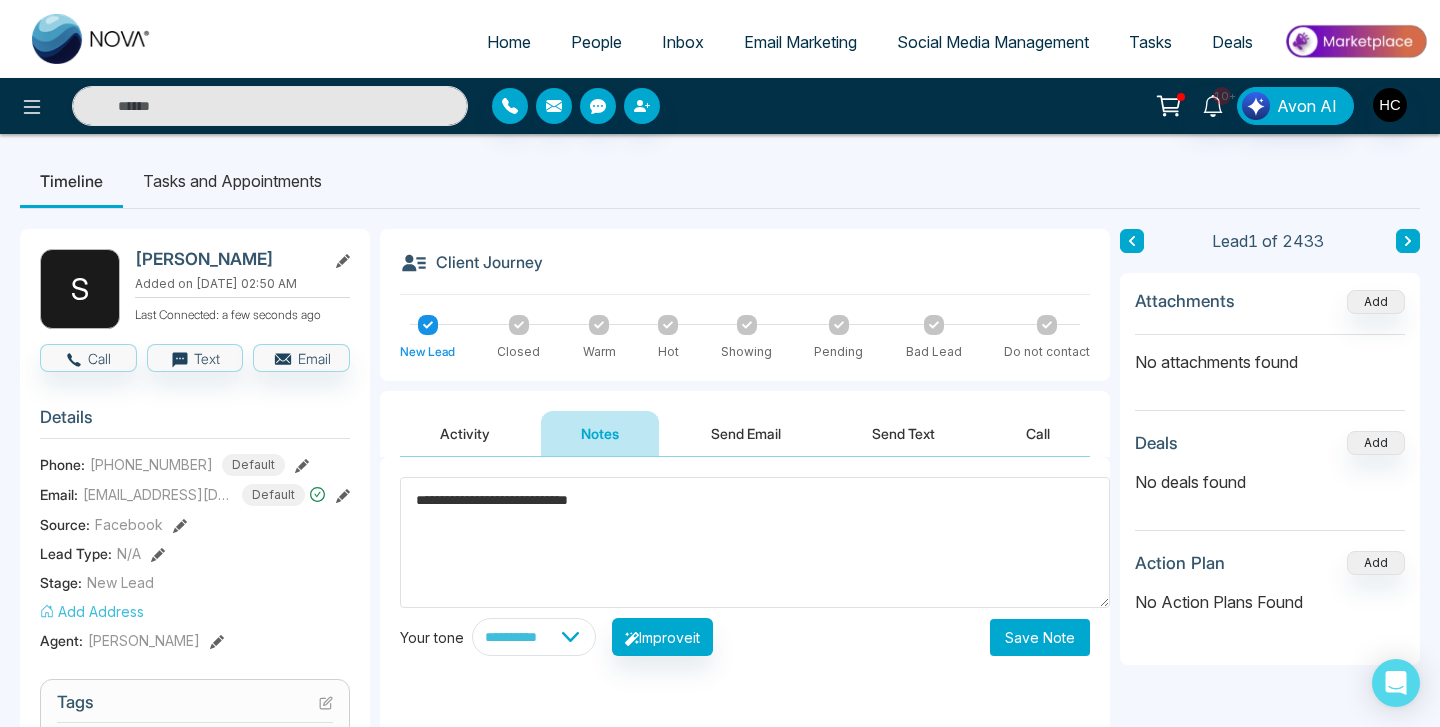 type on "**********" 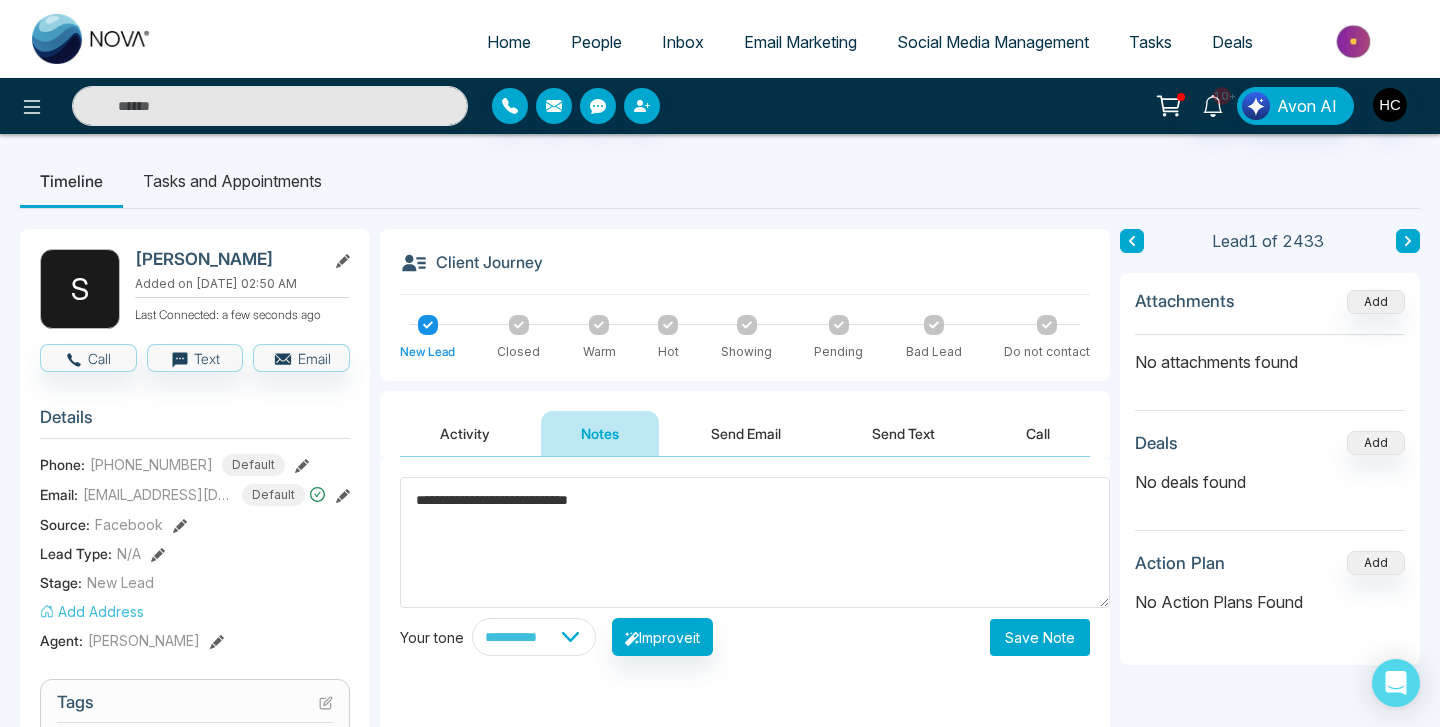 click on "Save Note" at bounding box center [1040, 637] 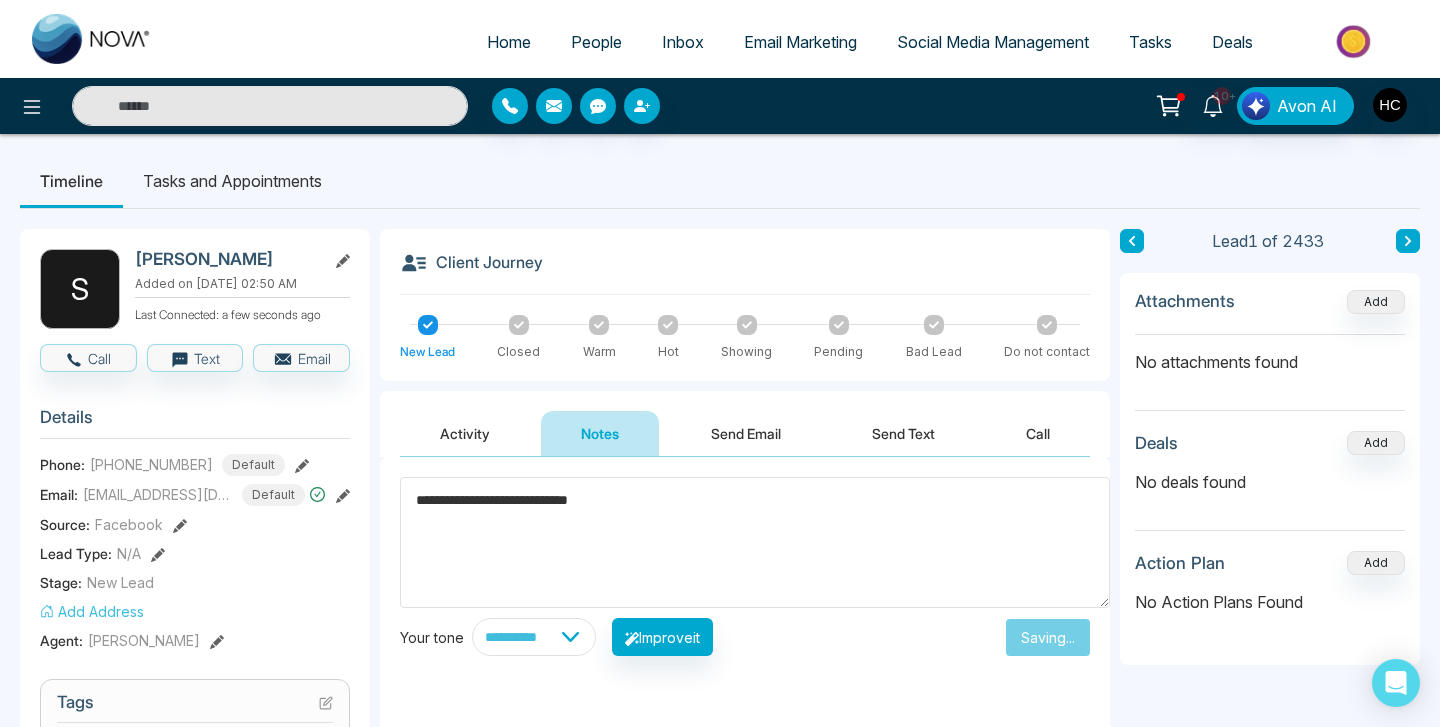type 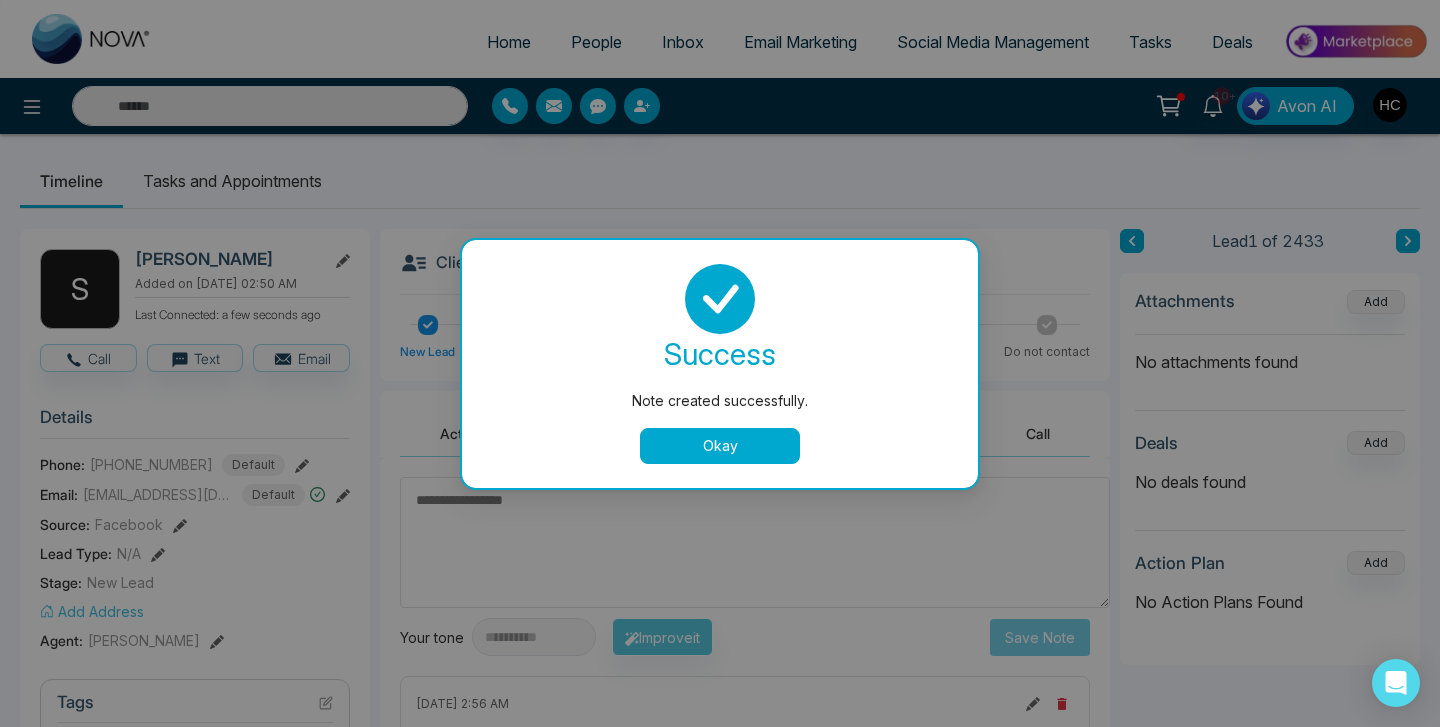 click on "Okay" at bounding box center (720, 446) 